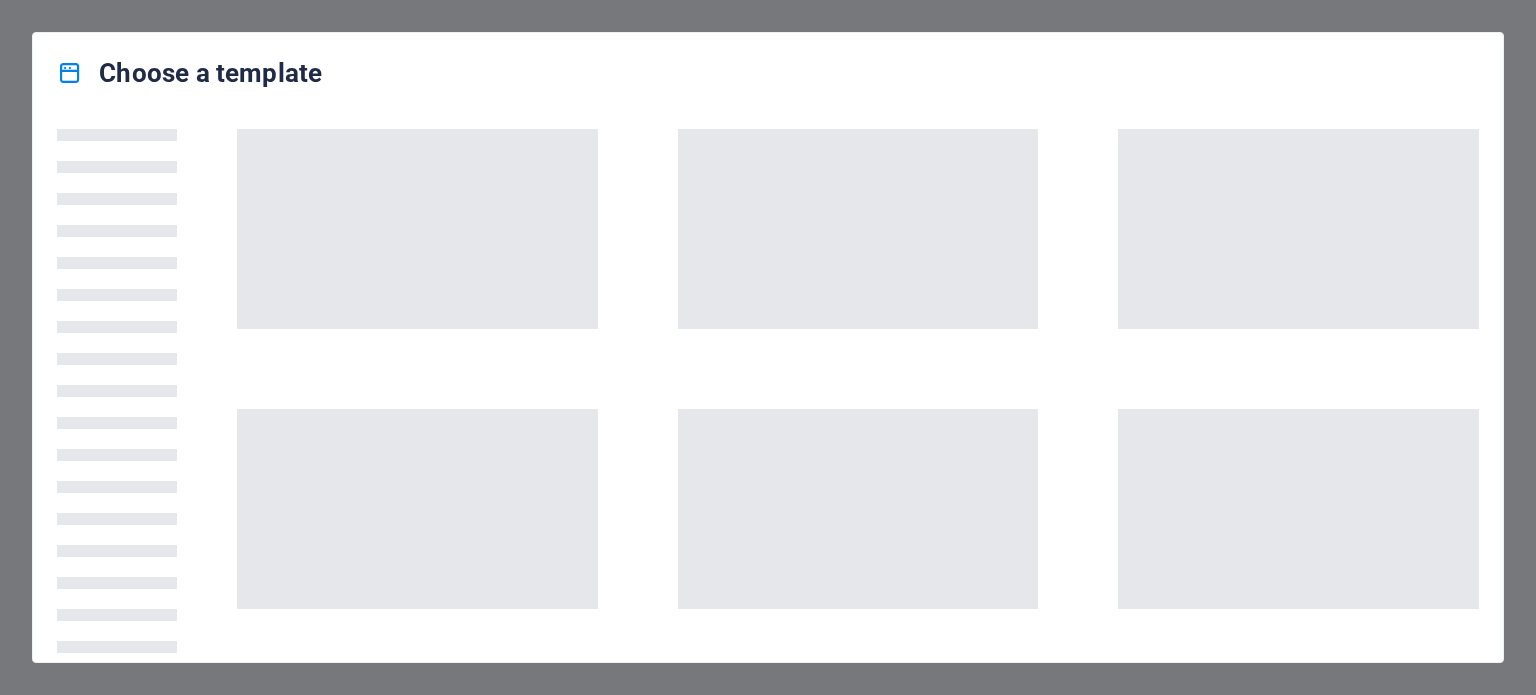 scroll, scrollTop: 0, scrollLeft: 0, axis: both 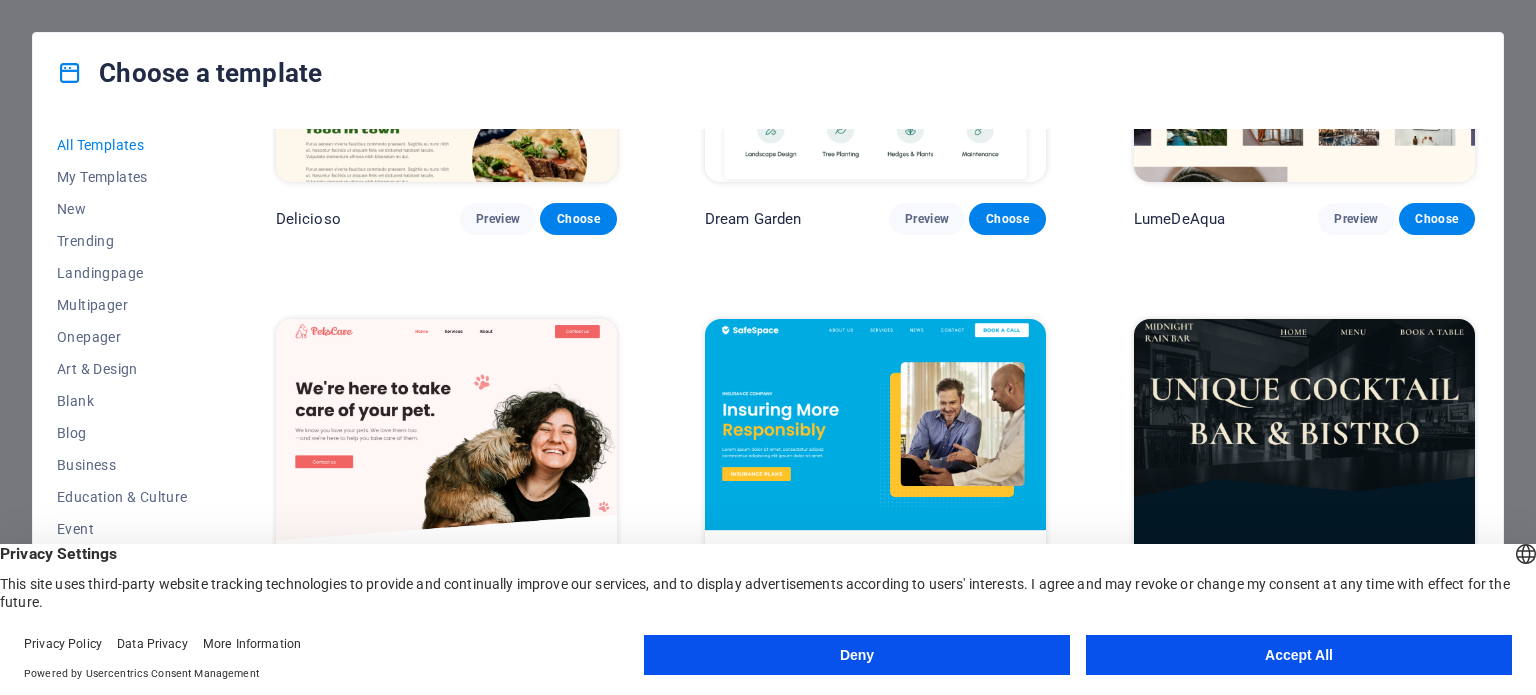 click on "Accept All" at bounding box center [1299, 655] 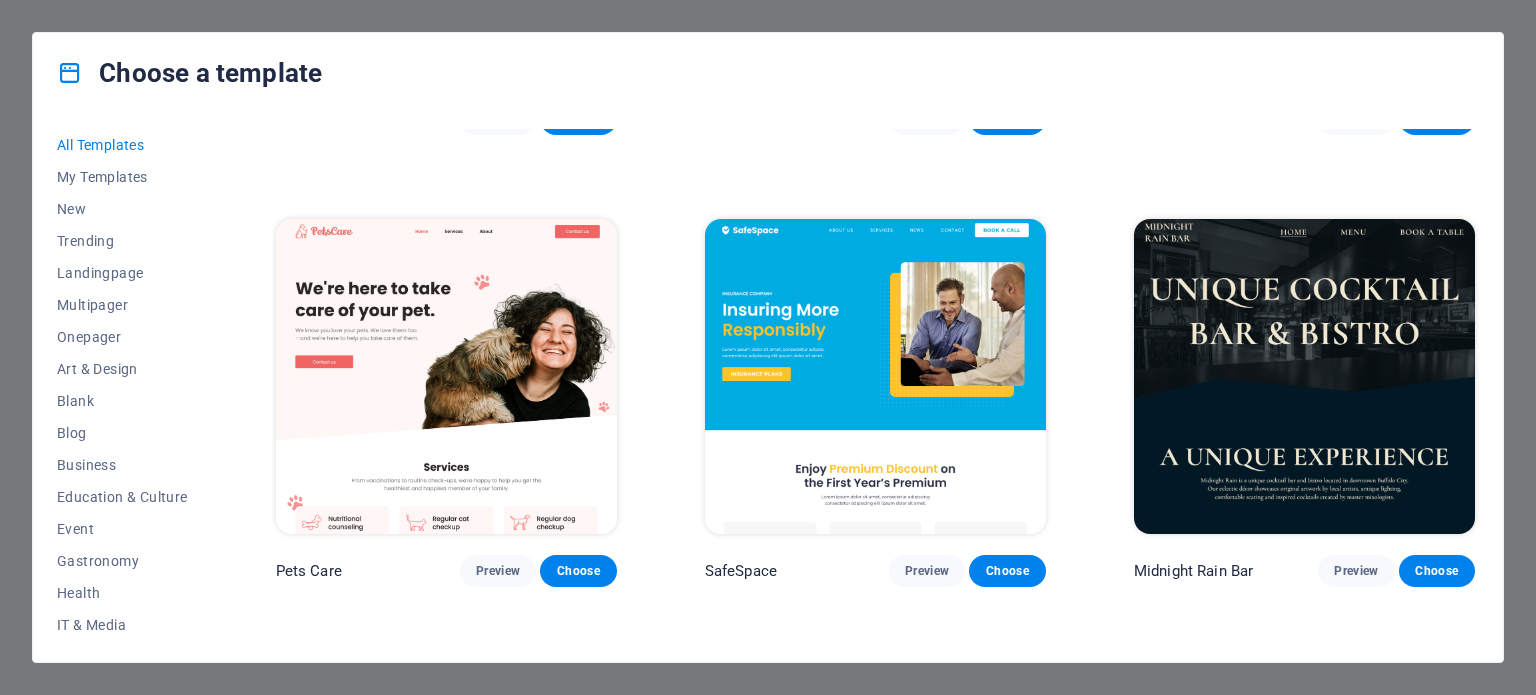 scroll, scrollTop: 3524, scrollLeft: 0, axis: vertical 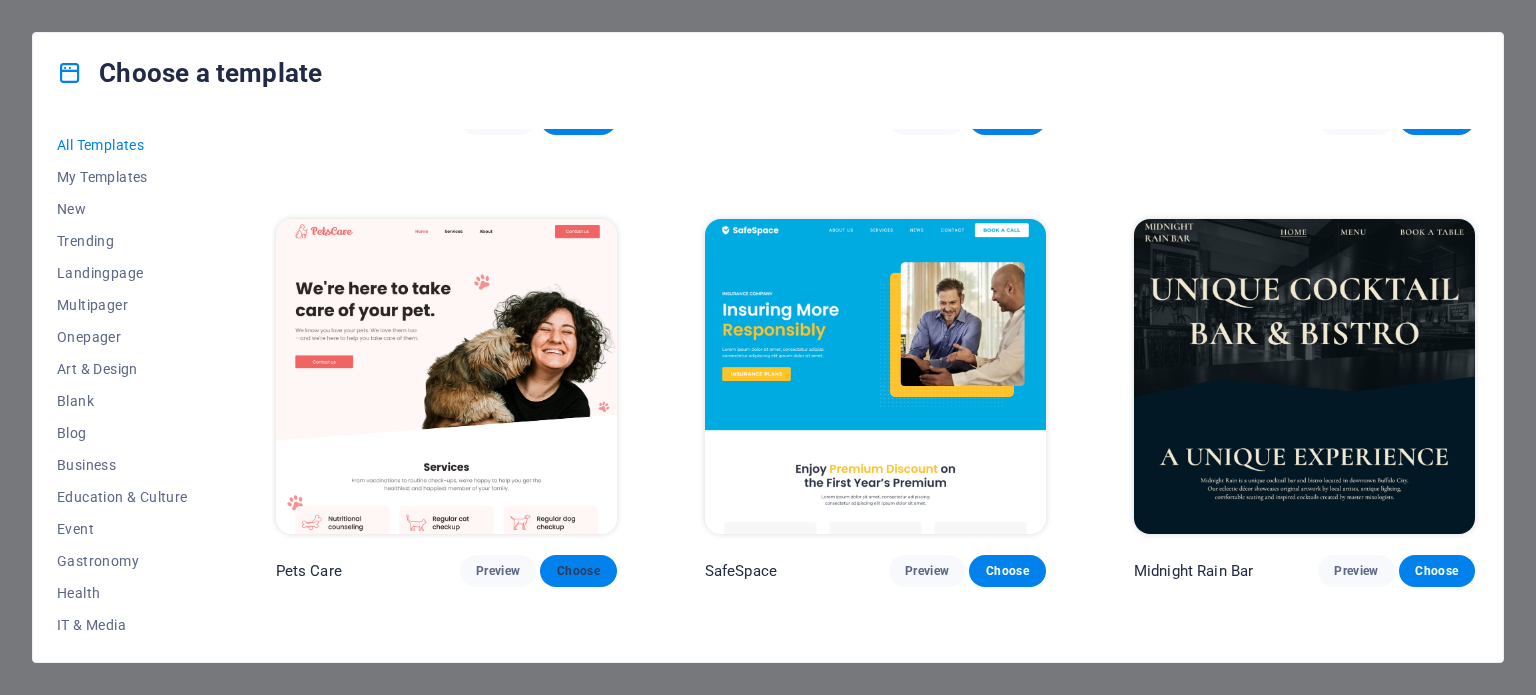 click on "Choose" at bounding box center [578, 571] 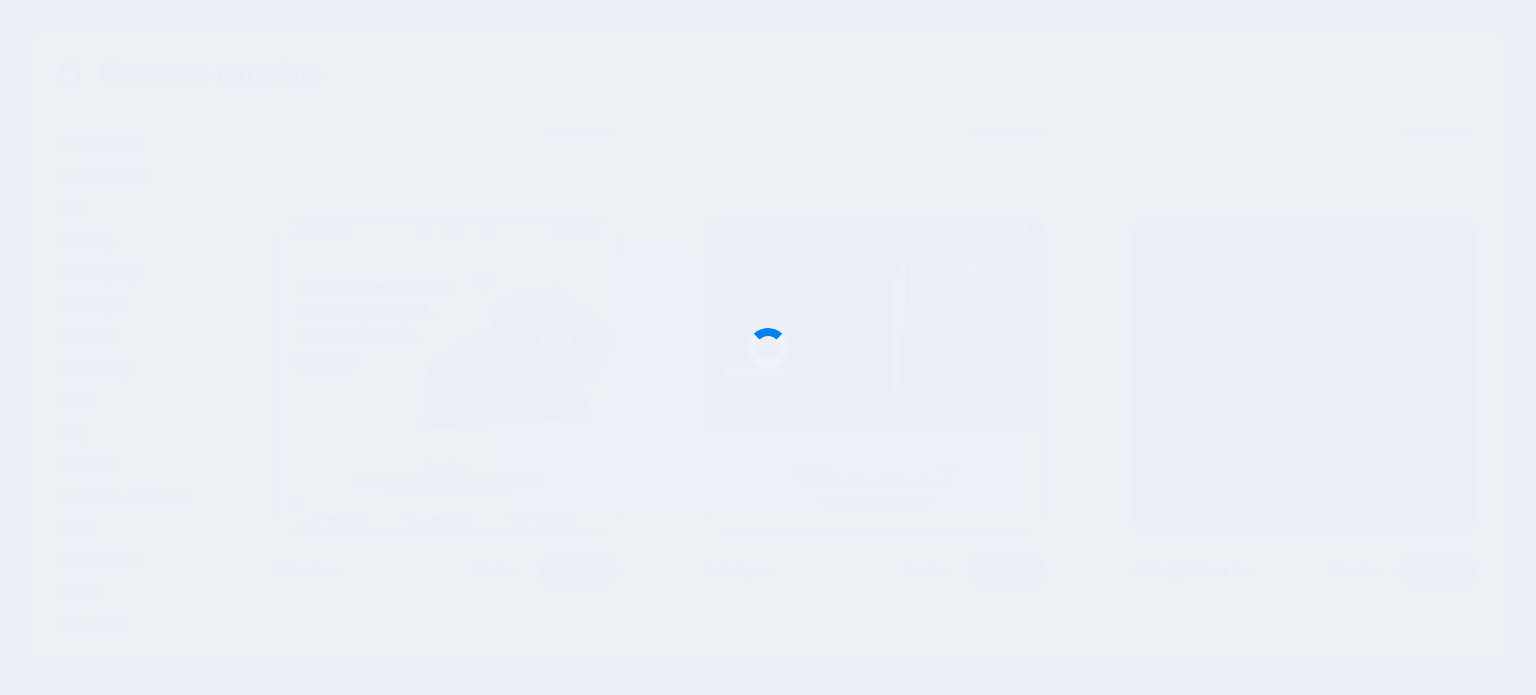 click at bounding box center (768, 347) 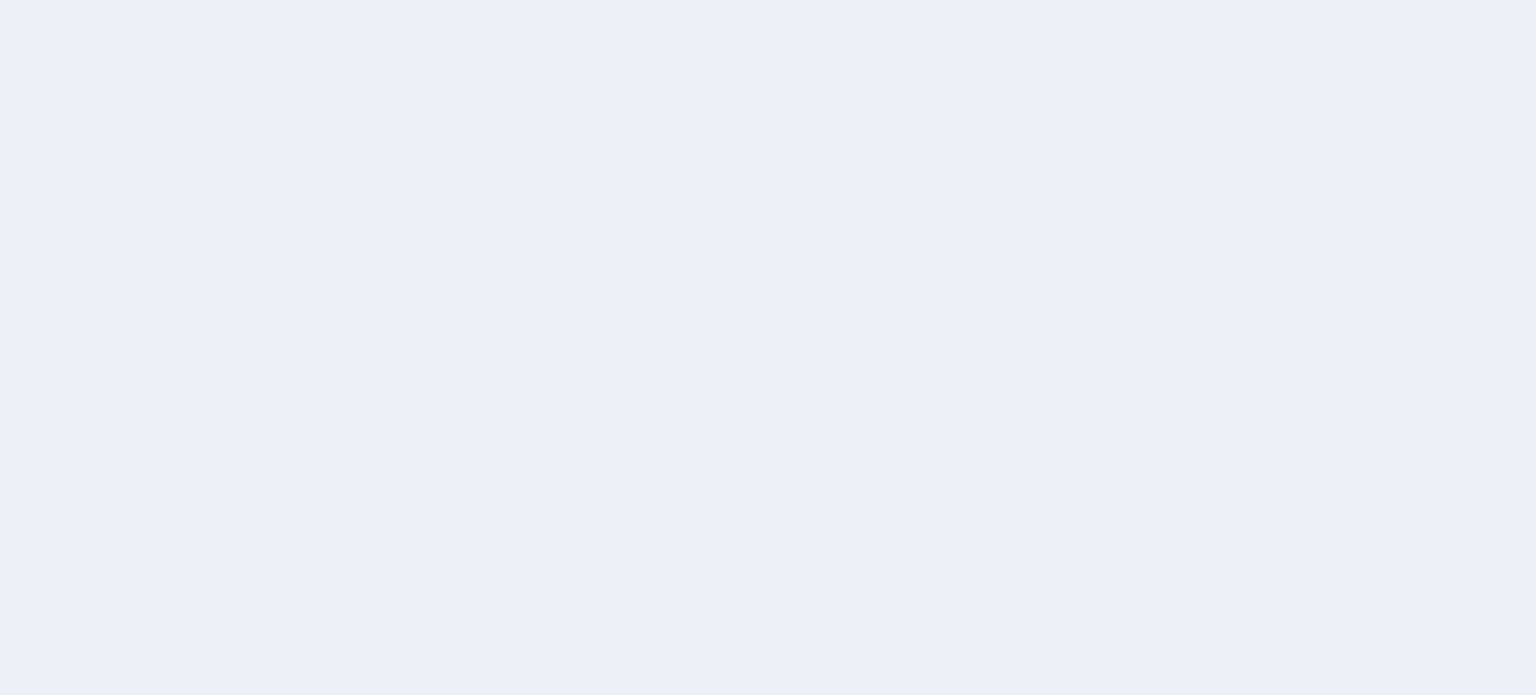scroll, scrollTop: 0, scrollLeft: 0, axis: both 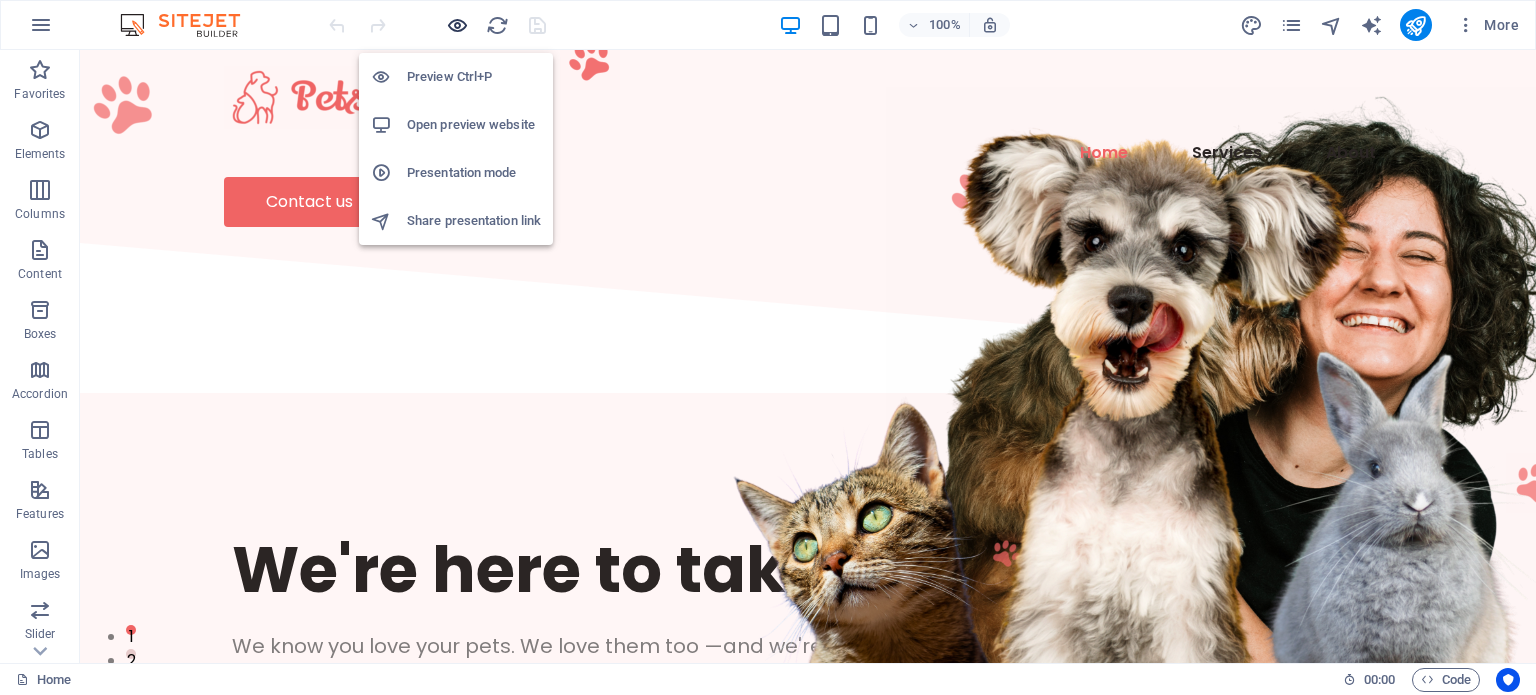 click at bounding box center [457, 25] 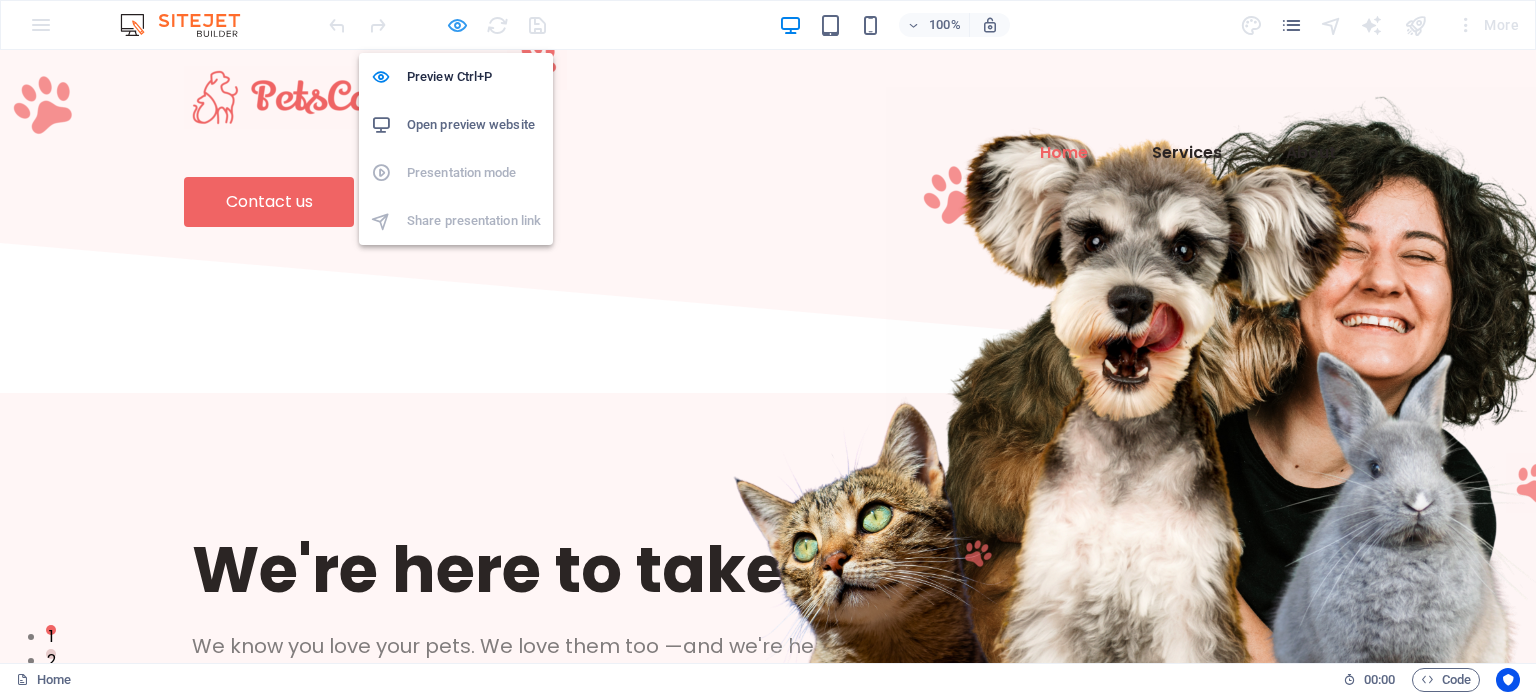 click at bounding box center (457, 25) 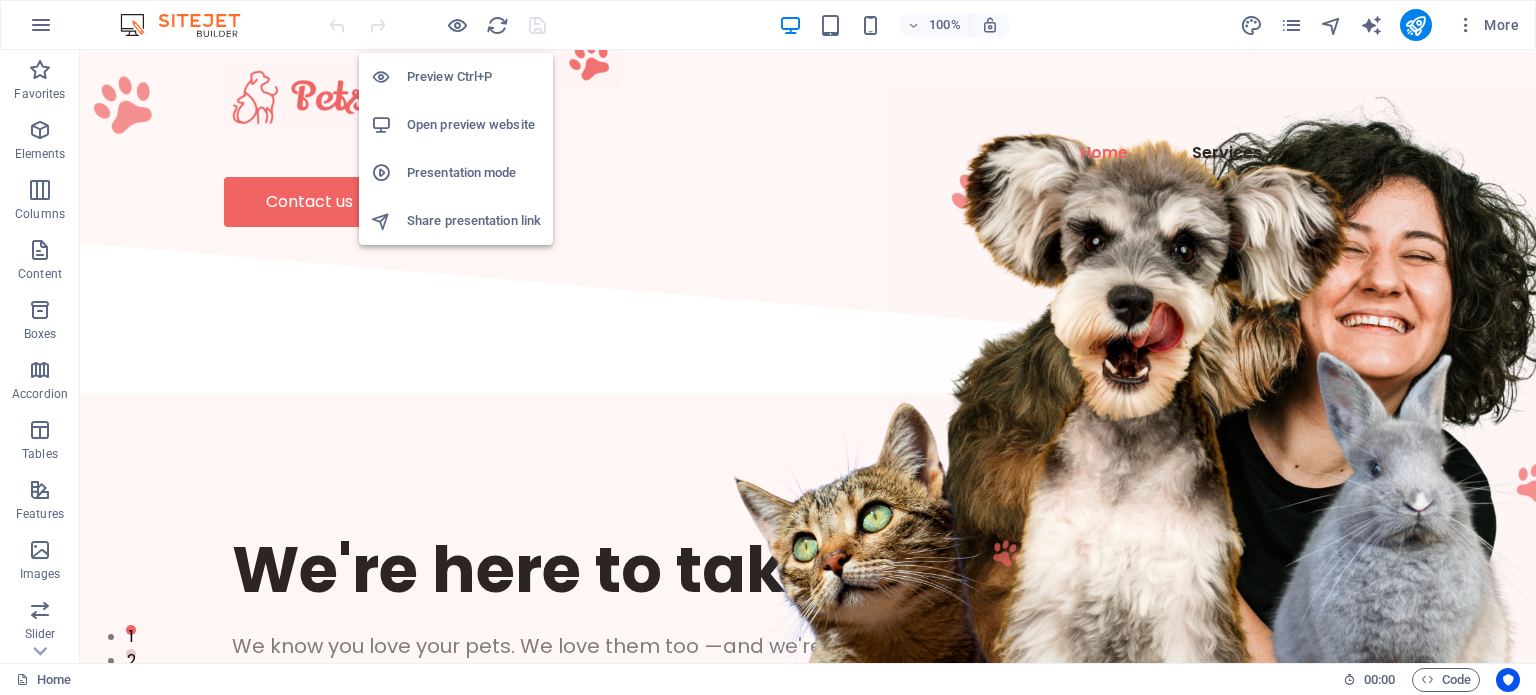click on "Open preview website" at bounding box center [474, 125] 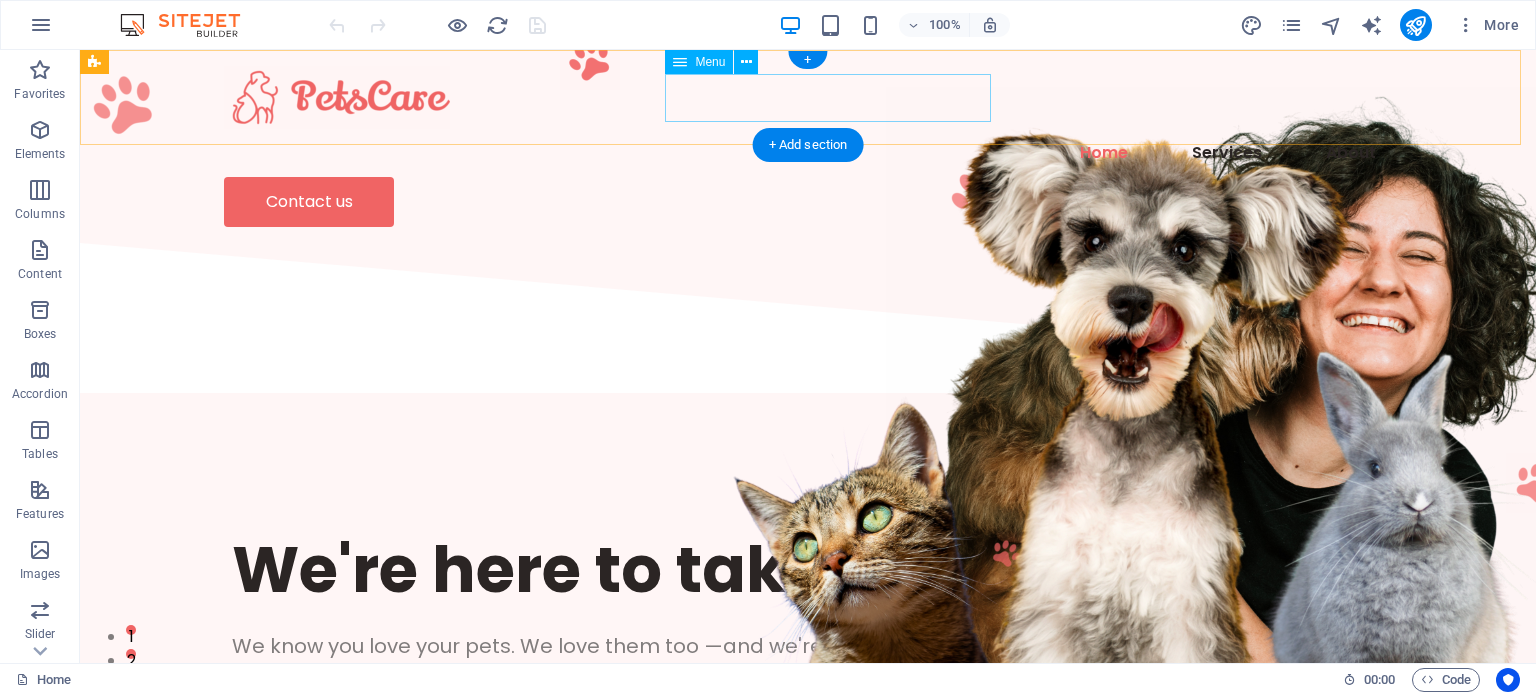 click on "Home Services About" at bounding box center (808, 153) 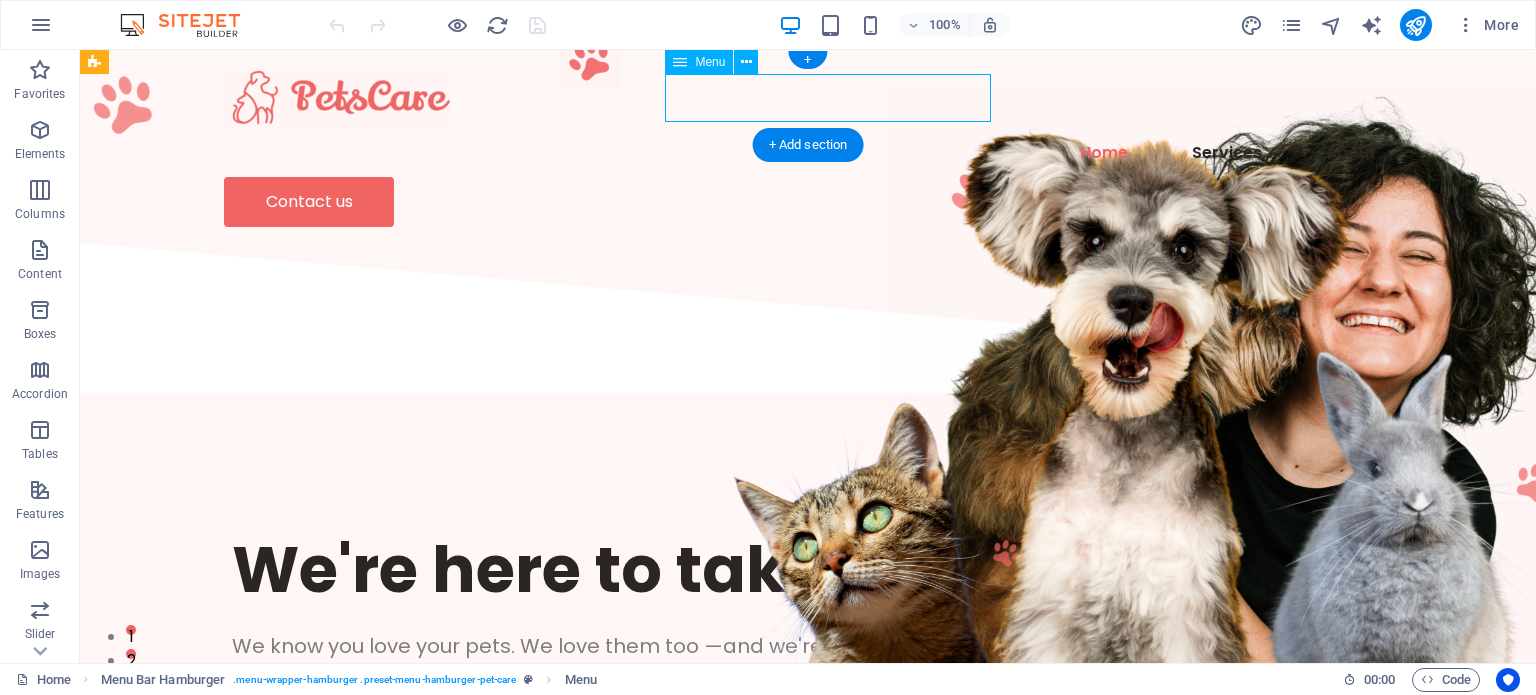 click on "Home Services About" at bounding box center (808, 153) 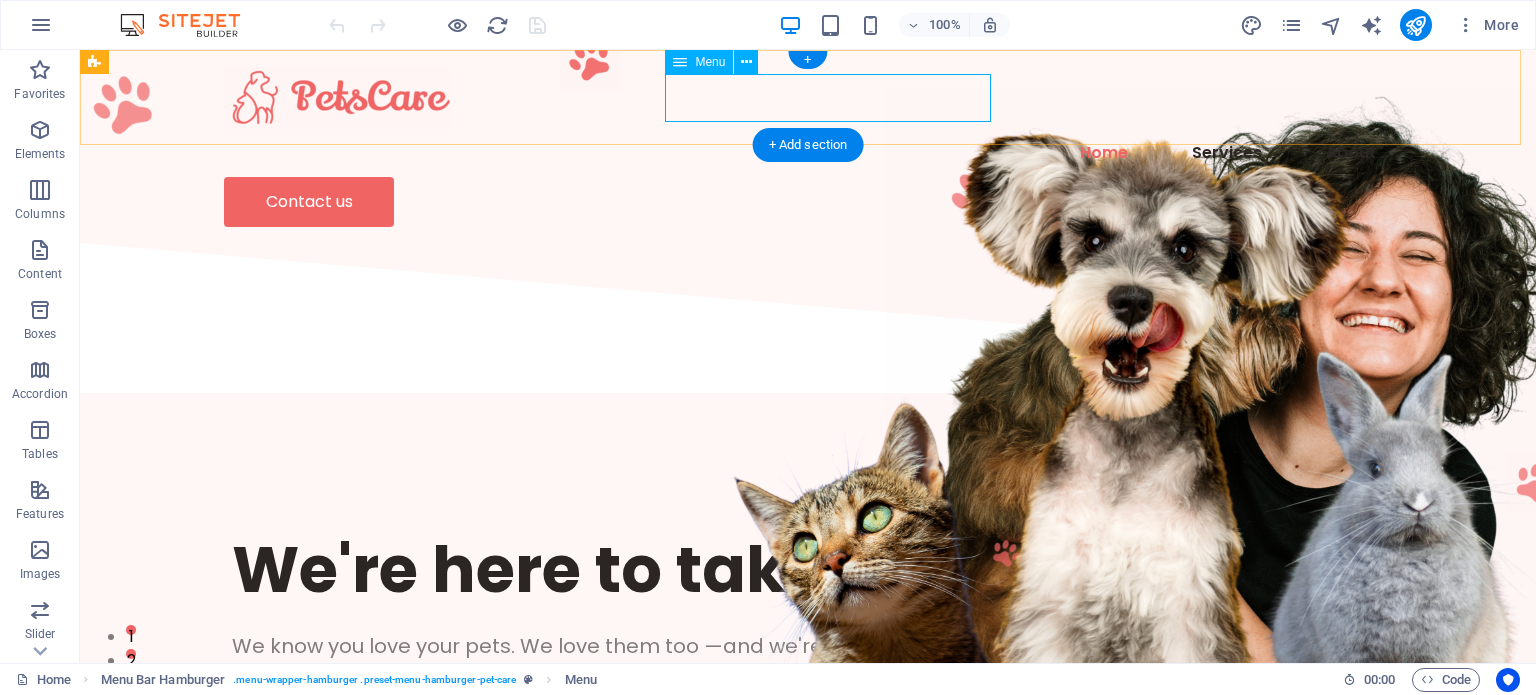 click on "Home Services About" at bounding box center (808, 153) 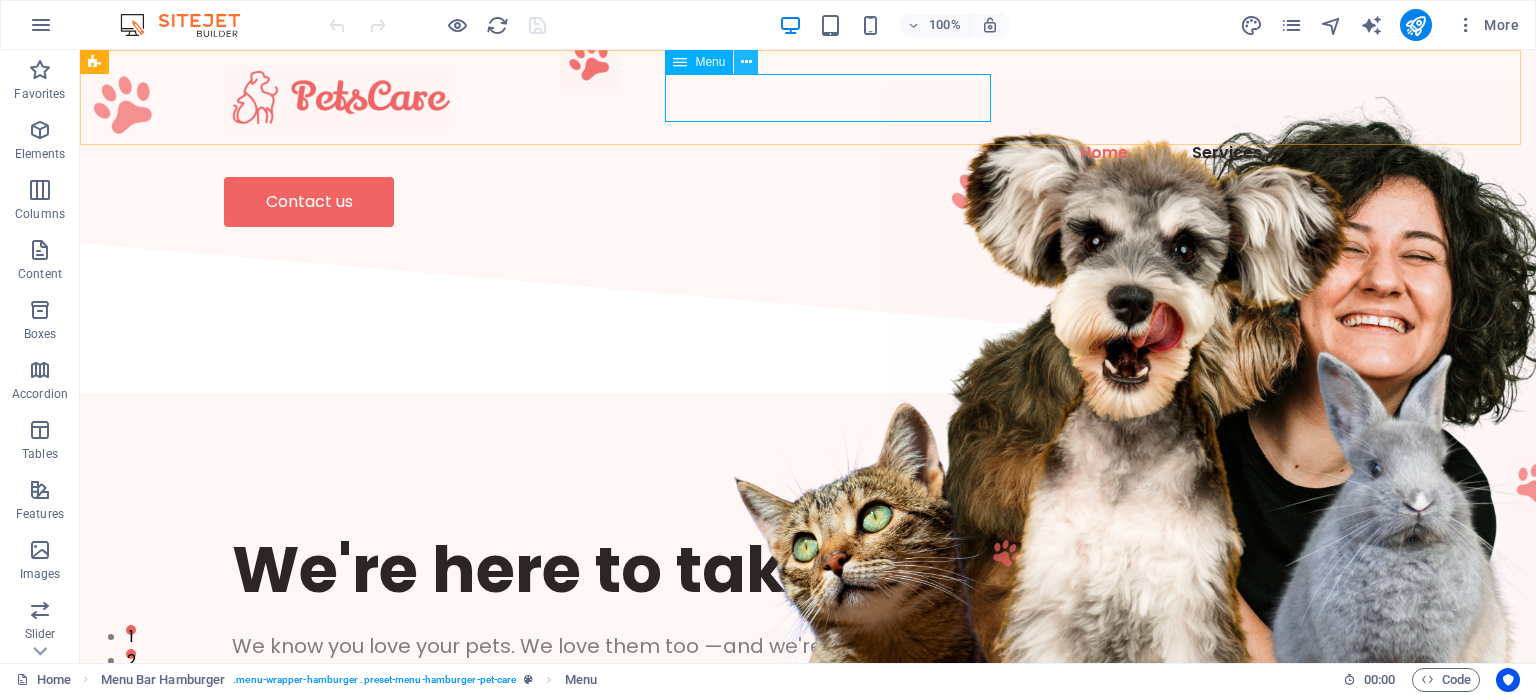 click at bounding box center [746, 62] 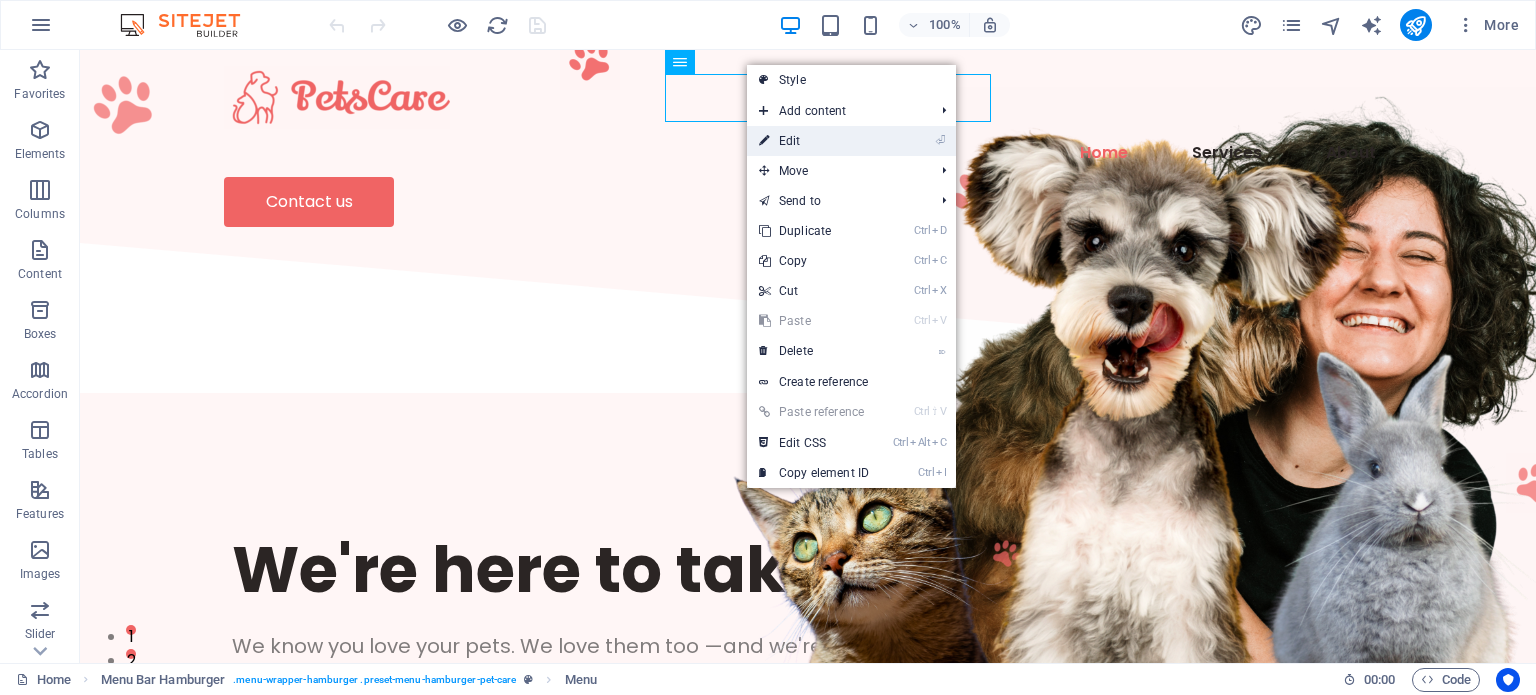 click on "⏎  Edit" at bounding box center [814, 141] 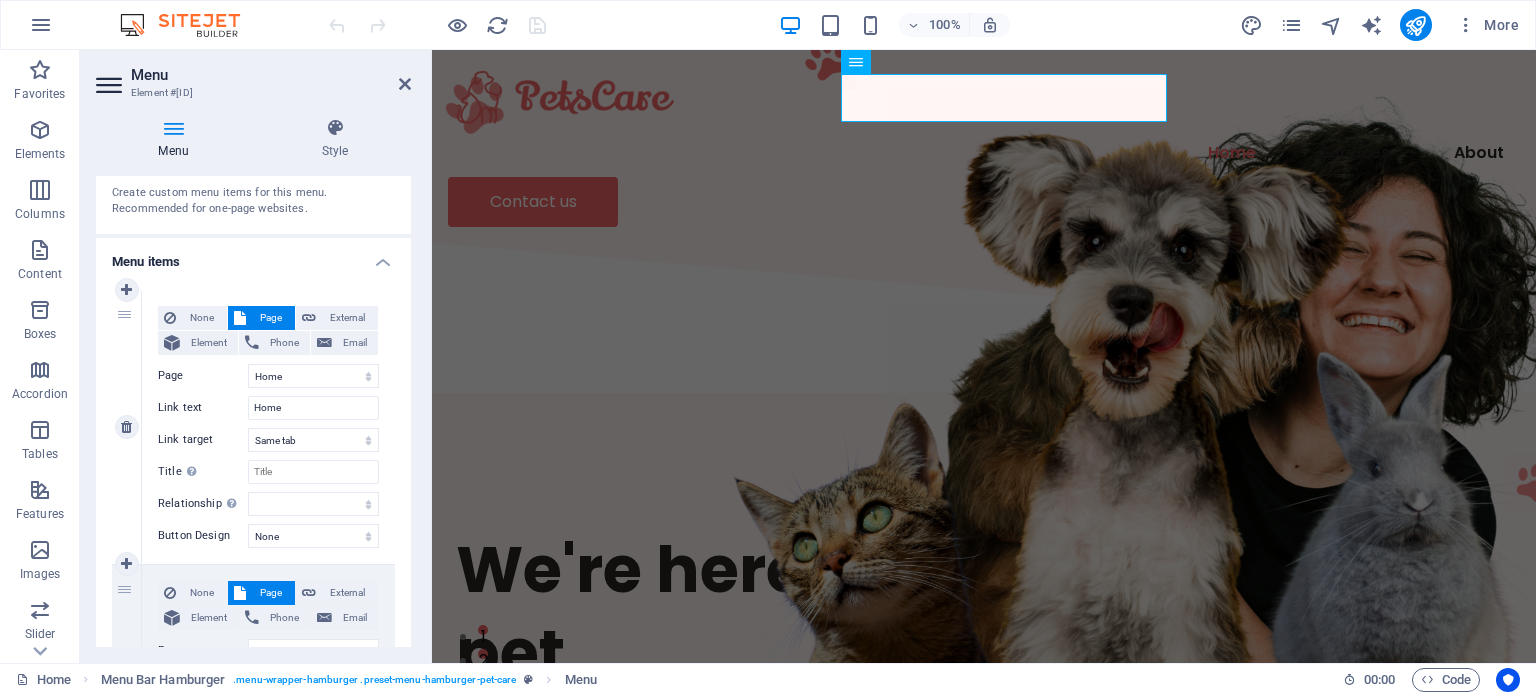 scroll, scrollTop: 76, scrollLeft: 0, axis: vertical 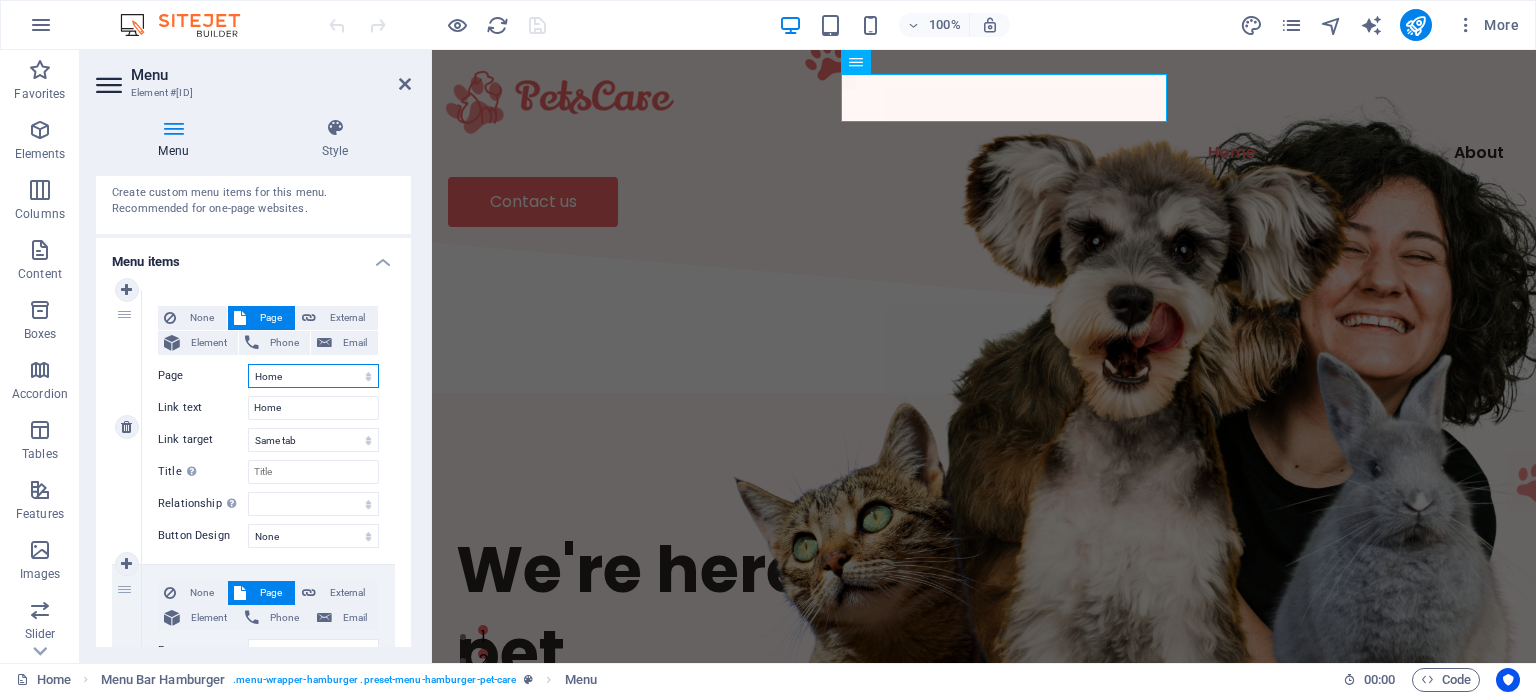click on "Home About Services Contact Legal Notice Privacy" at bounding box center [313, 376] 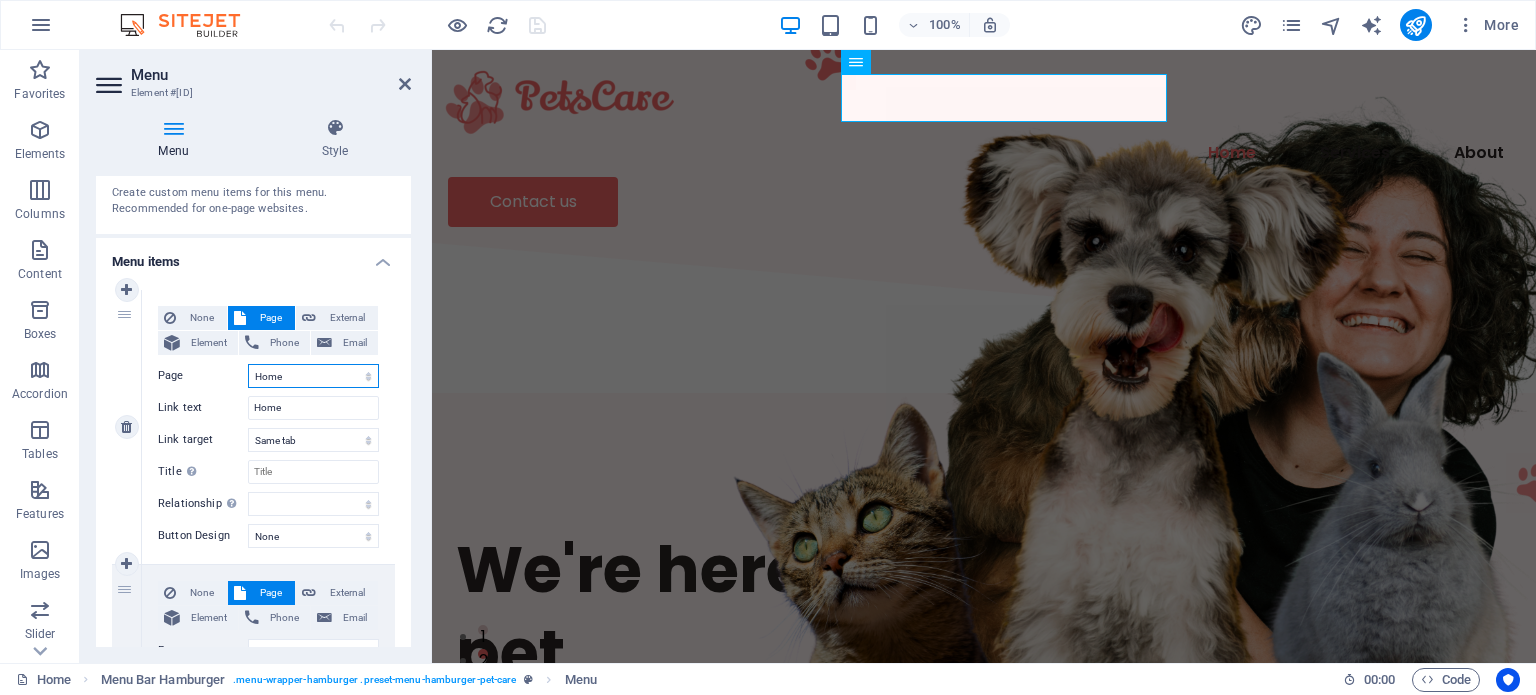 click on "Home About Services Contact Legal Notice Privacy" at bounding box center (313, 376) 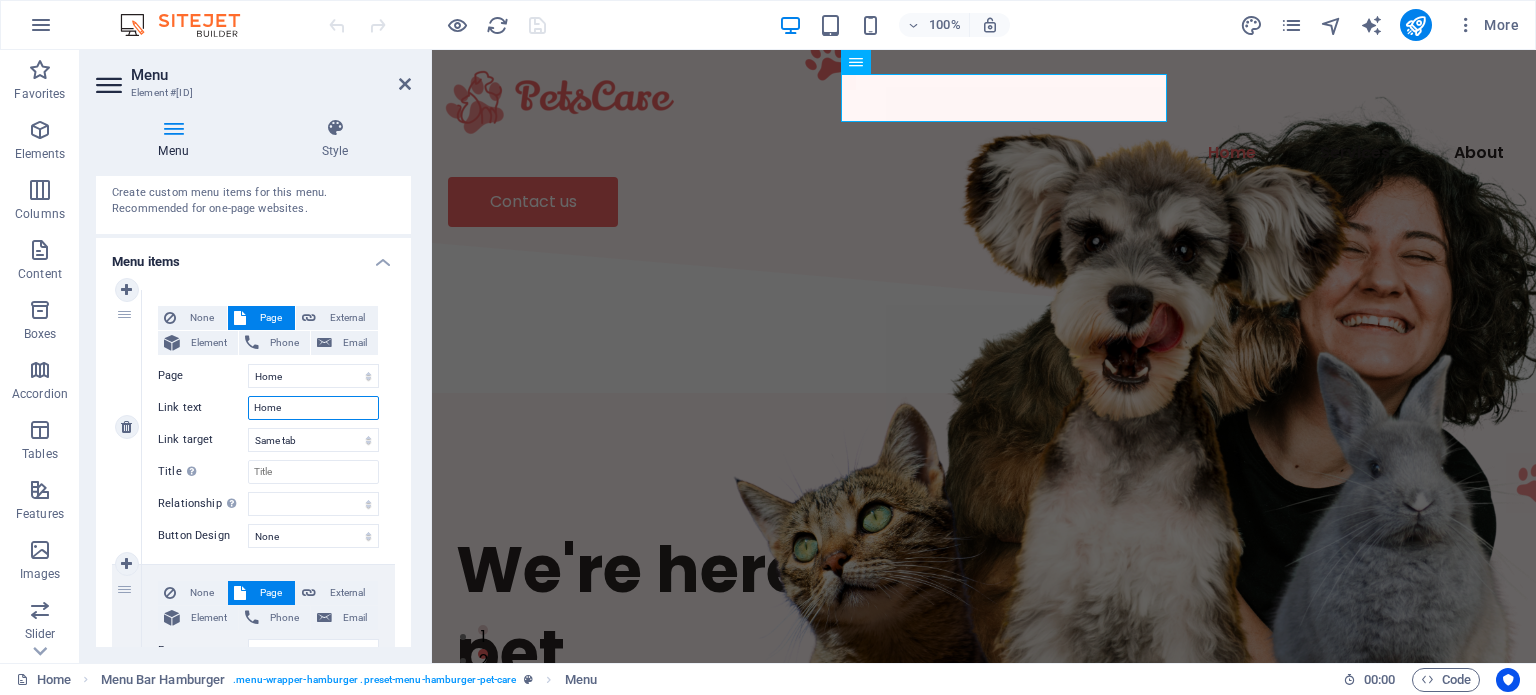 click on "Home" at bounding box center [313, 408] 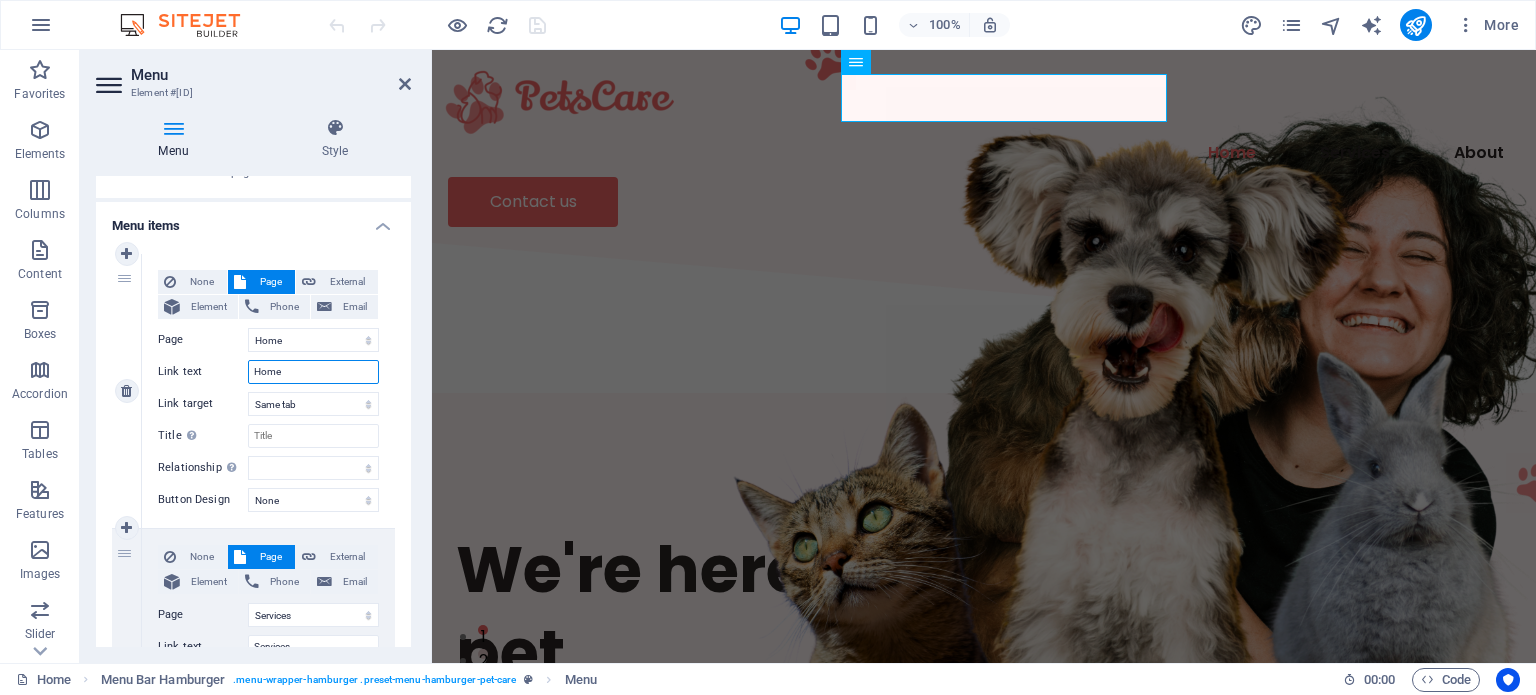 scroll, scrollTop: 118, scrollLeft: 0, axis: vertical 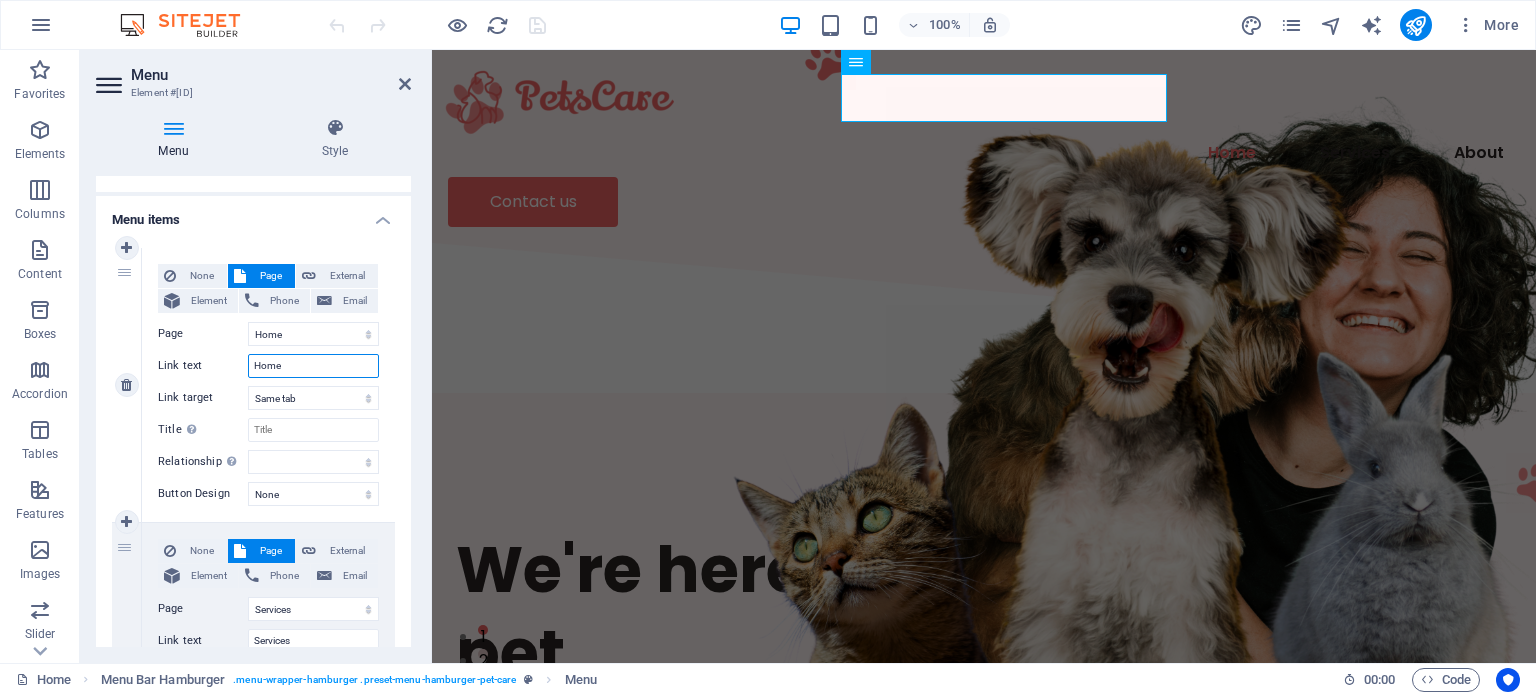 drag, startPoint x: 309, startPoint y: 362, endPoint x: 204, endPoint y: 362, distance: 105 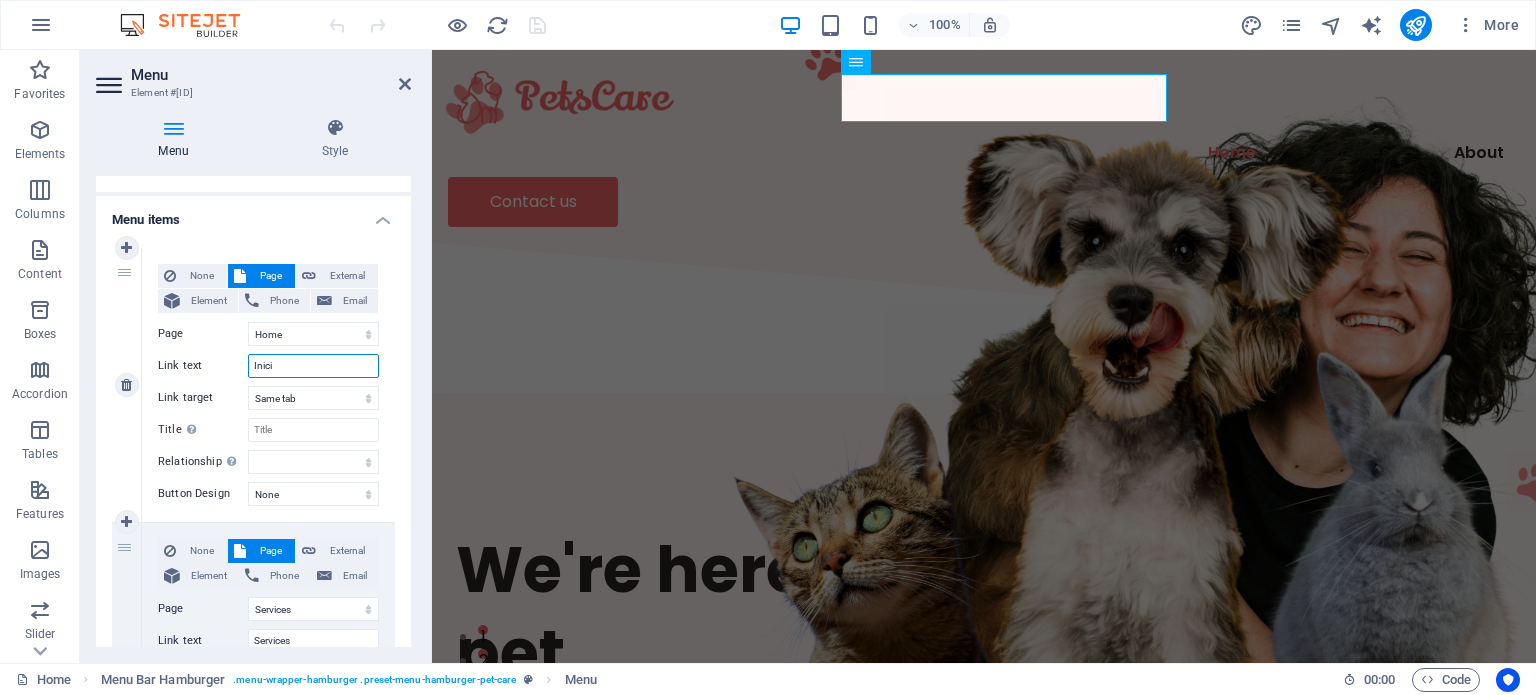 type on "Inicio" 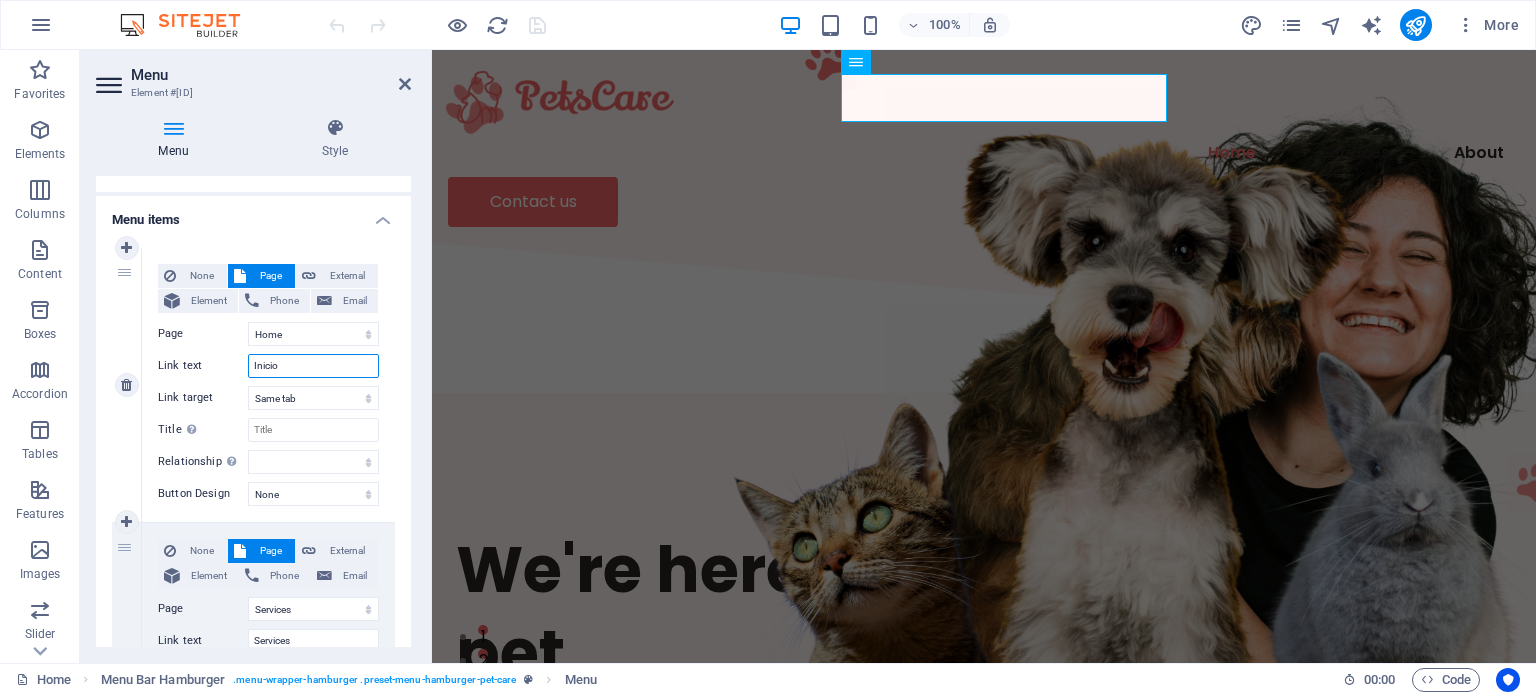 select 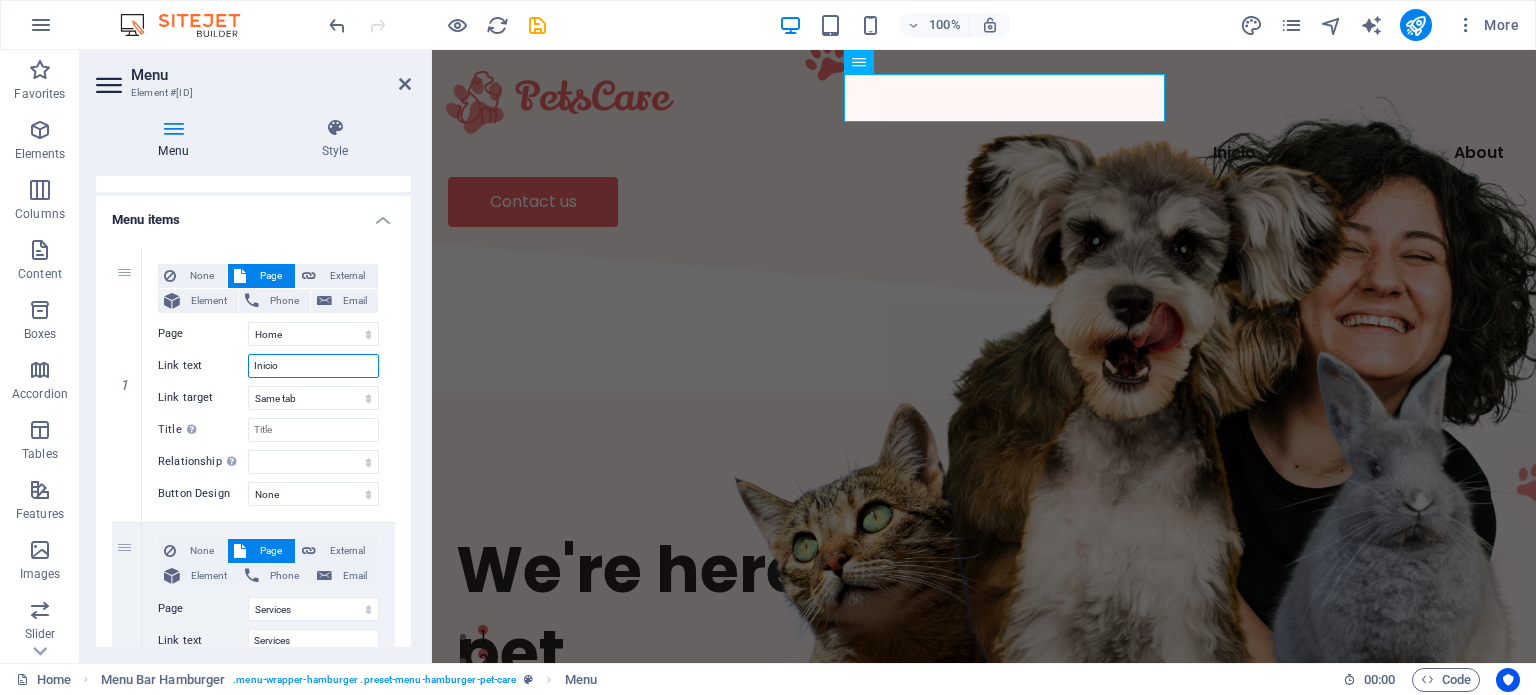 type on "Inicio" 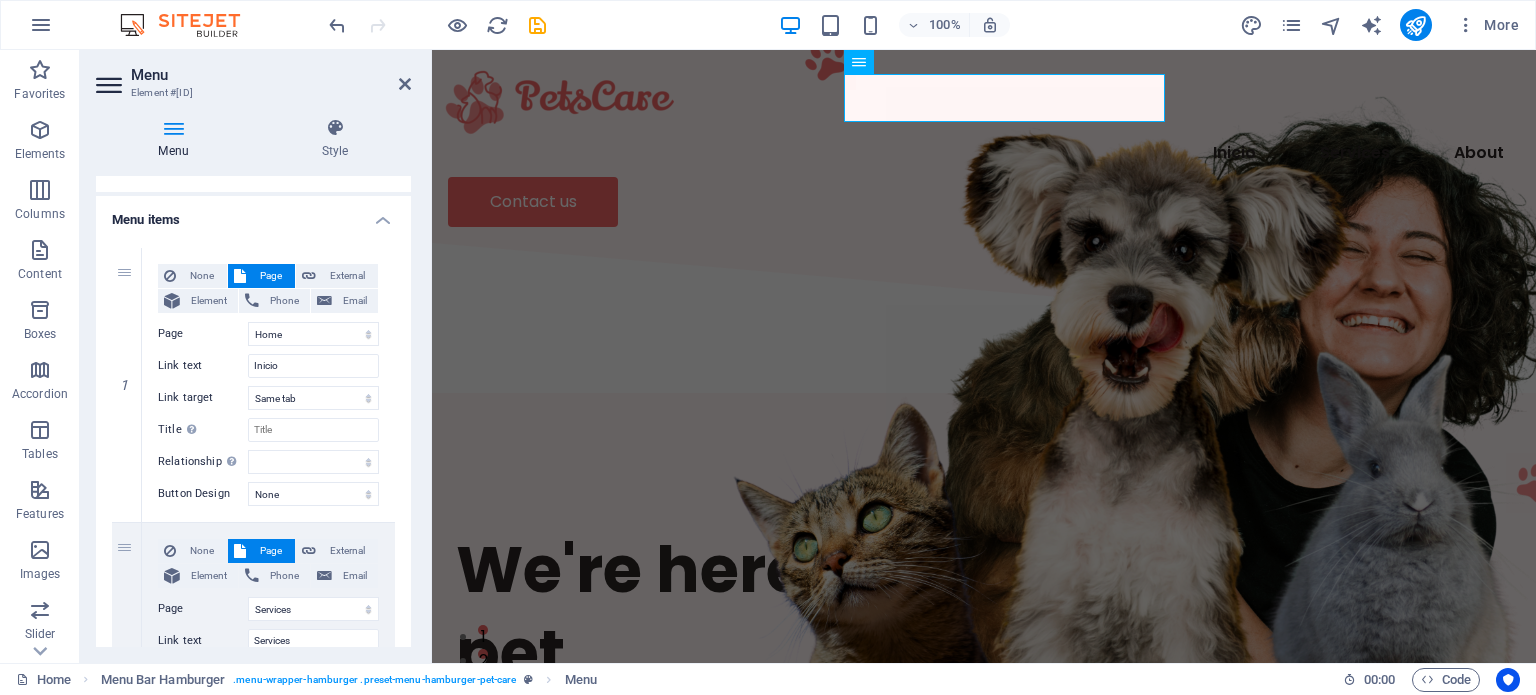 click on "1 None Page External Element Phone Email Page Home About Services Contact Legal Notice Privacy Element
URL Phone Email Link text Material Gratis Link target New tab Same tab Overlay Title Relationship Sets the  relationship of this link to the link target alternate author bookmark help 2 None Page External Element Phone Email Page Home About Services Contact Legal Notice Privacy Element
URL Phone Email Link text Services Link target New tab Same tab Overlay Title Relationship Sets the  relationship of this link to the link target alternate author bookmark help" at bounding box center [253, 660] 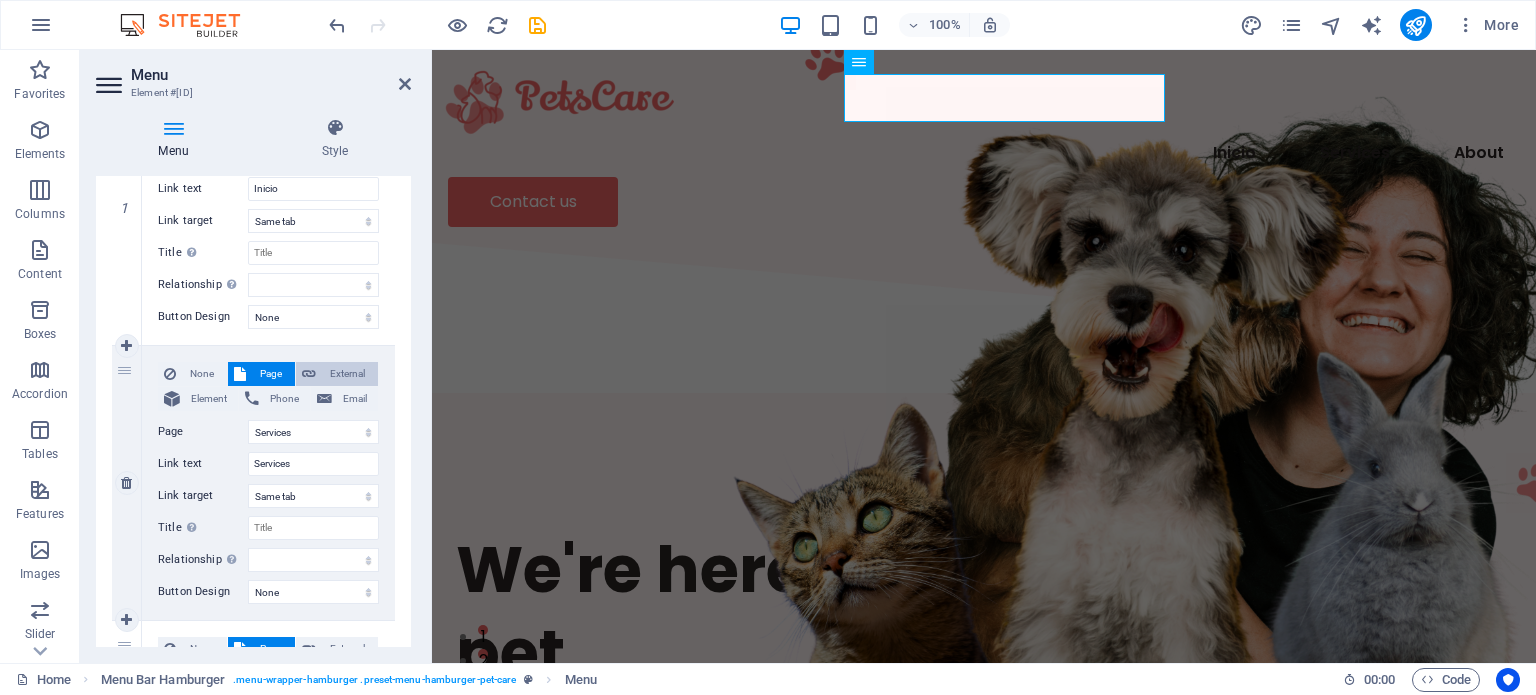 scroll, scrollTop: 300, scrollLeft: 0, axis: vertical 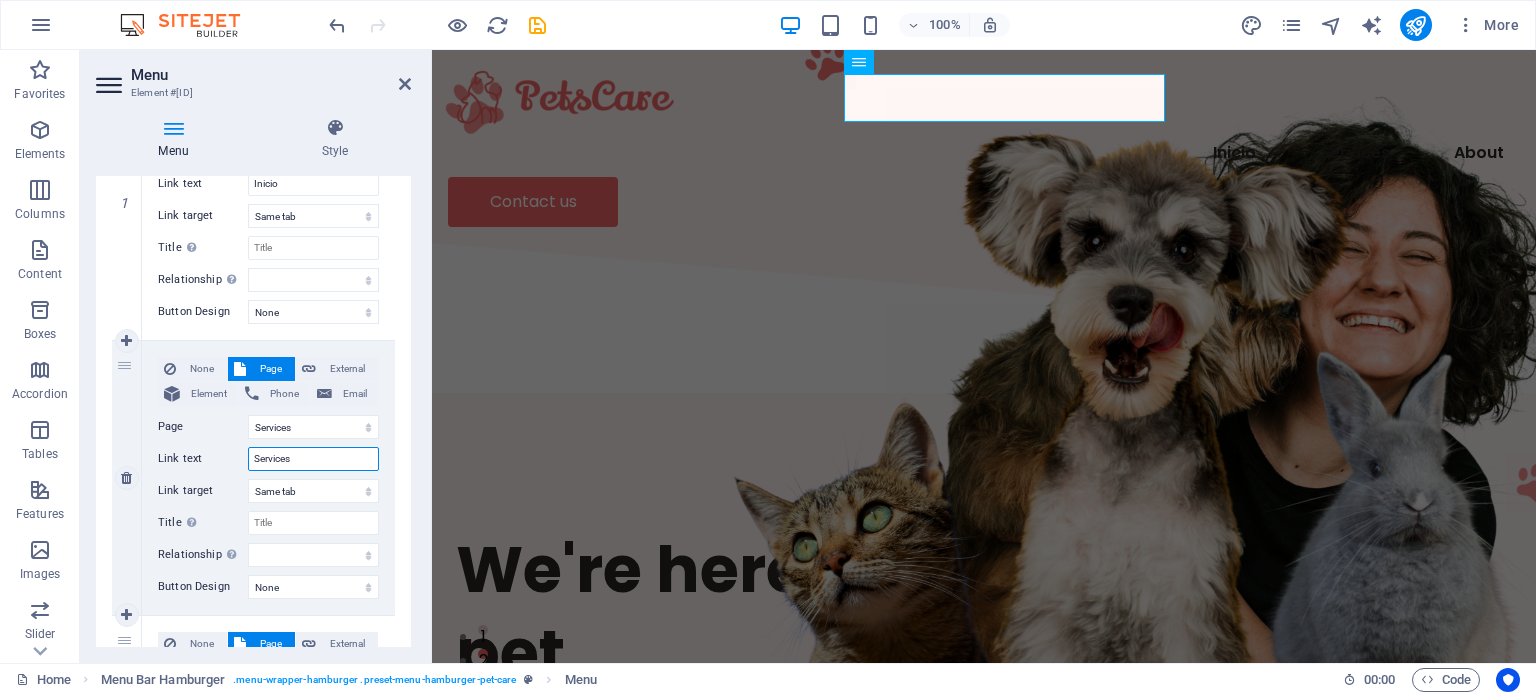 drag, startPoint x: 317, startPoint y: 459, endPoint x: 187, endPoint y: 449, distance: 130.38405 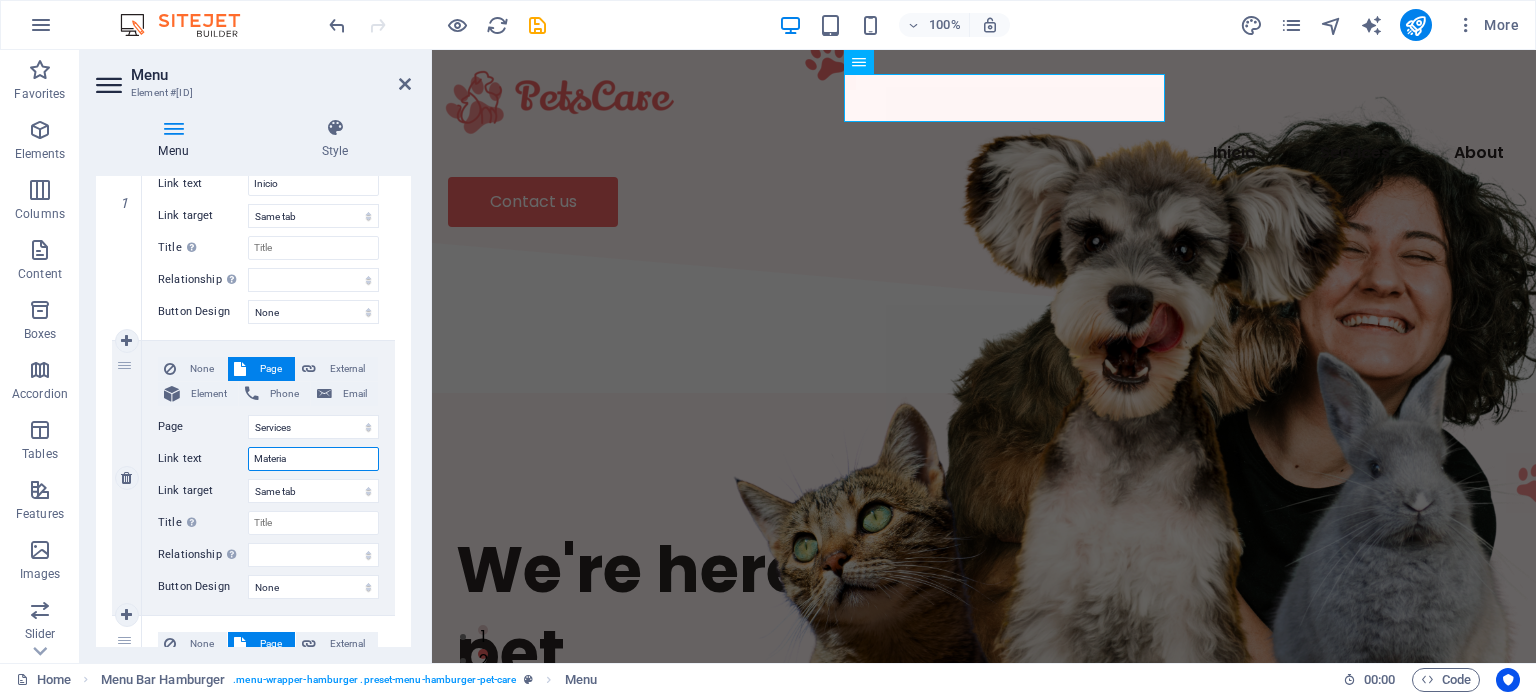 type on "Material" 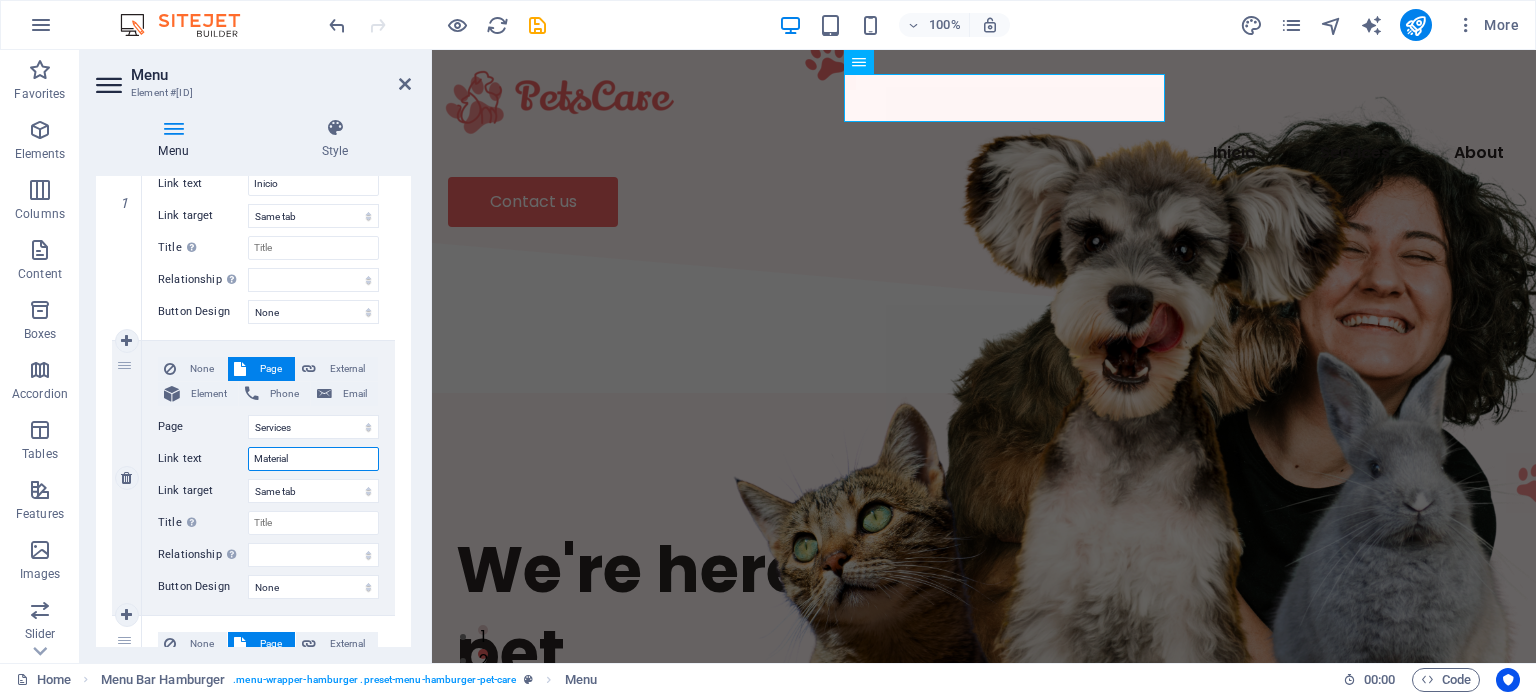 select 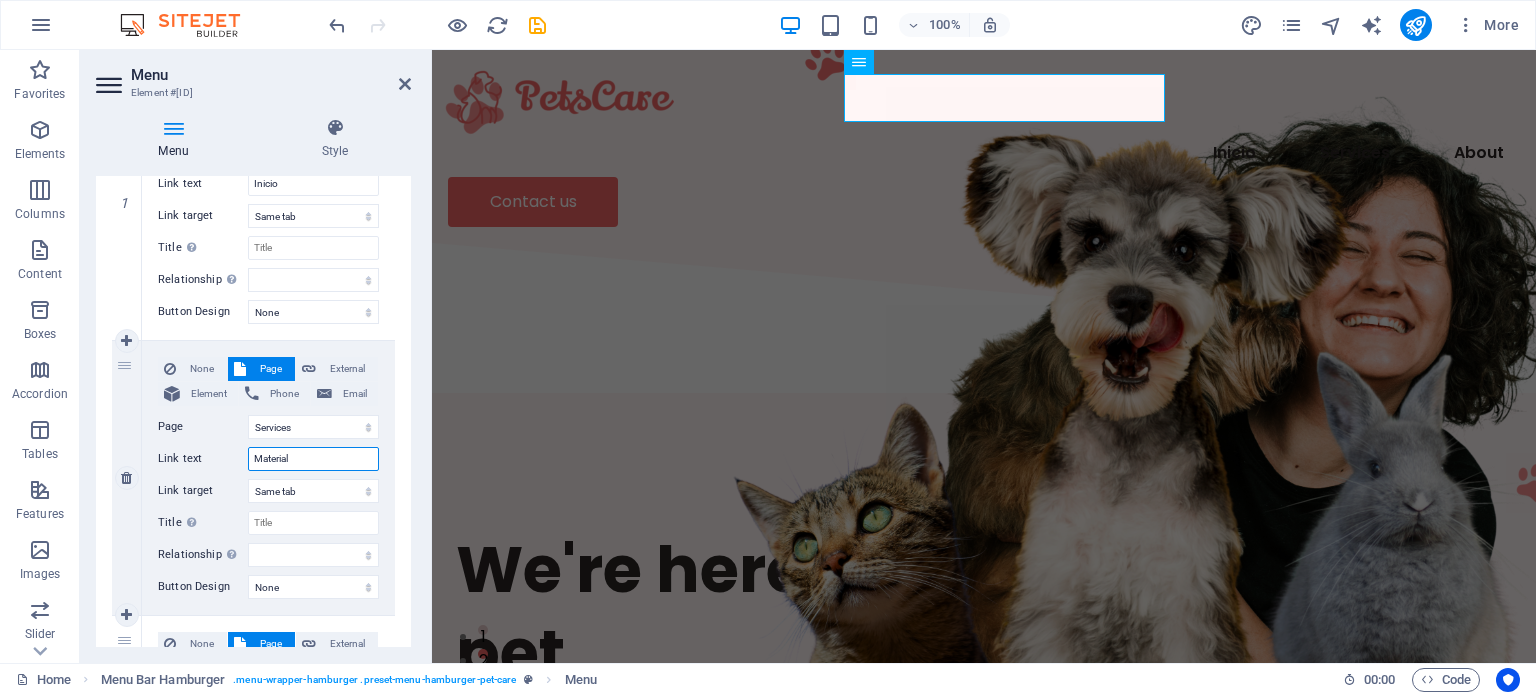 select 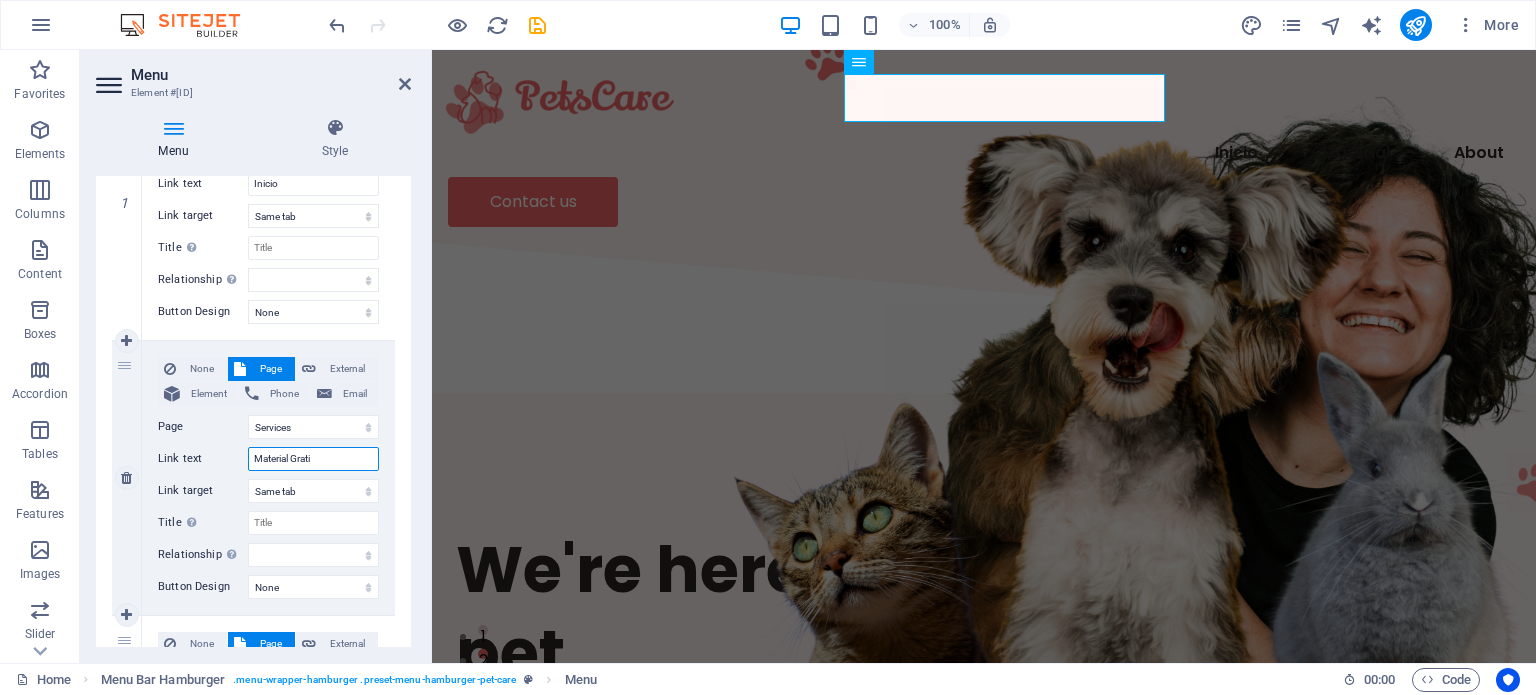 type on "Material Gratis" 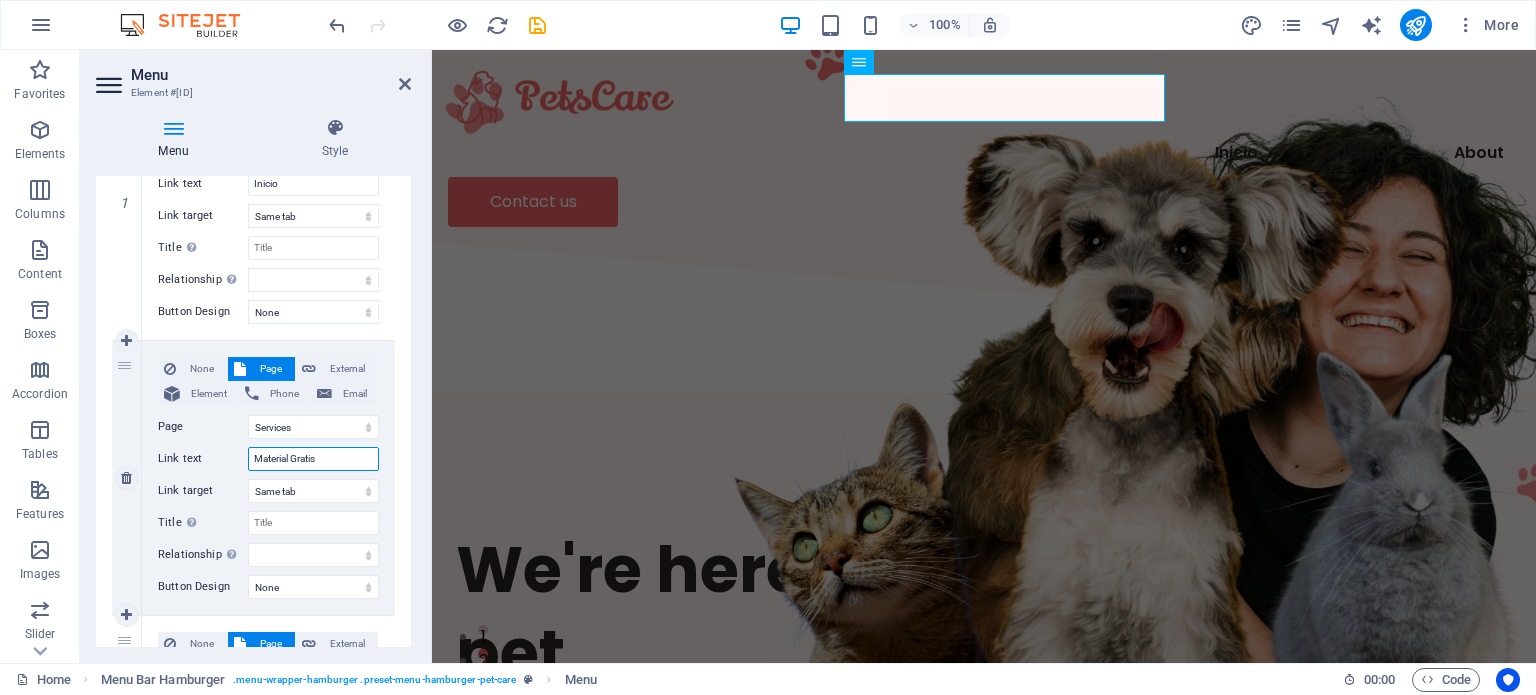 select 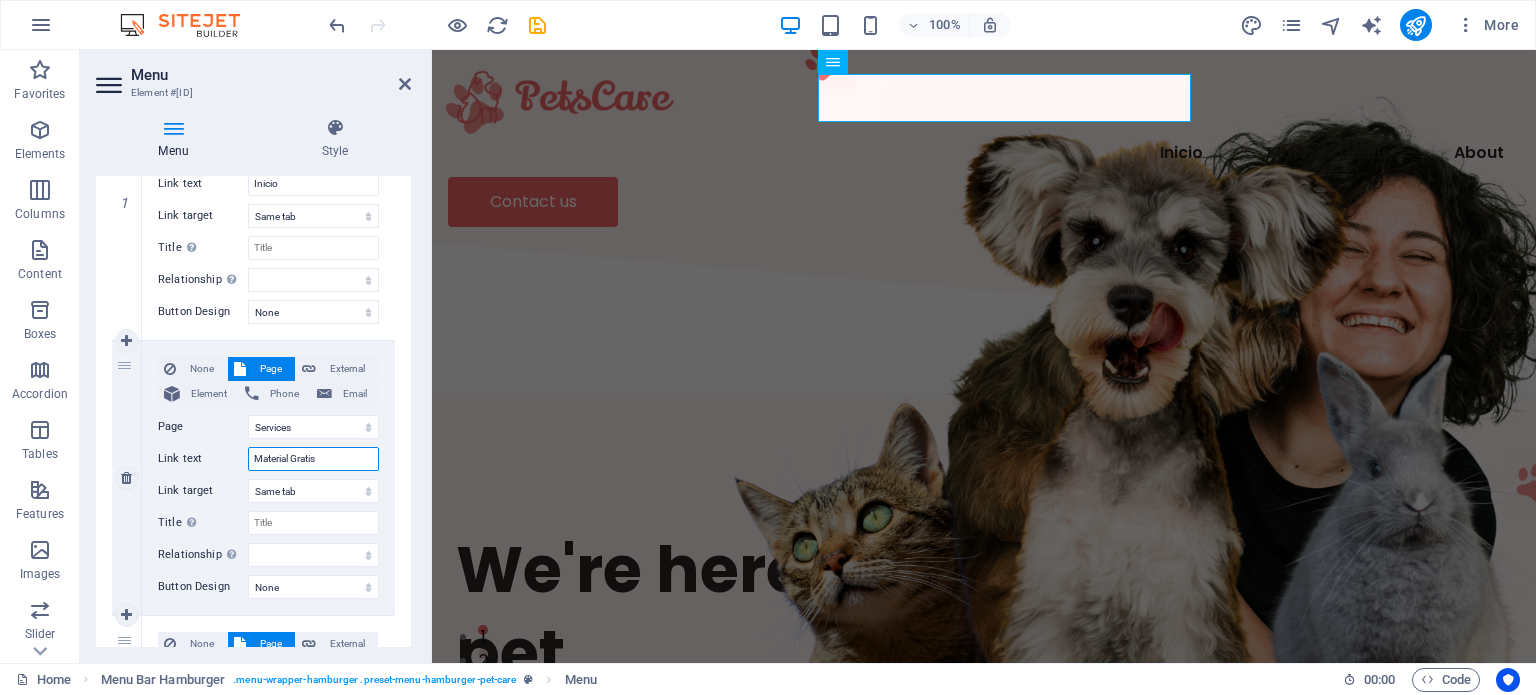 type on "Material Gratis" 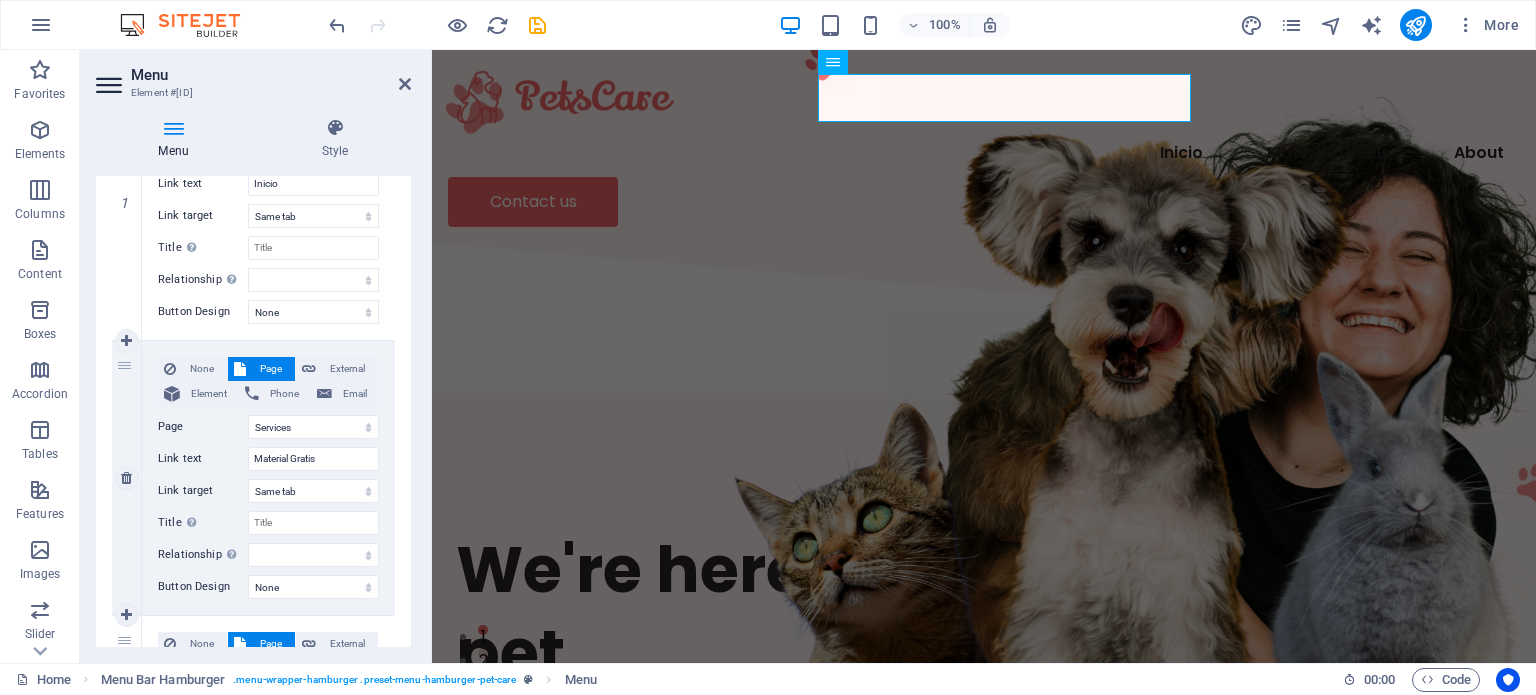 click on "None Page External Element Phone Email Page Home About Services Contact Legal Notice Privacy Element
URL Phone Email Link text Material Gratis Link target New tab Same tab Overlay Title Additional link description, should not be the same as the link text. The title is most often shown as a tooltip text when the mouse moves over the element. Leave empty if uncertain. Relationship Sets the  relationship of this link to the link target . For example, the value "nofollow" instructs search engines not to follow the link. Can be left empty. alternate author bookmark external help license next nofollow noreferrer noopener prev search tag Button Design None Default Primary Secondary" at bounding box center (268, 478) 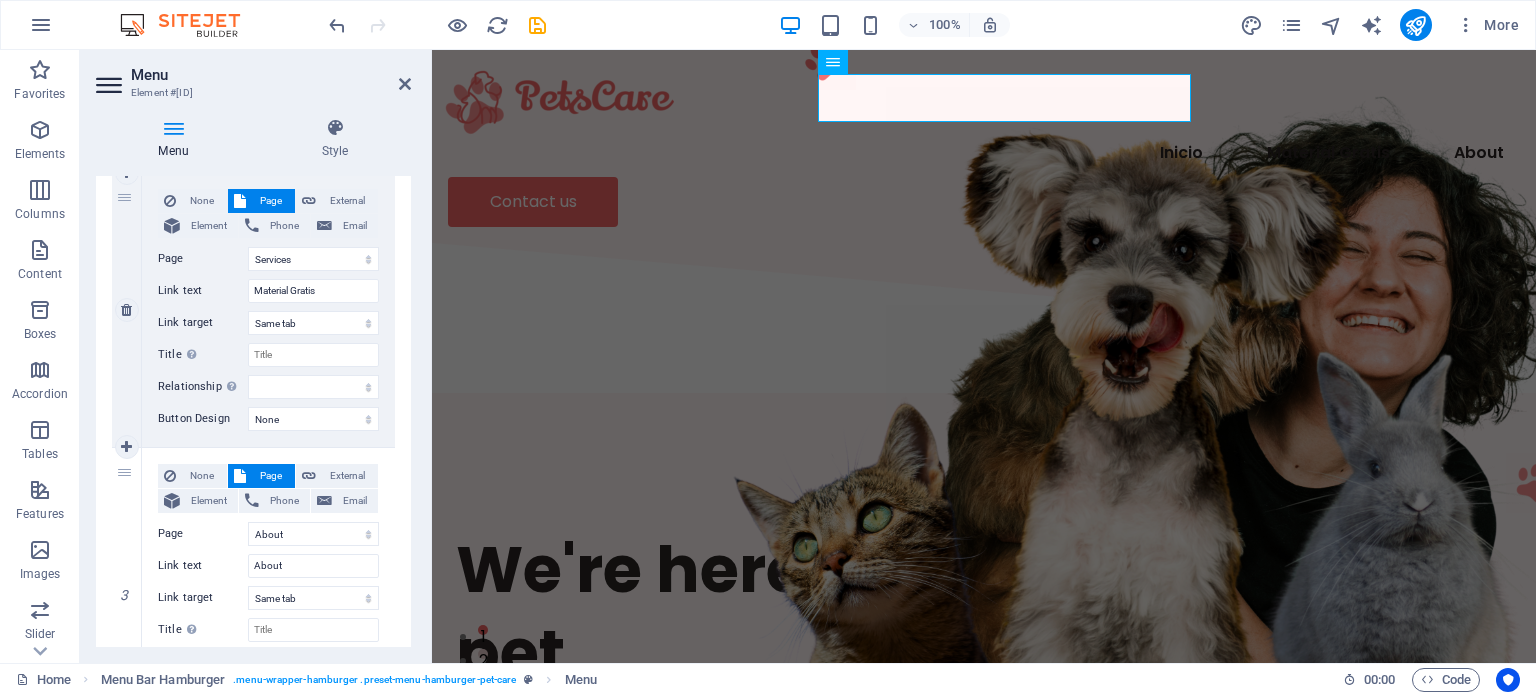 scroll, scrollTop: 480, scrollLeft: 0, axis: vertical 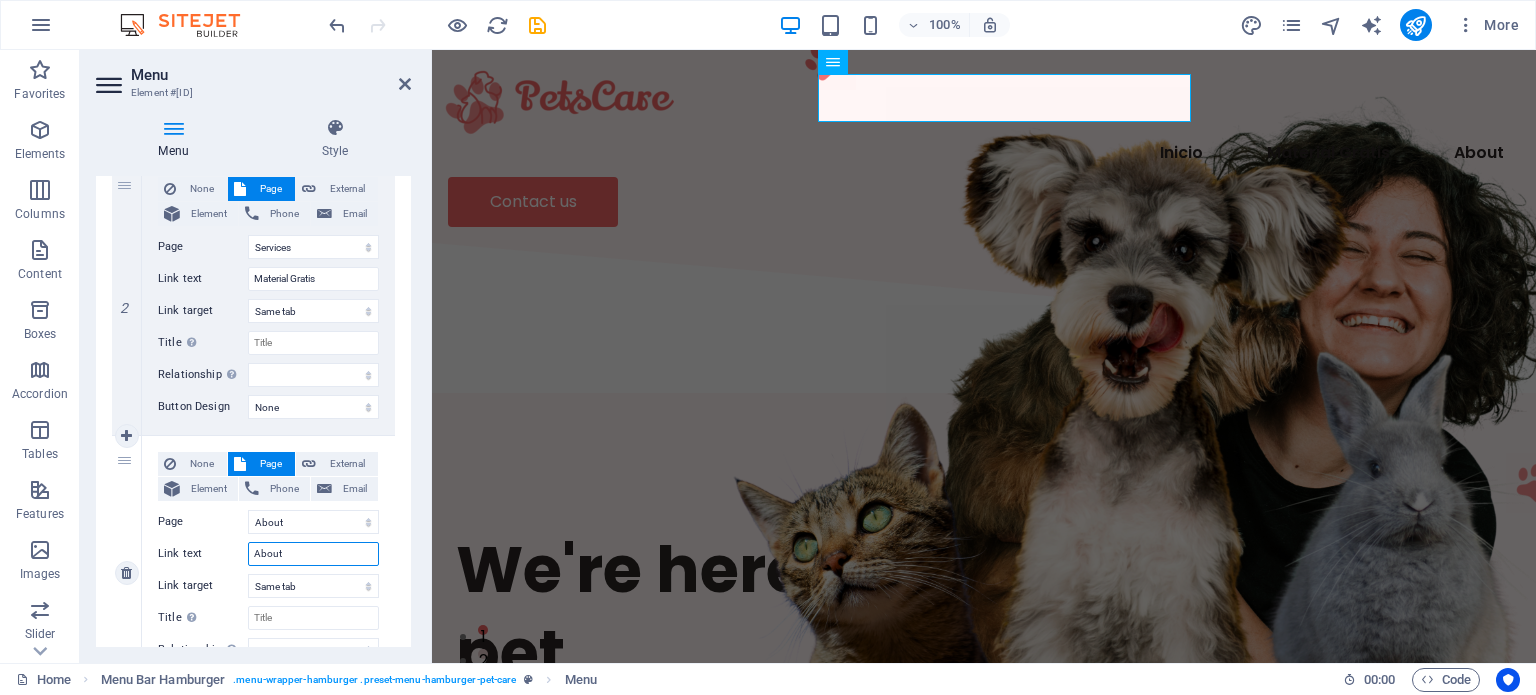 drag, startPoint x: 305, startPoint y: 550, endPoint x: 193, endPoint y: 548, distance: 112.01785 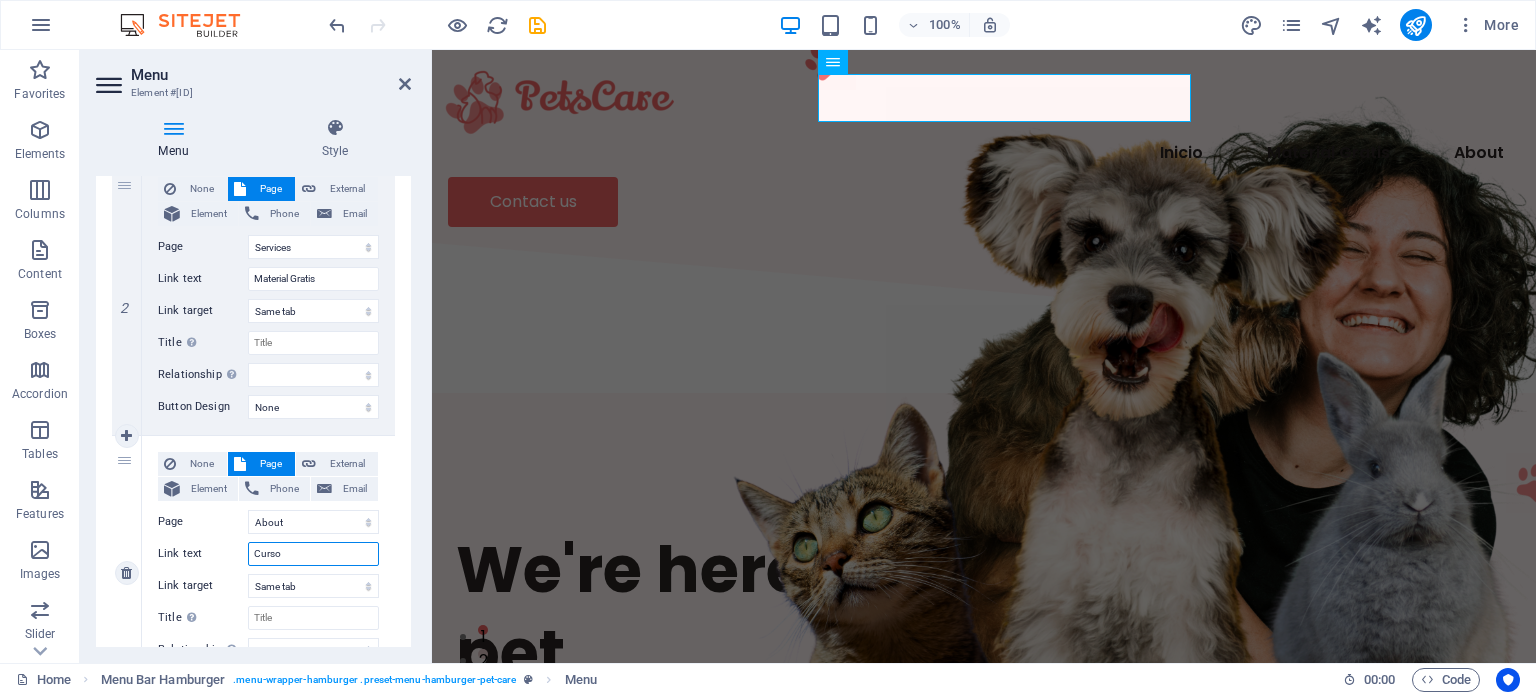 type on "Cursos" 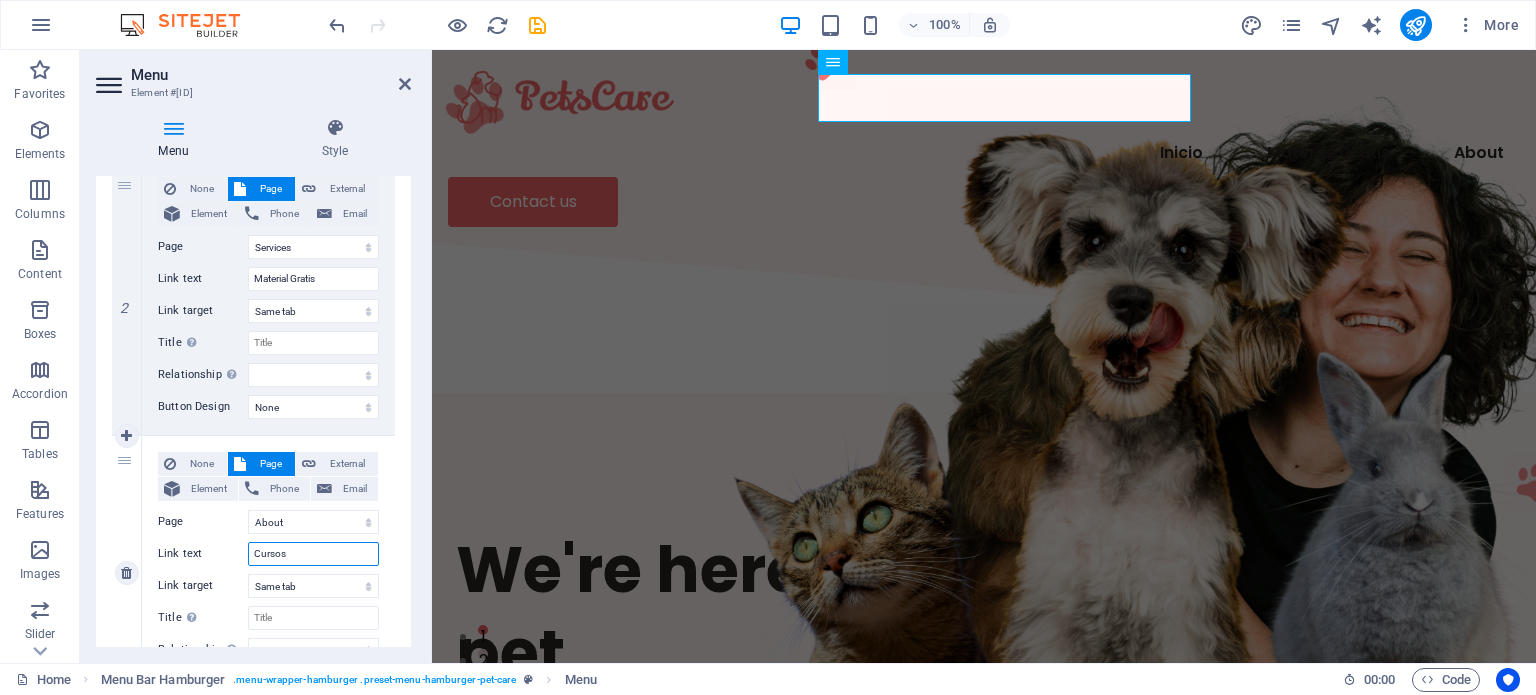 select 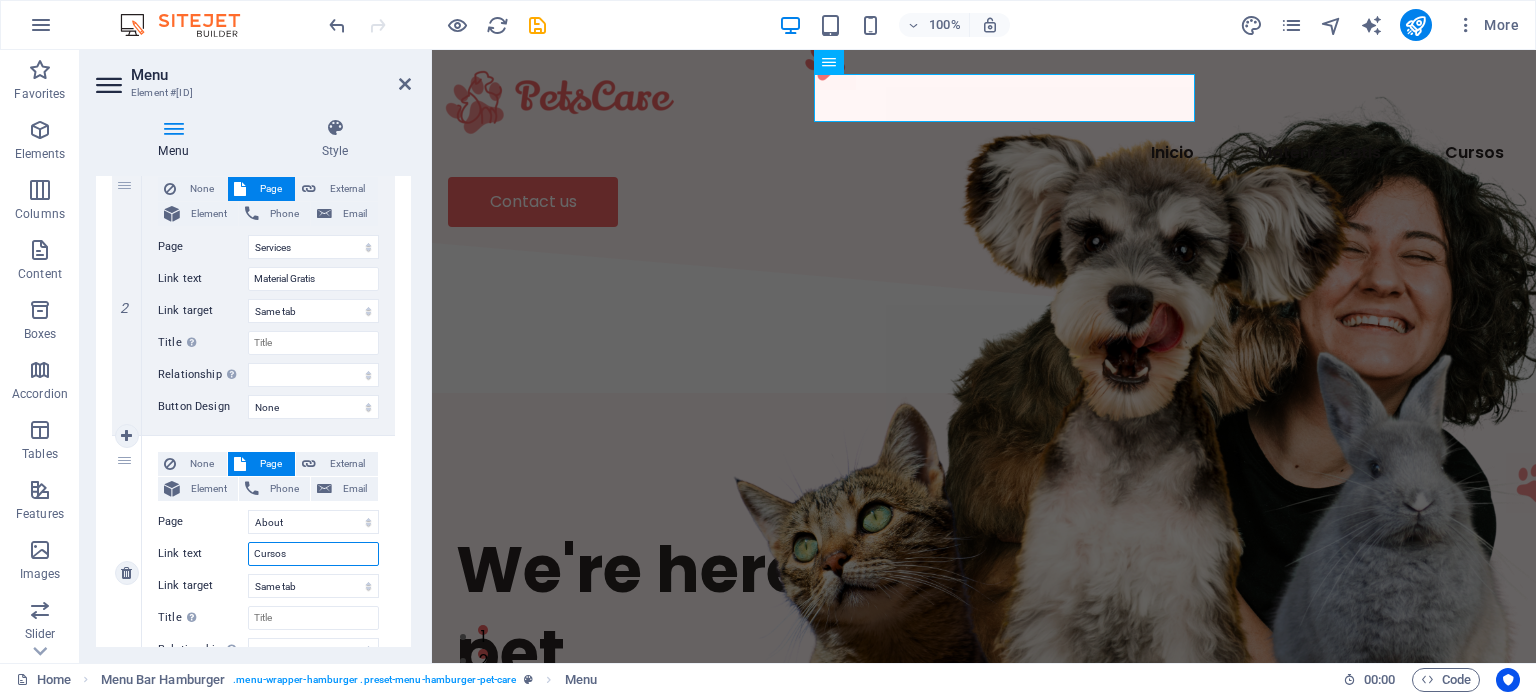 type on "Cursos" 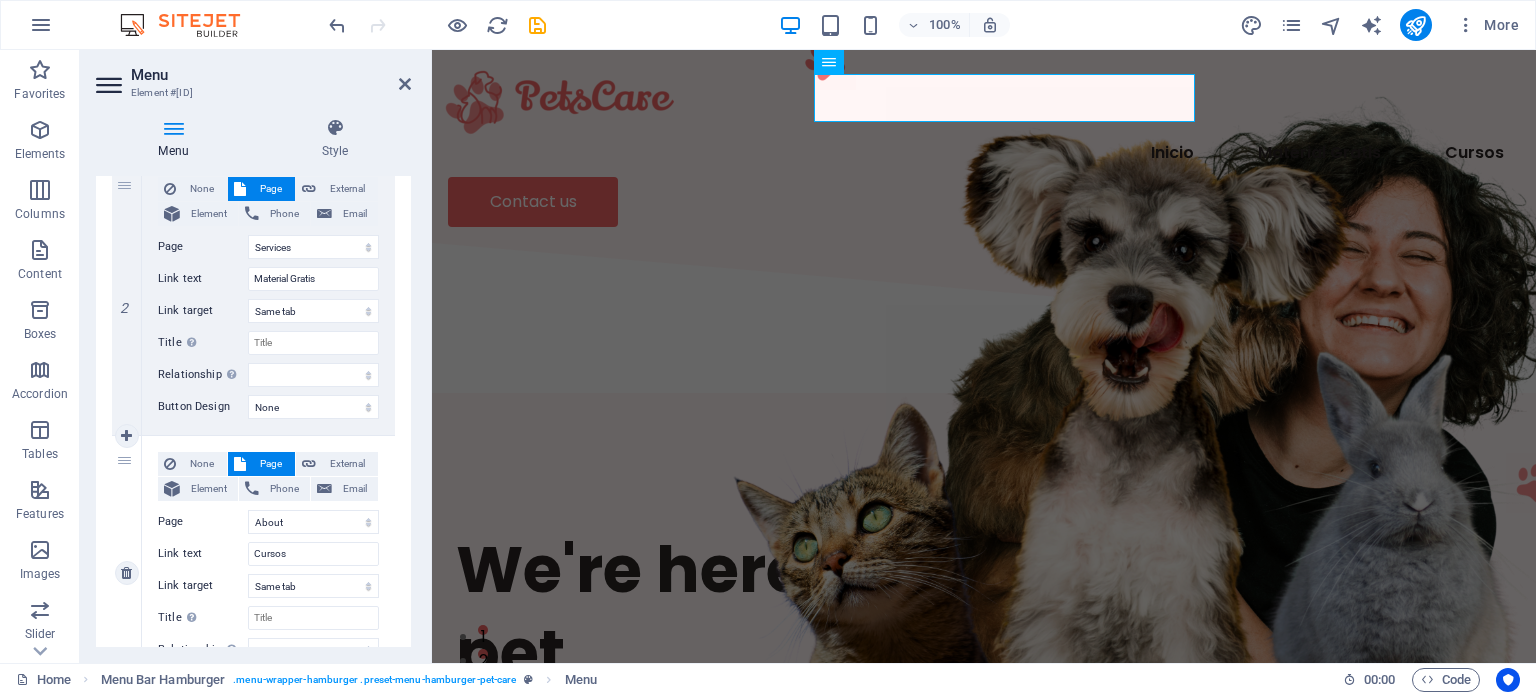 click on "None Page External Element Phone Email Page Home About Services Contact Legal Notice Privacy Element
URL Phone Email Link text Cursos Link target New tab Same tab Overlay Title Additional link description, should not be the same as the link text. The title is most often shown as a tooltip text when the mouse moves over the element. Leave empty if uncertain. Relationship Sets the  relationship of this link to the link target . For example, the value "nofollow" instructs search engines not to follow the link. Can be left empty. alternate author bookmark external help license next nofollow noreferrer noopener prev search tag Button Design None Default Primary Secondary" at bounding box center [268, 573] 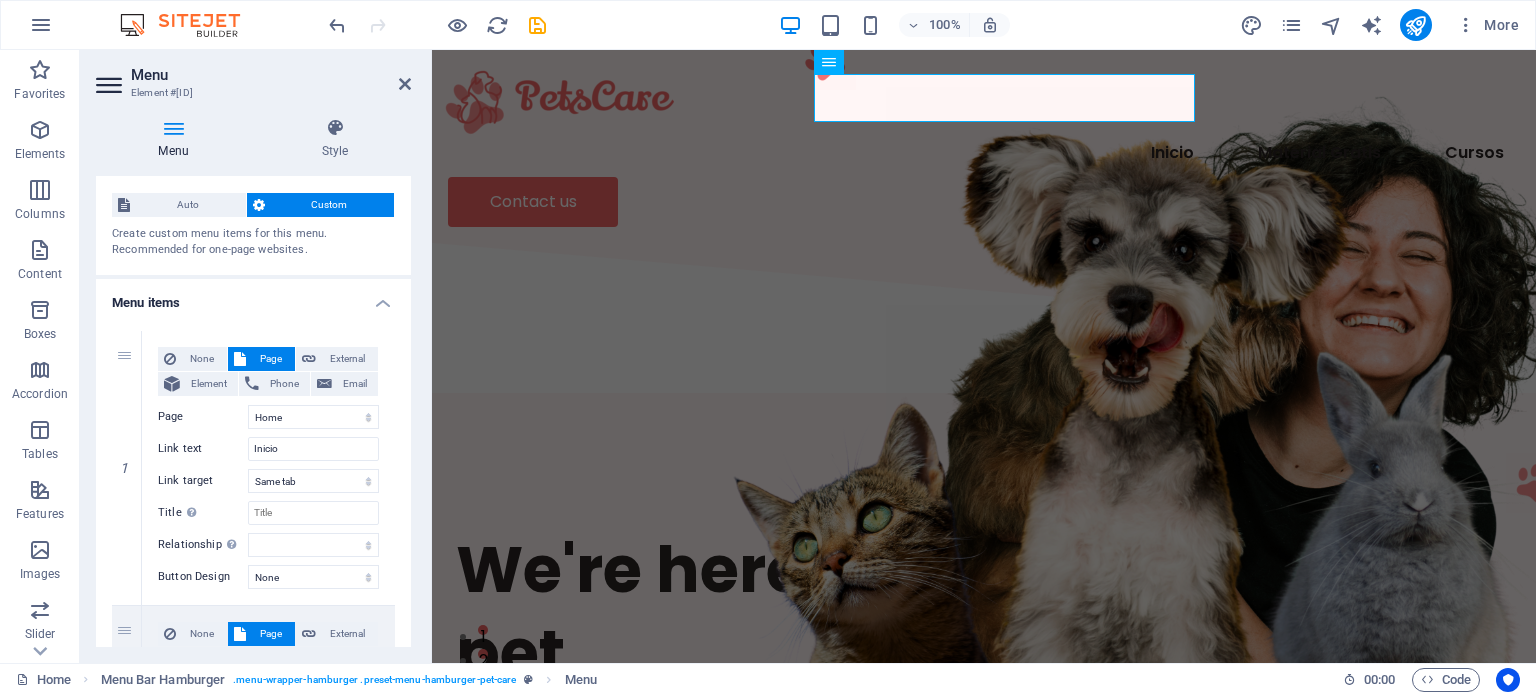 scroll, scrollTop: 31, scrollLeft: 0, axis: vertical 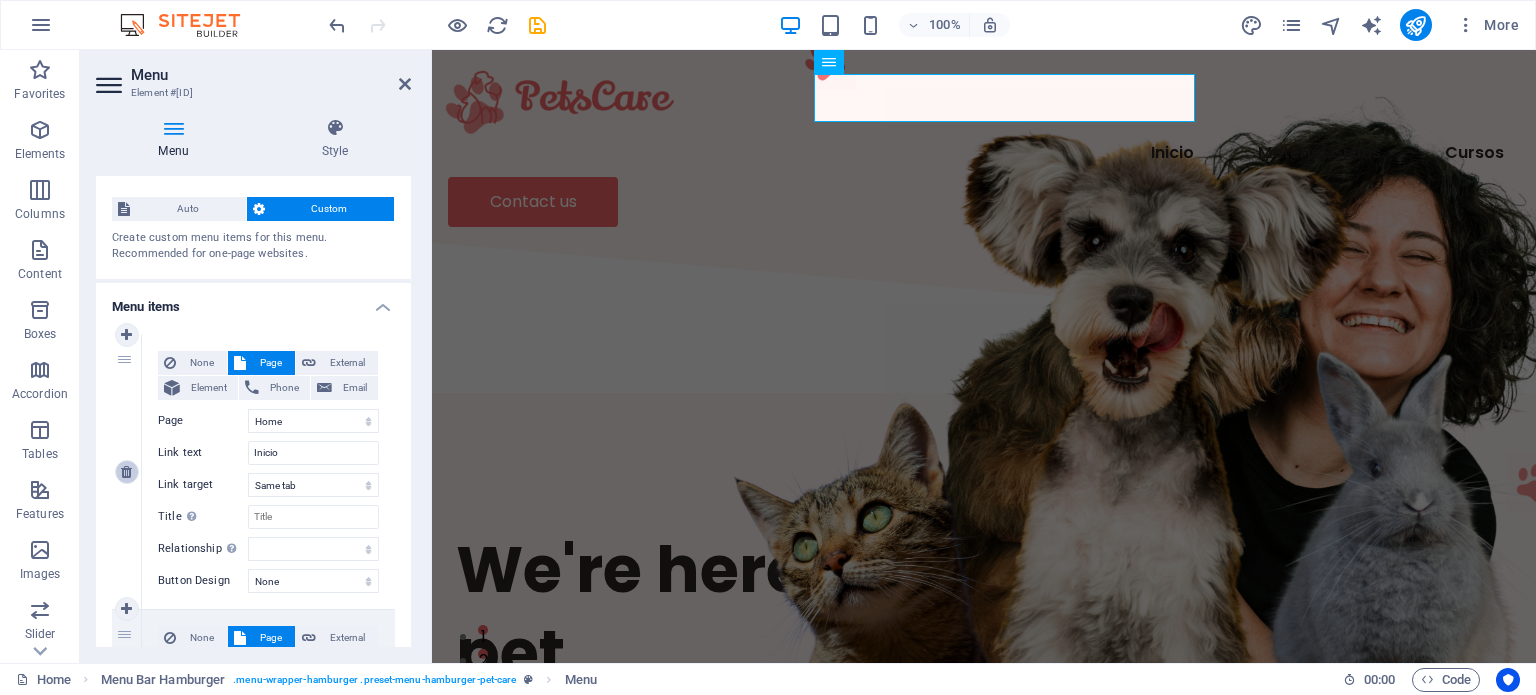 click at bounding box center [127, 472] 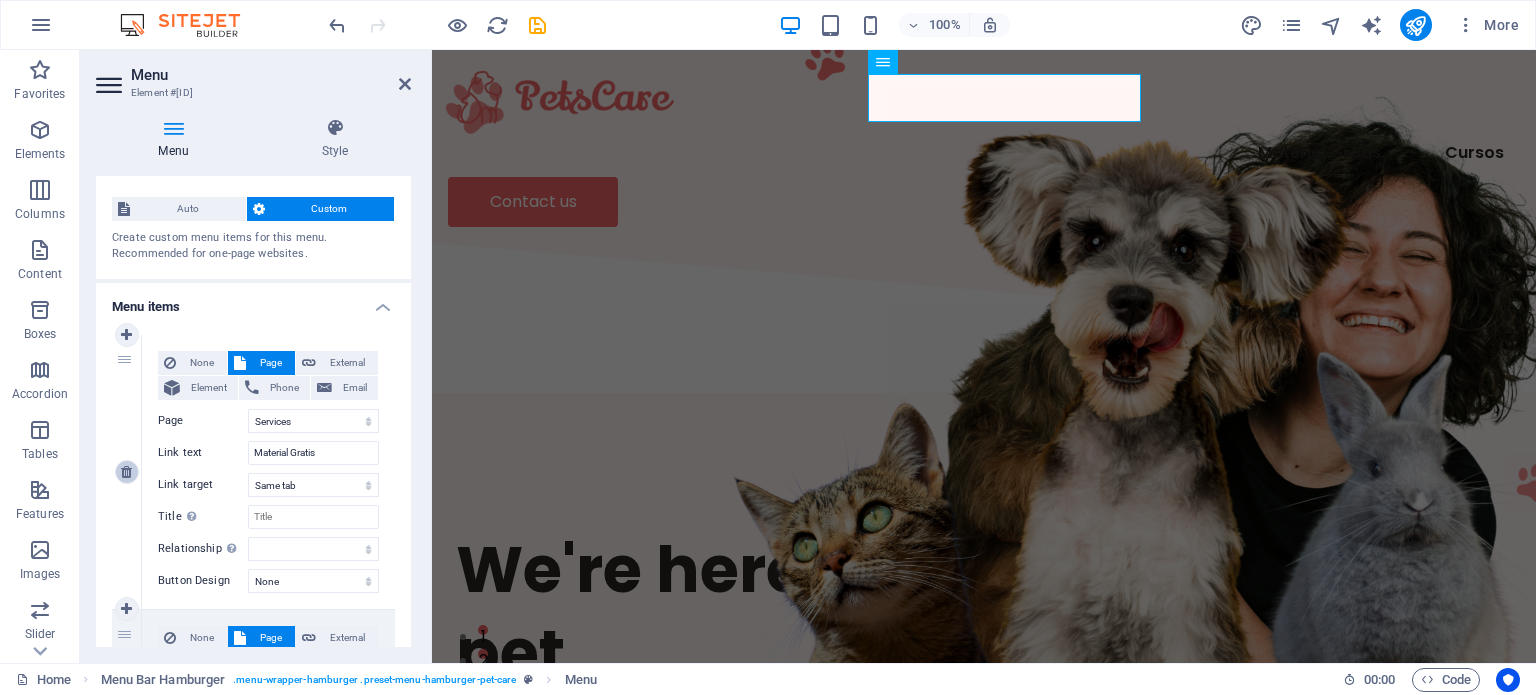 click at bounding box center (127, 472) 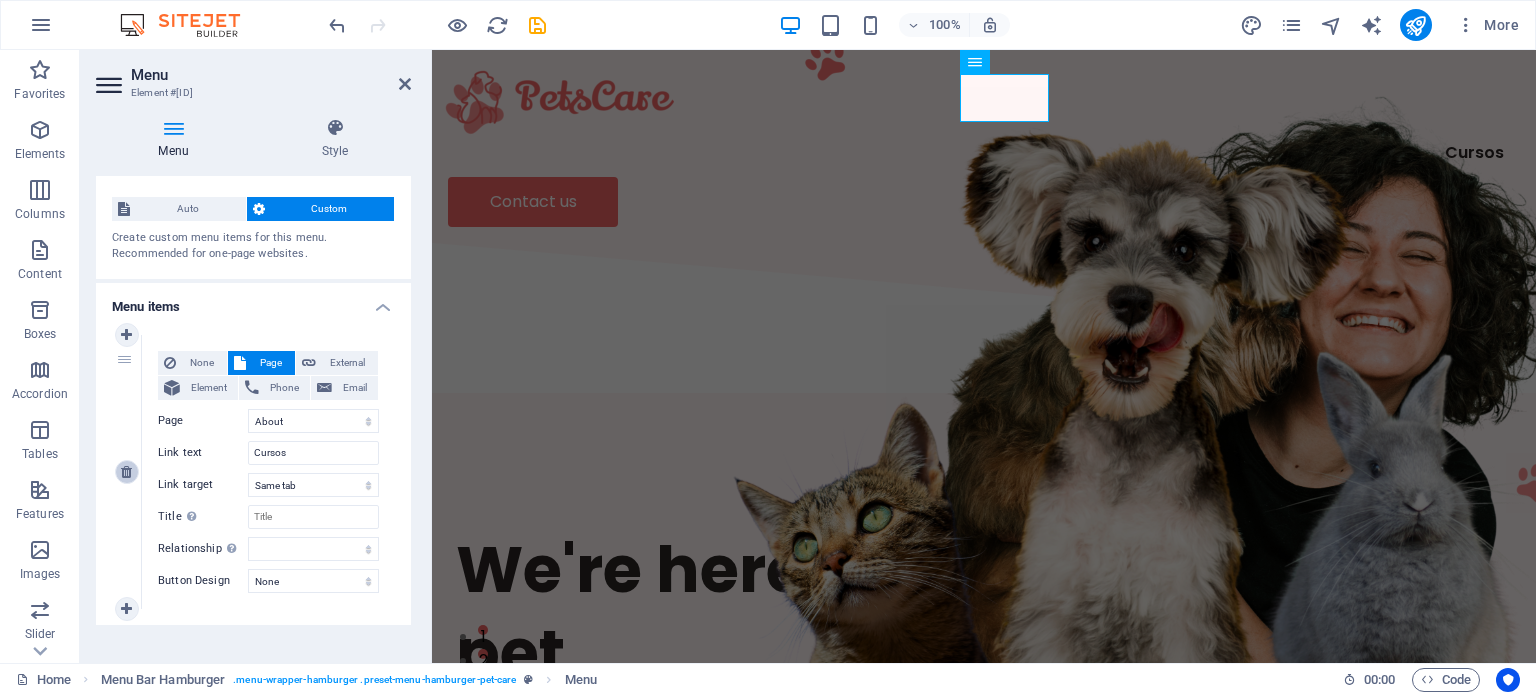 click at bounding box center (127, 472) 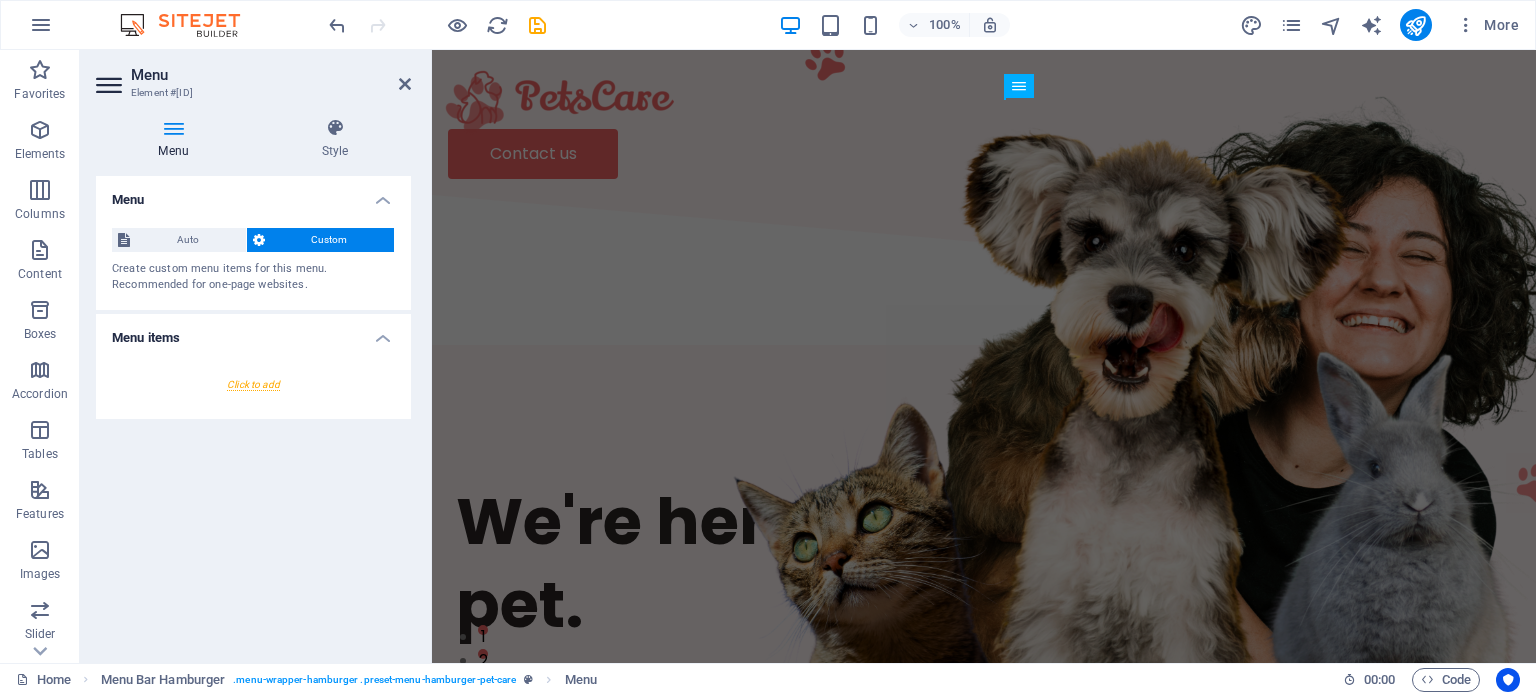 click at bounding box center (253, 384) 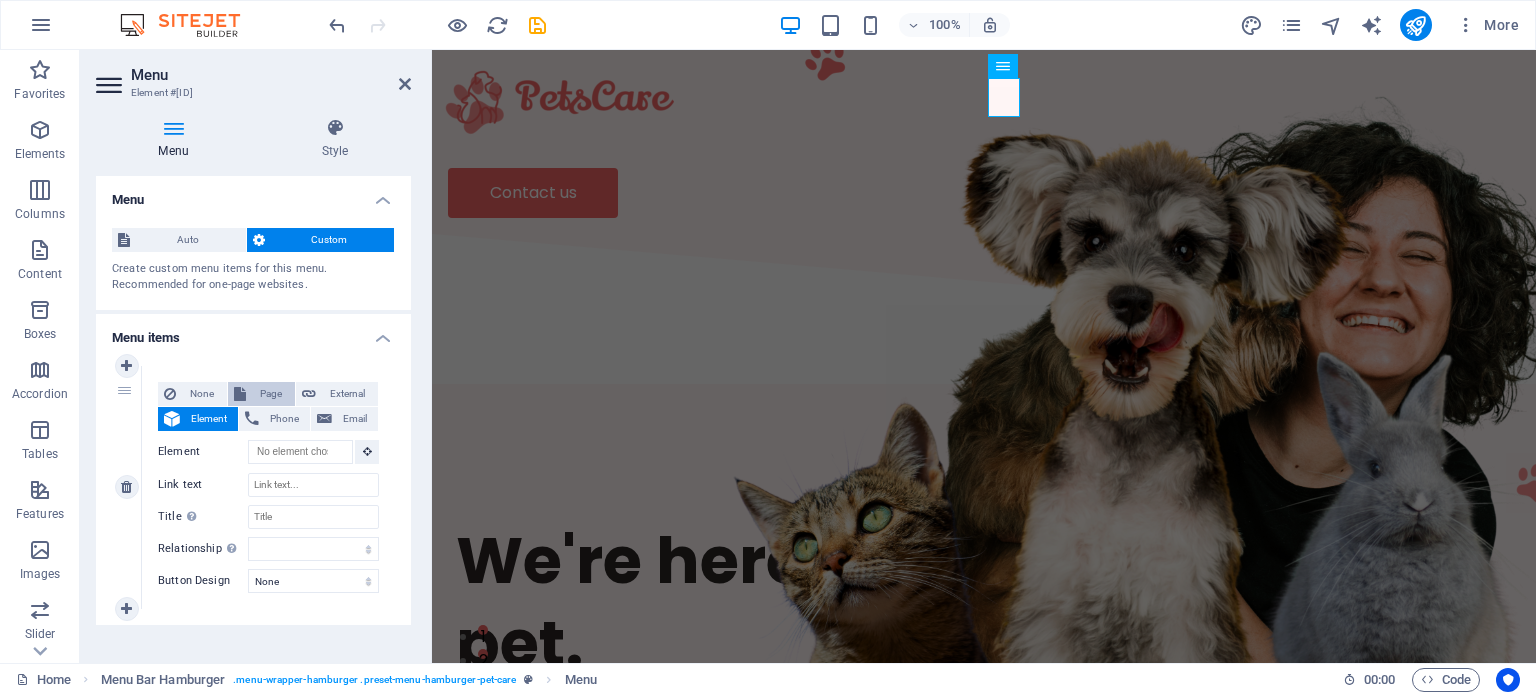scroll, scrollTop: 17, scrollLeft: 0, axis: vertical 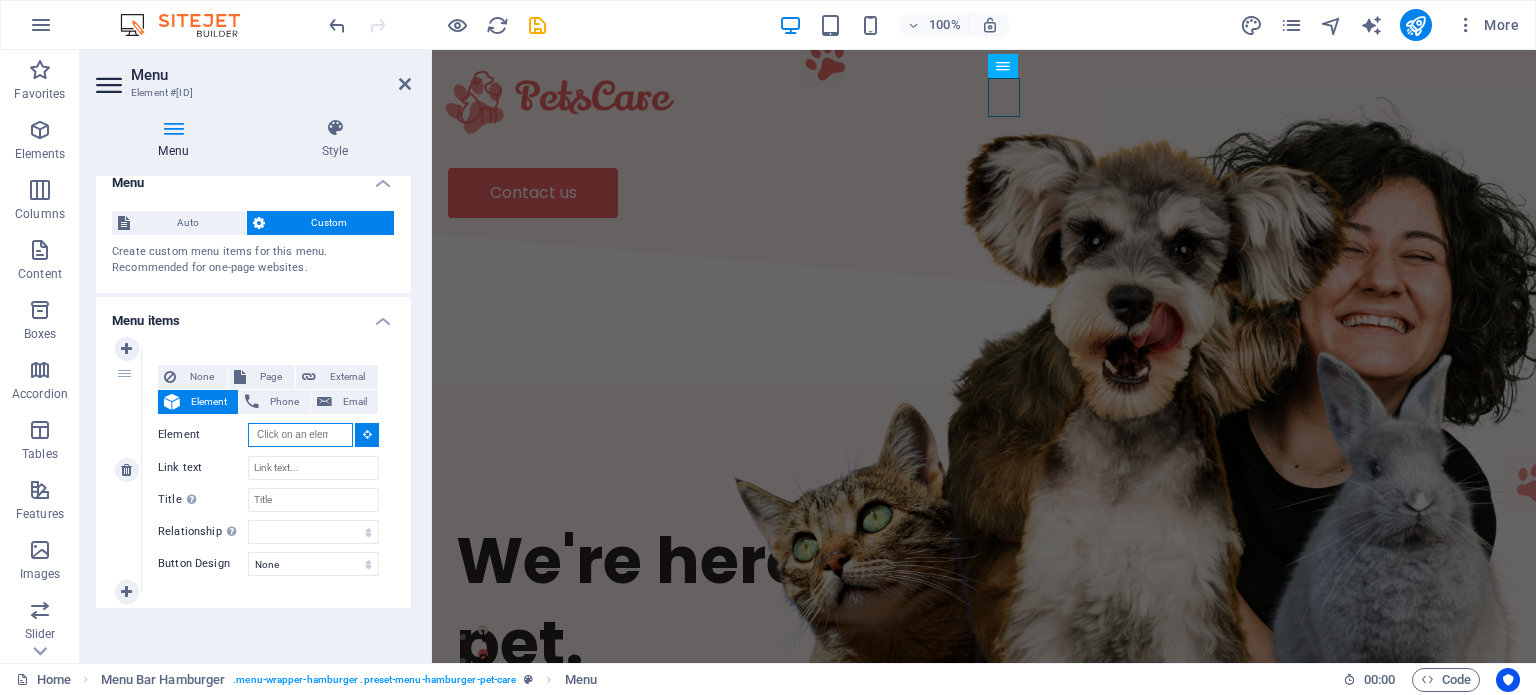click on "Element" at bounding box center (300, 435) 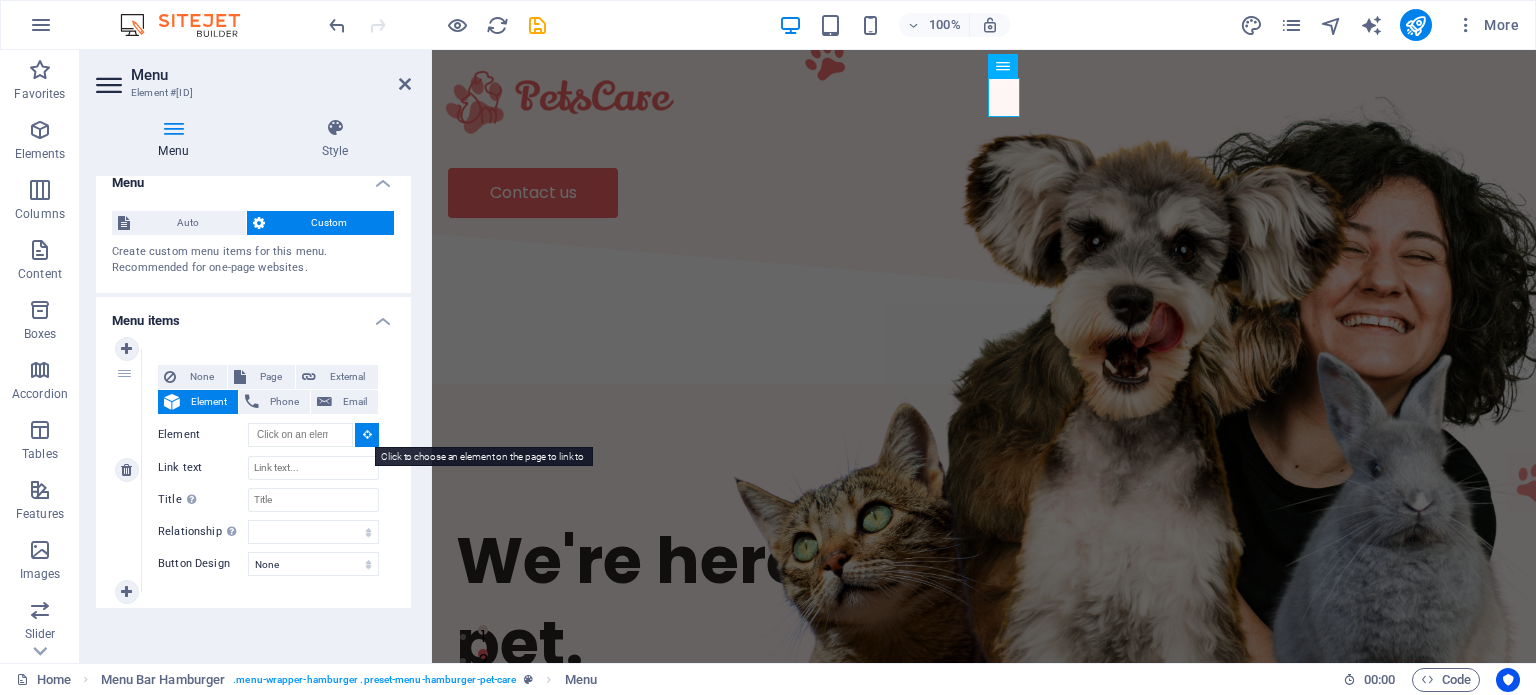 click at bounding box center [367, 434] 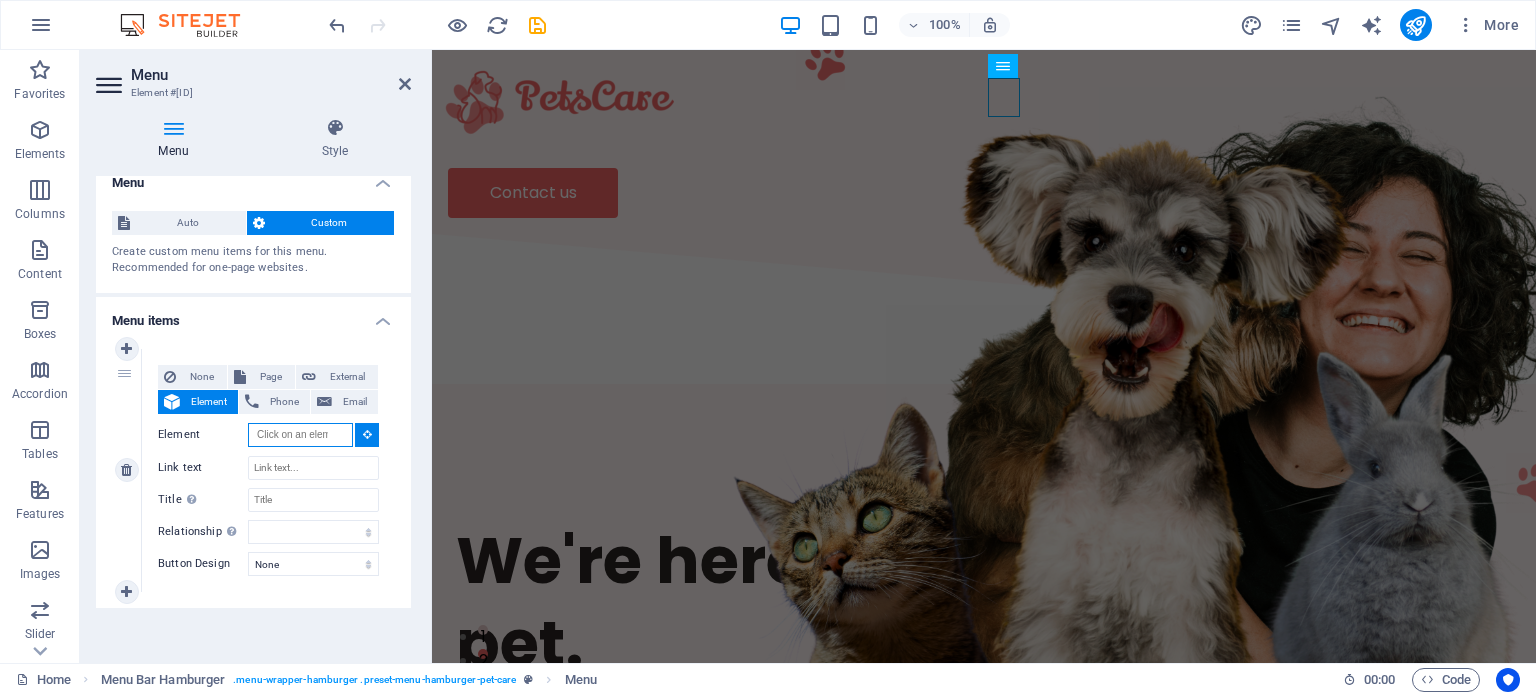 click on "Element" at bounding box center [300, 435] 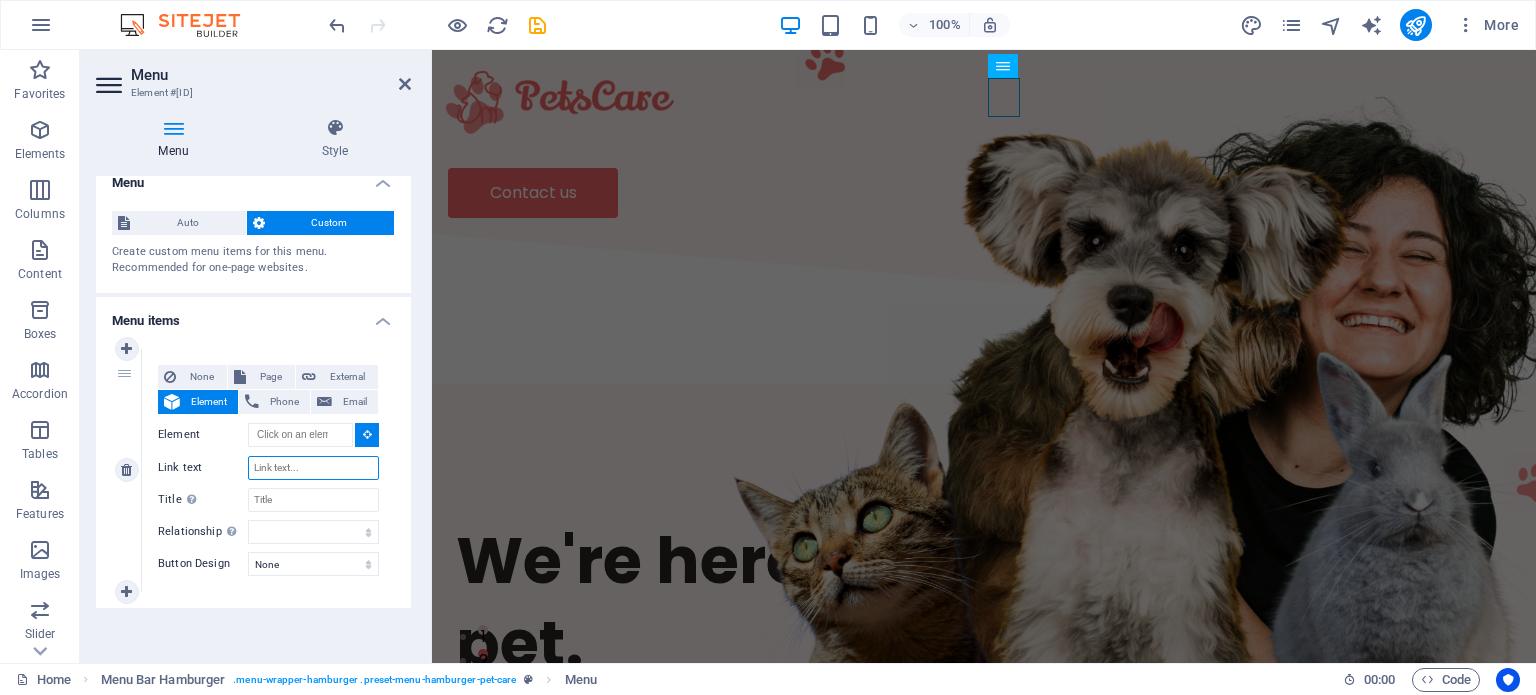 click on "Link text" at bounding box center (313, 468) 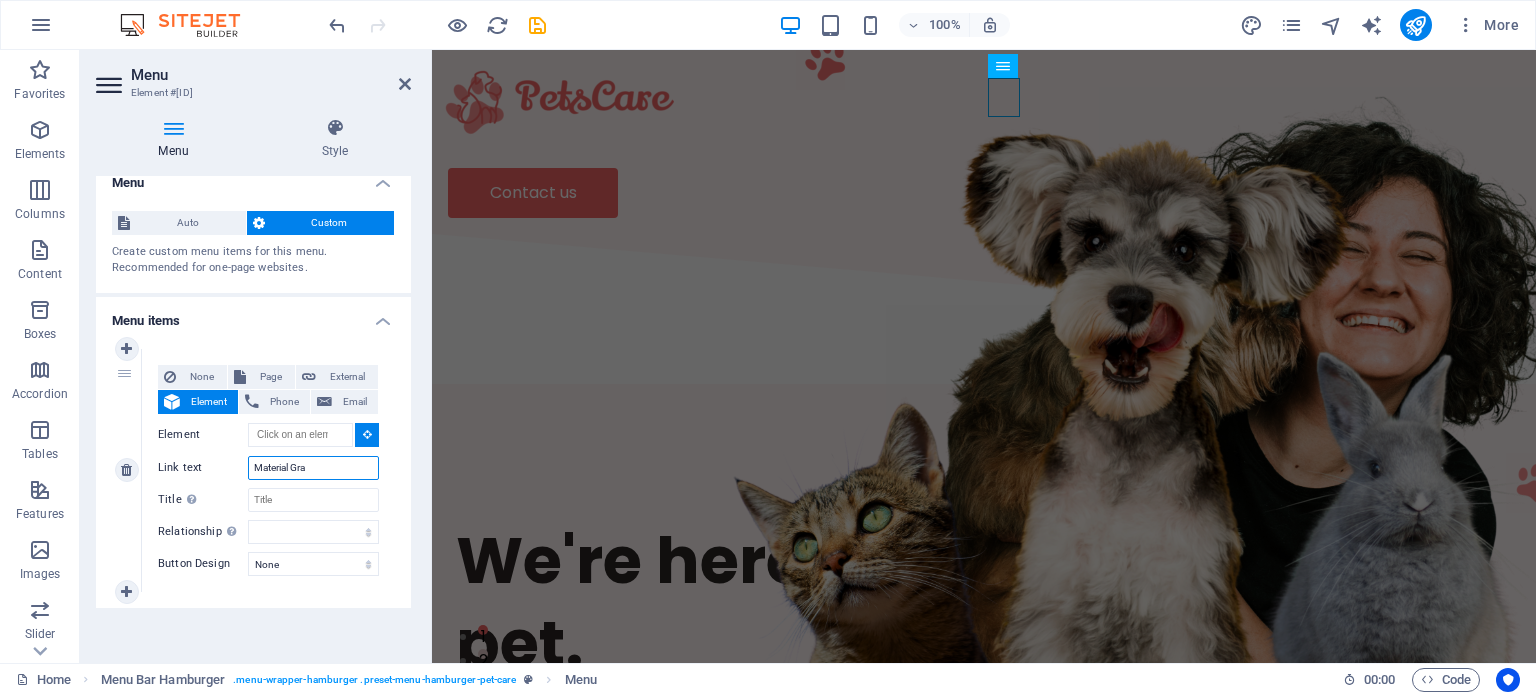 type on "Material Gr" 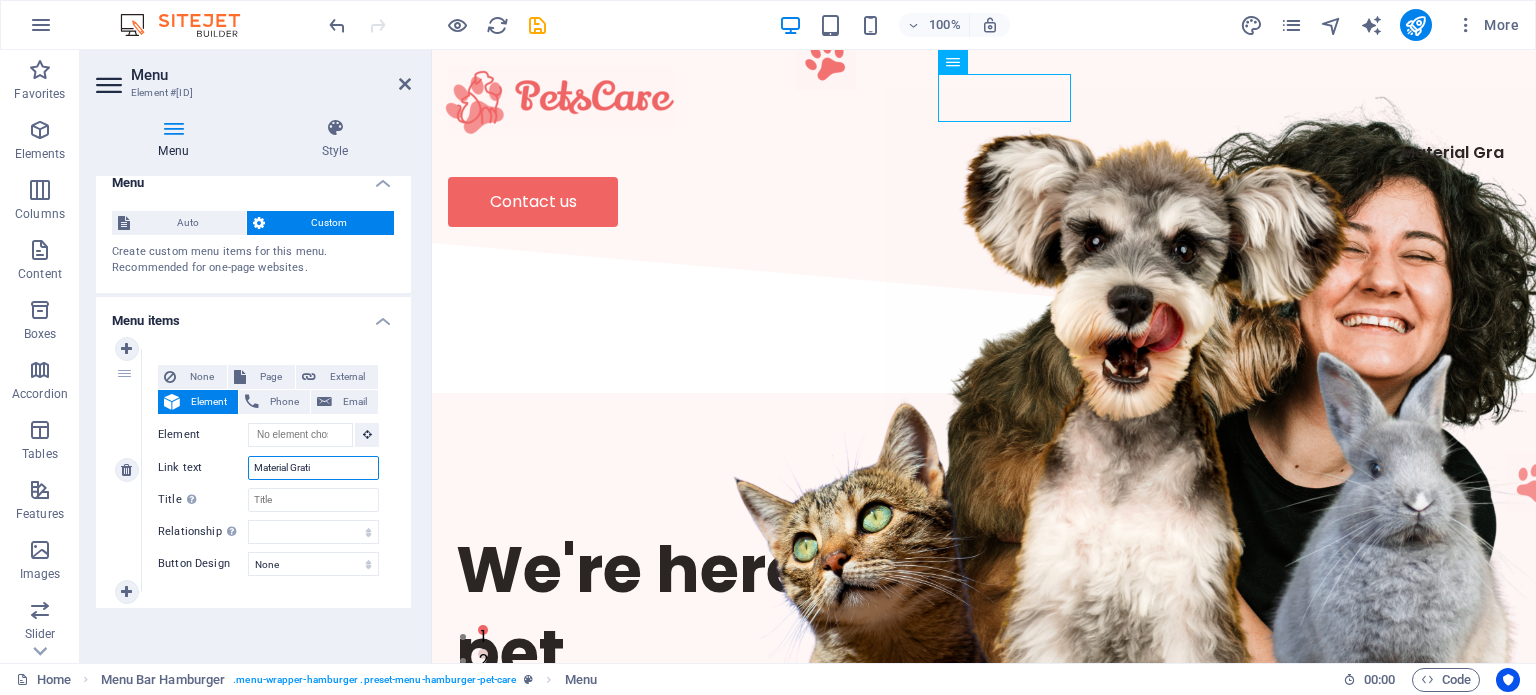 type on "Material Gratis" 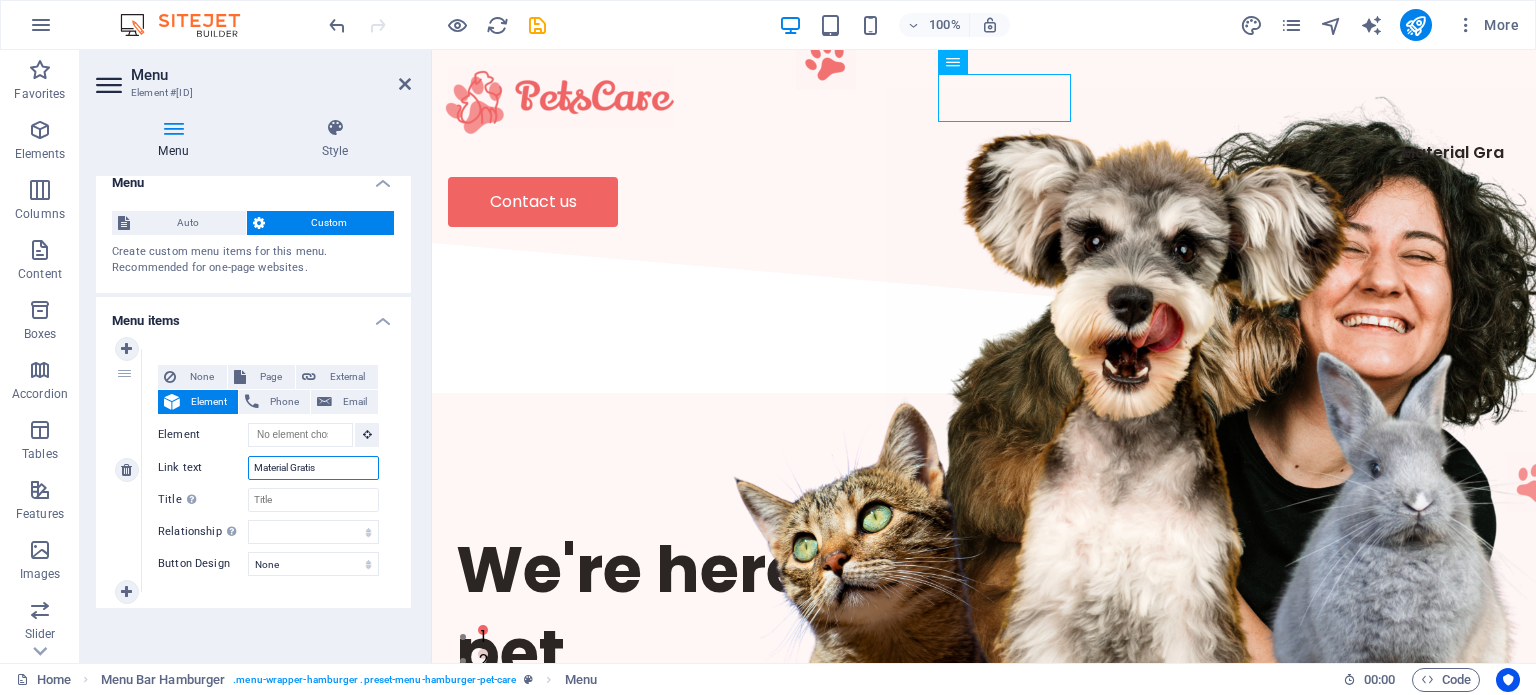 select 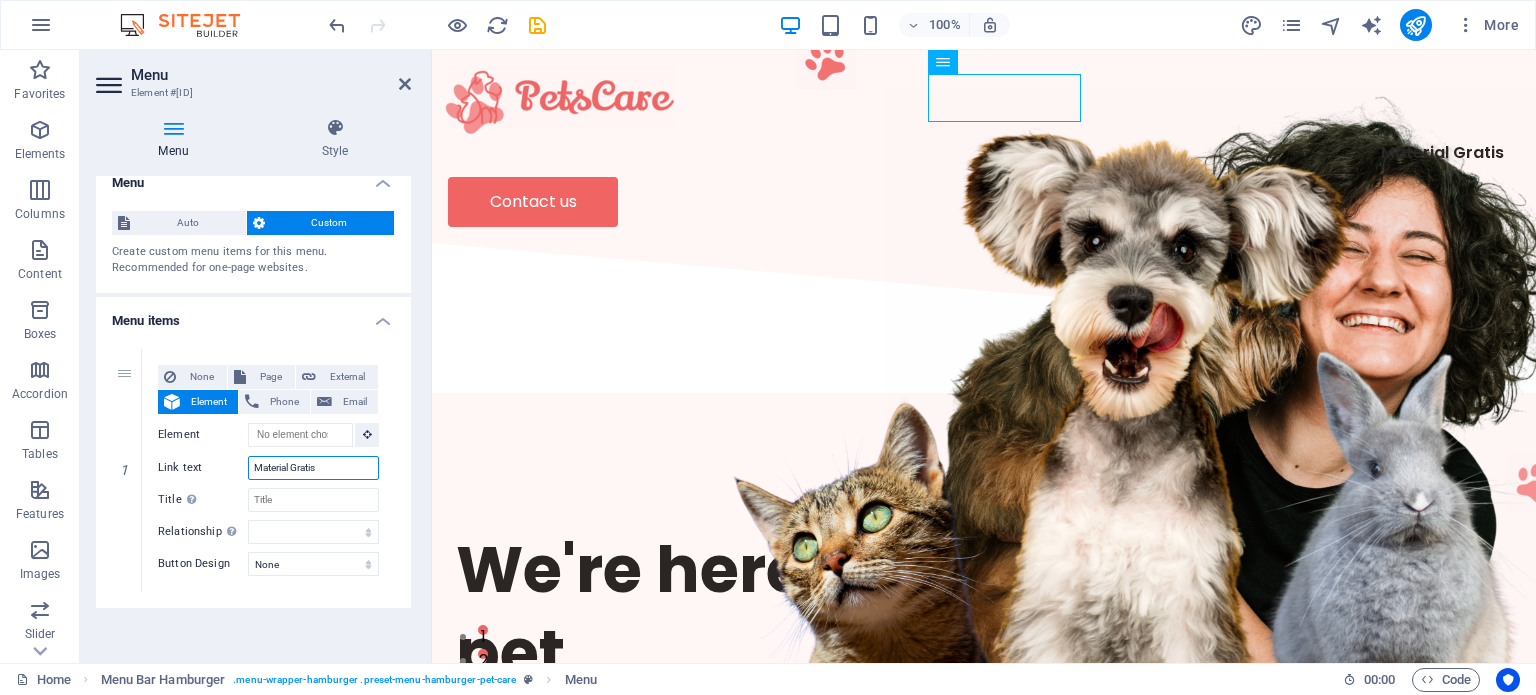 type on "Material Gratis" 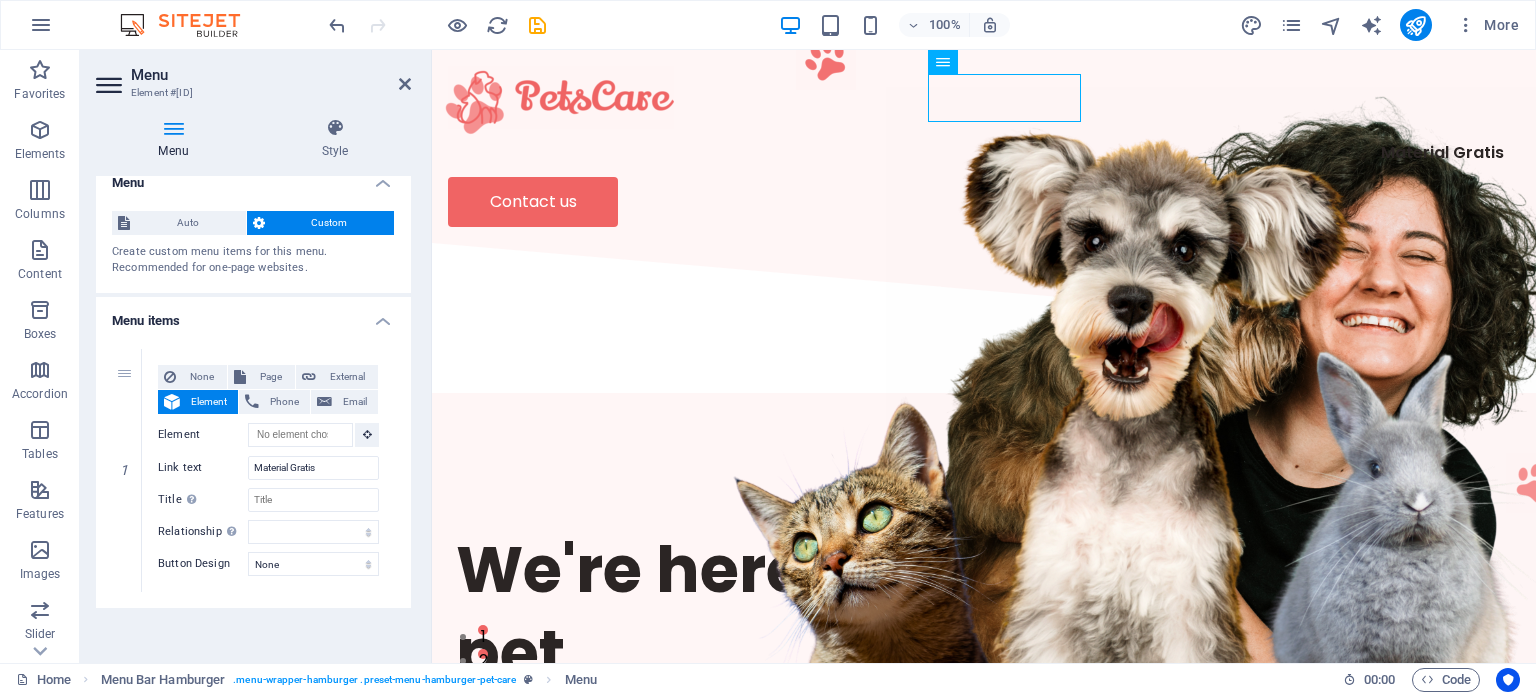 click on "1 None Page External Element Phone Email Page Home About Services Contact Legal Notice Privacy Element
URL Phone Email Link text Material Gratis Link target New tab Same tab Overlay Title Additional link description, should not be the same as the link text. The title is most often shown as a tooltip text when the mouse moves over the element. Leave empty if uncertain. Relationship Sets the  relationship of this link to the link target . For example, the value "nofollow" instructs search engines not to follow the link. Can be left empty. alternate author bookmark external help license next nofollow noreferrer noopener prev search tag Button Design None Default Primary Secondary" at bounding box center (253, 470) 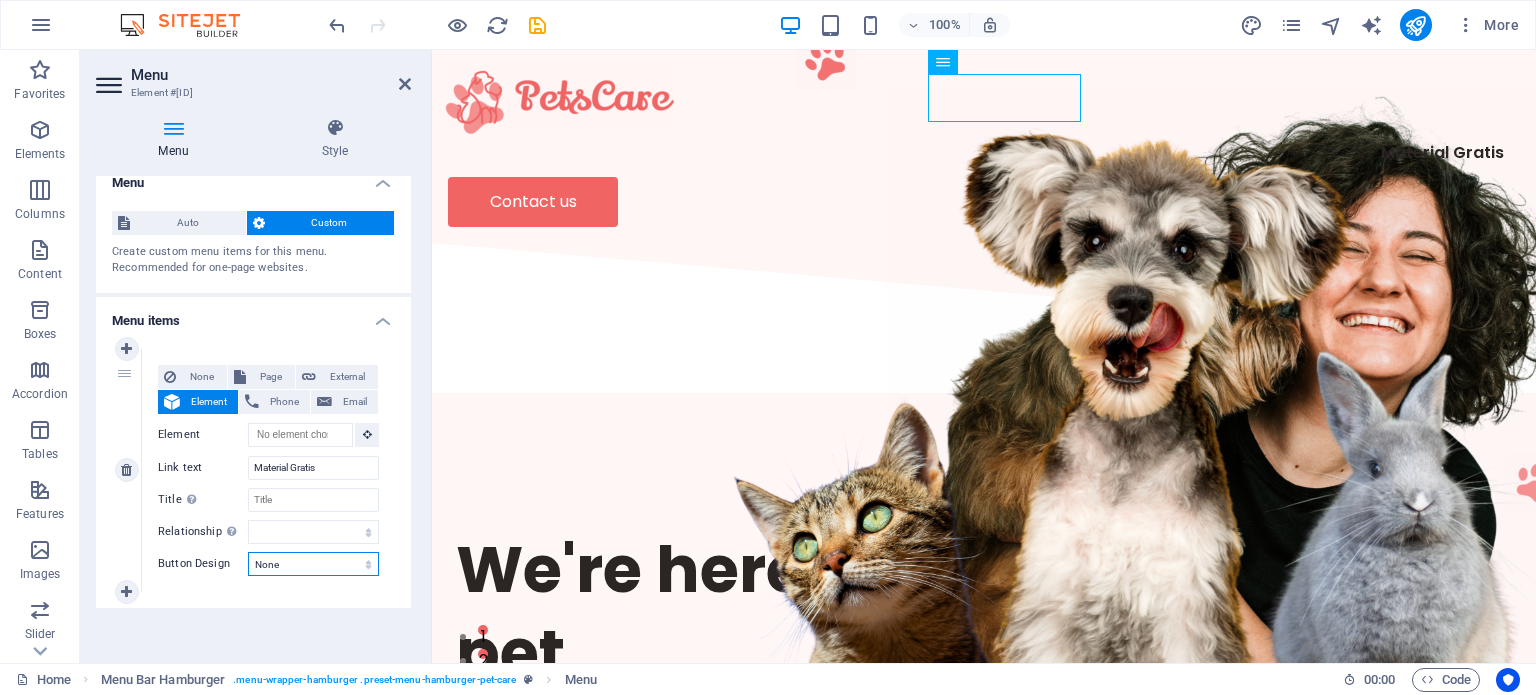 click on "None Default Primary Secondary" at bounding box center [313, 564] 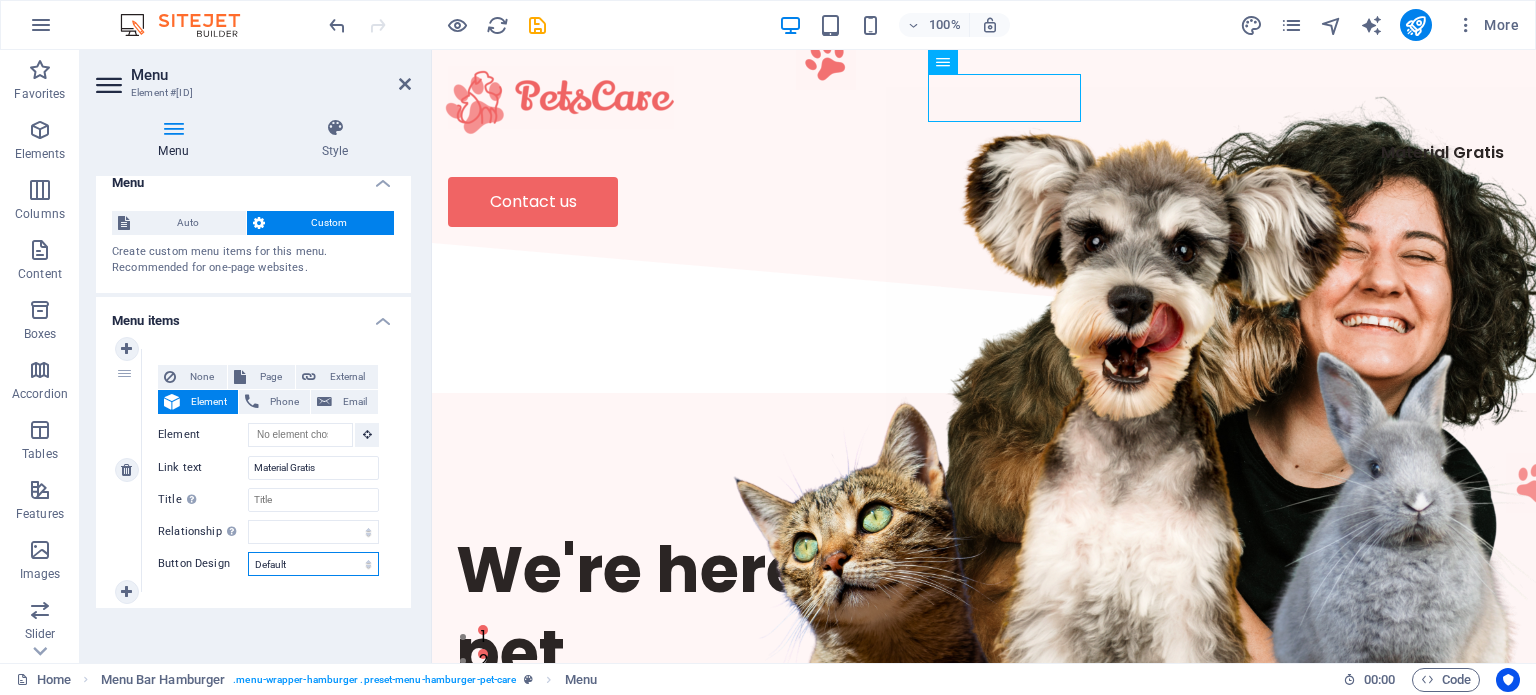 click on "None Default Primary Secondary" at bounding box center [313, 564] 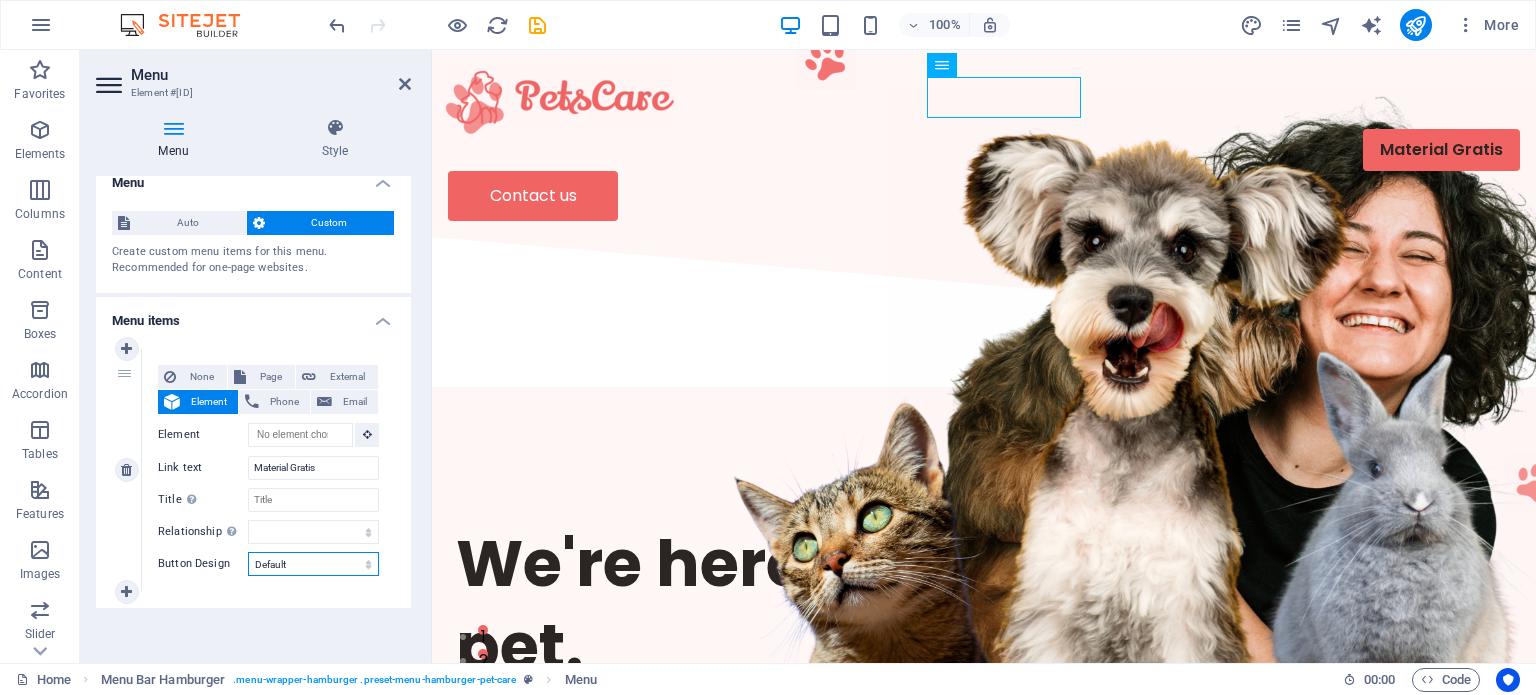 click on "None Default Primary Secondary" at bounding box center (313, 564) 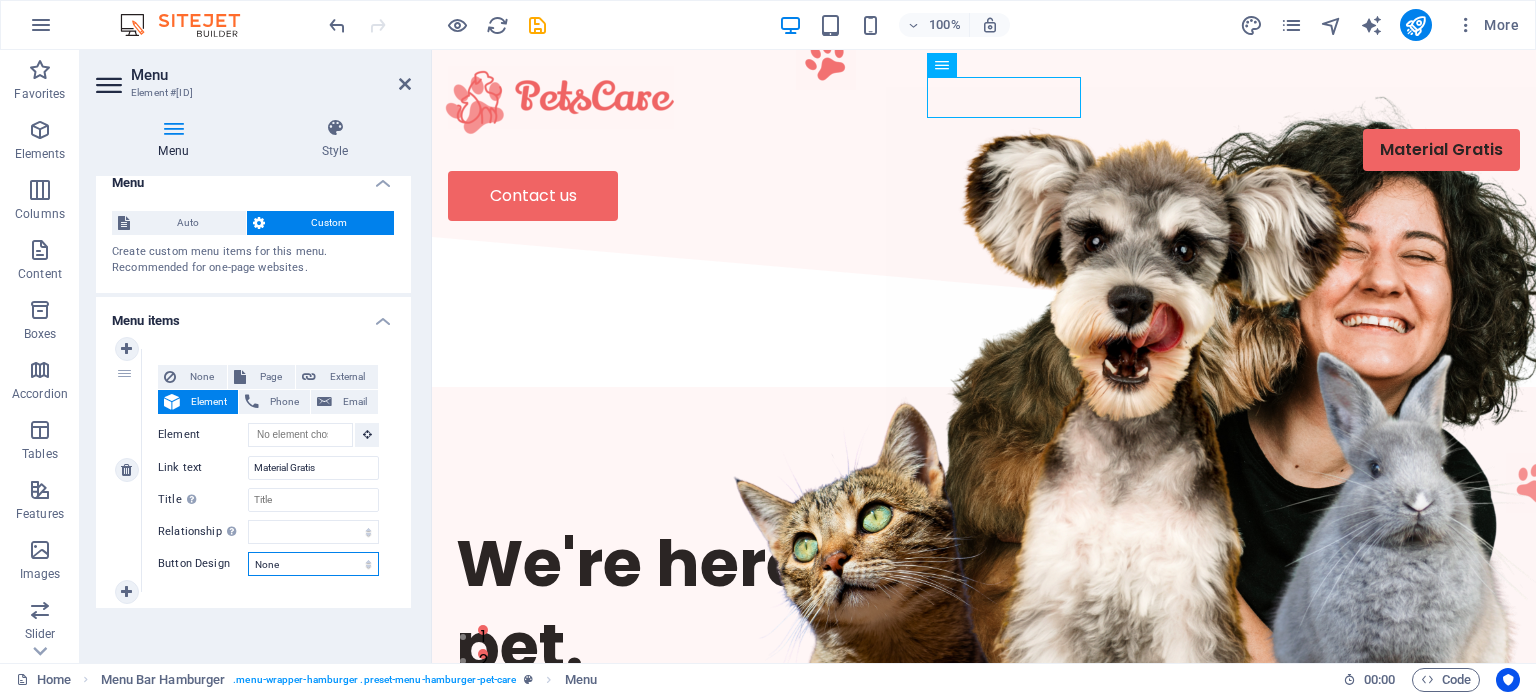 click on "None Default Primary Secondary" at bounding box center (313, 564) 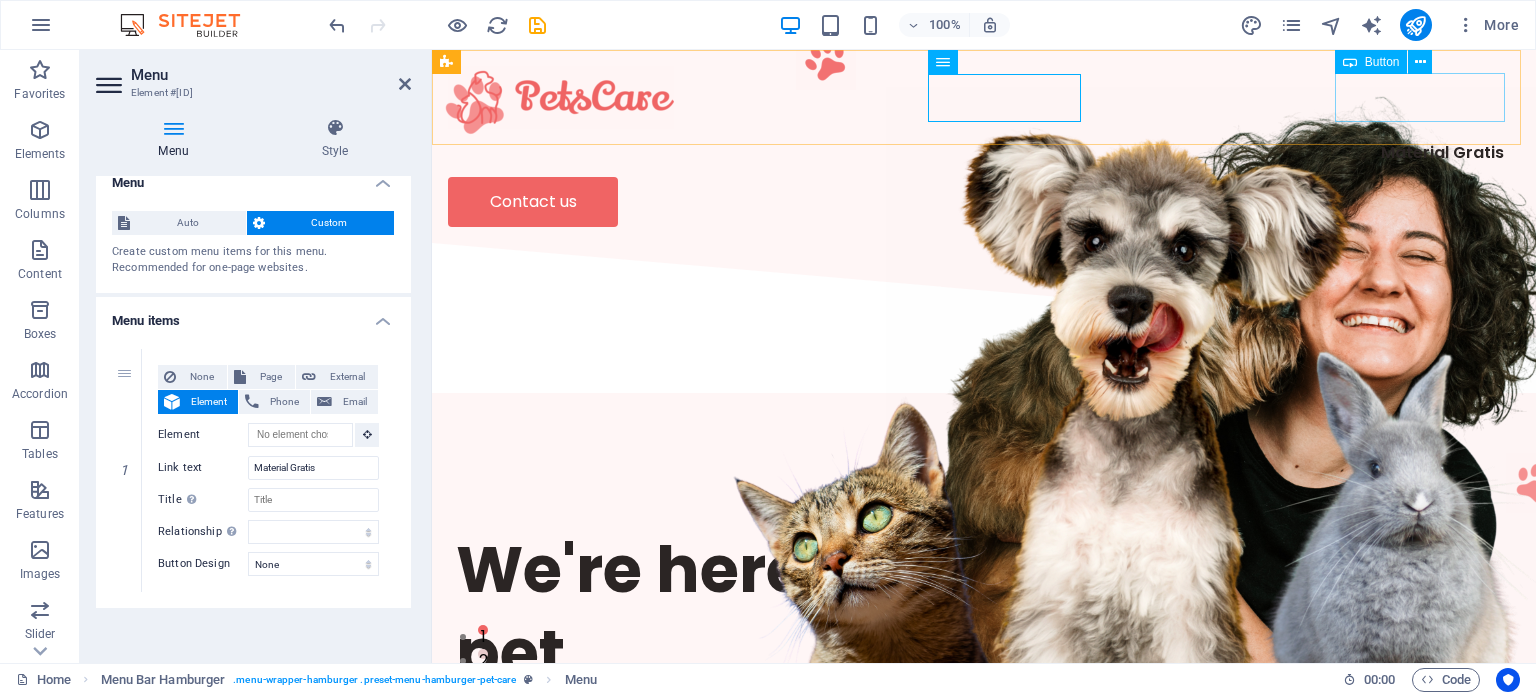 click on "Contact us" at bounding box center [984, 202] 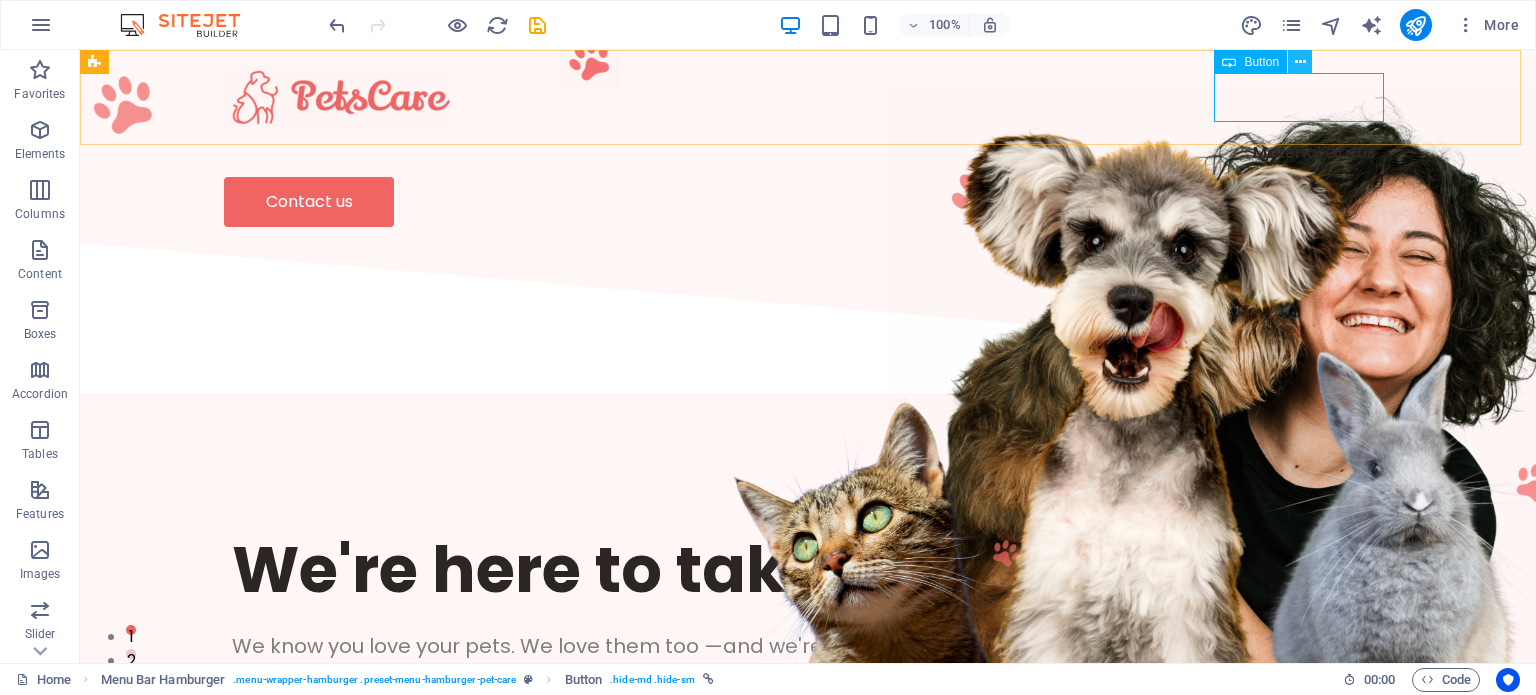 click at bounding box center (1300, 62) 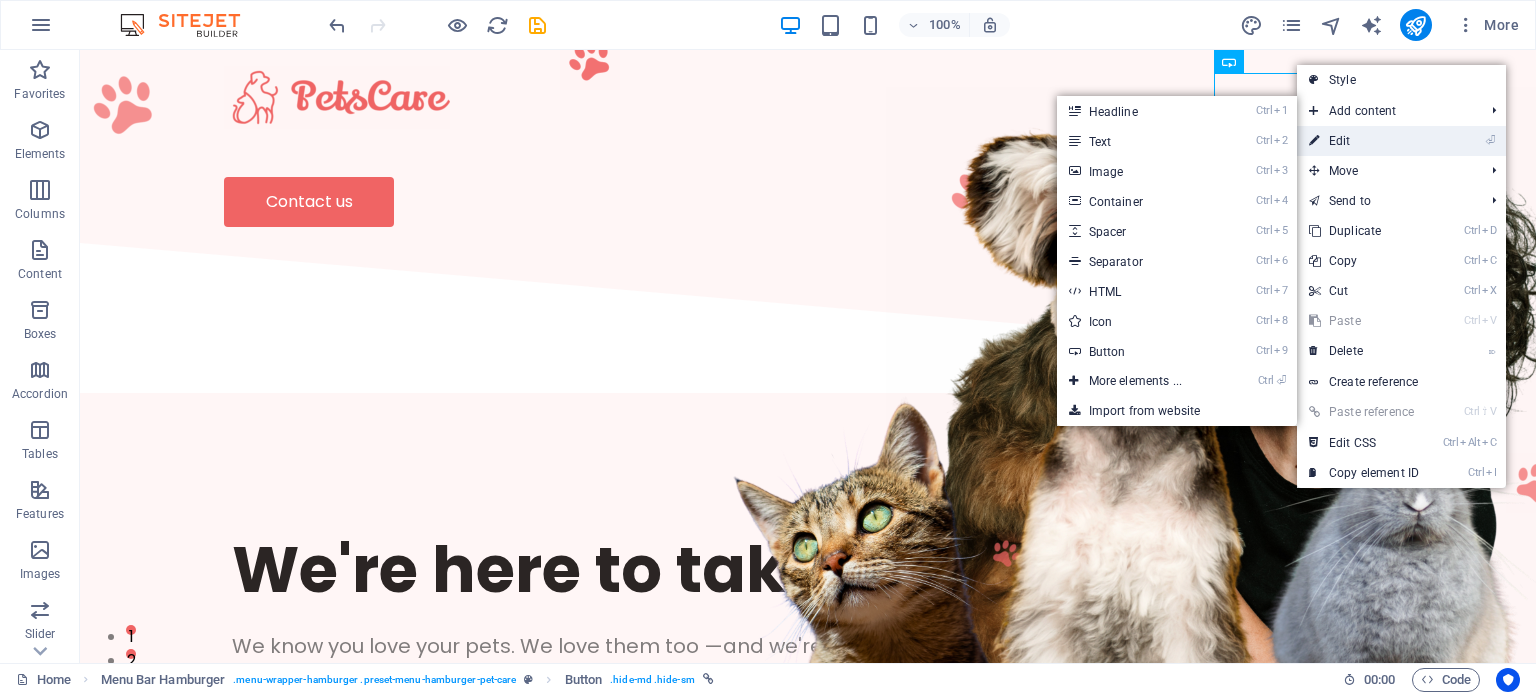 click on "⏎  Edit" at bounding box center [1364, 141] 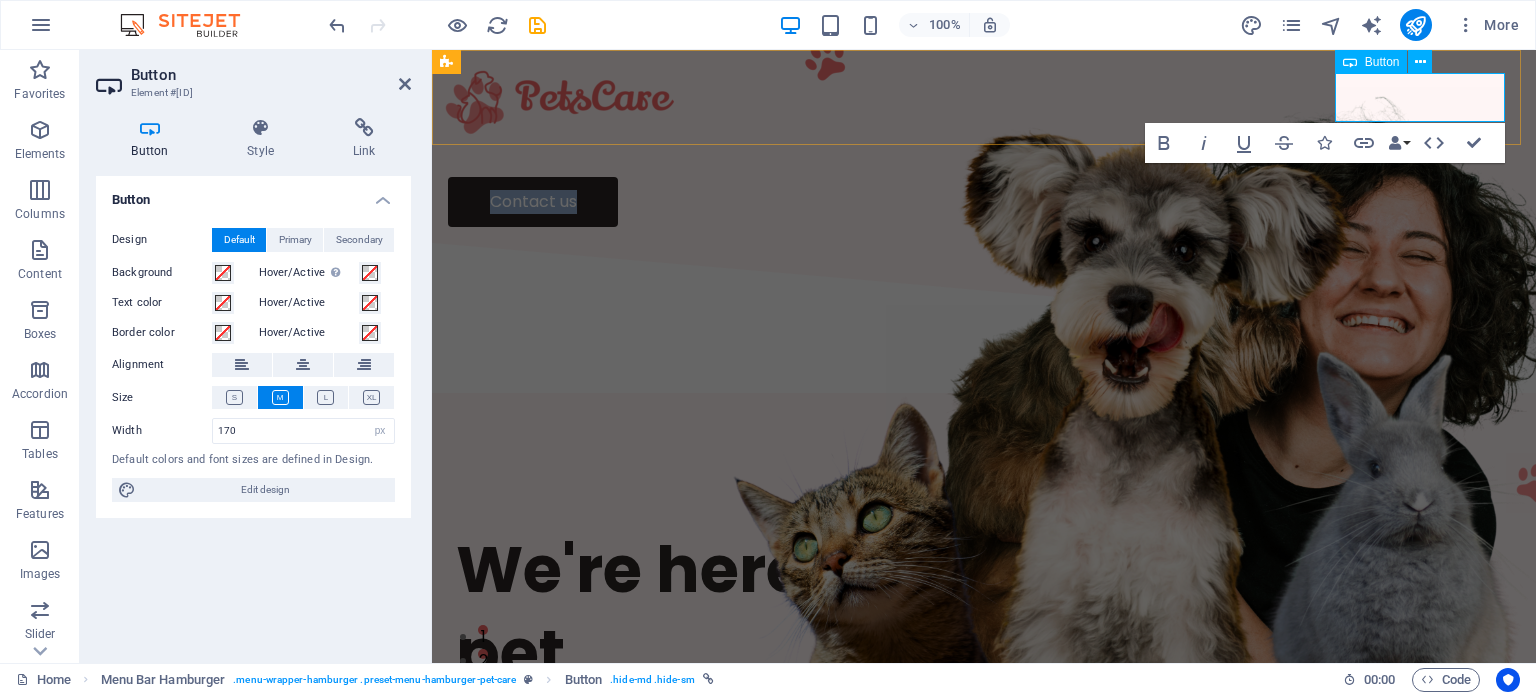 click on "Contact us" at bounding box center [533, 202] 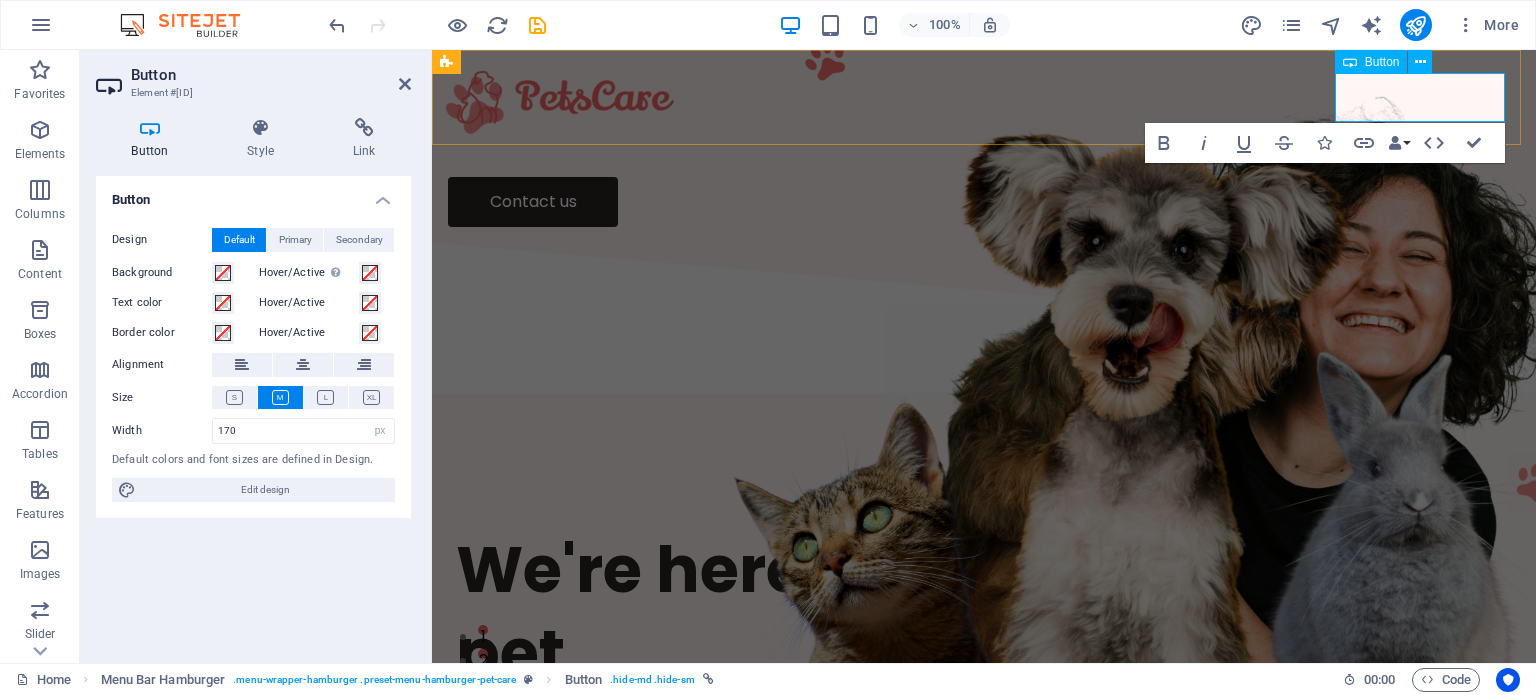 click on "Contact us" at bounding box center (533, 202) 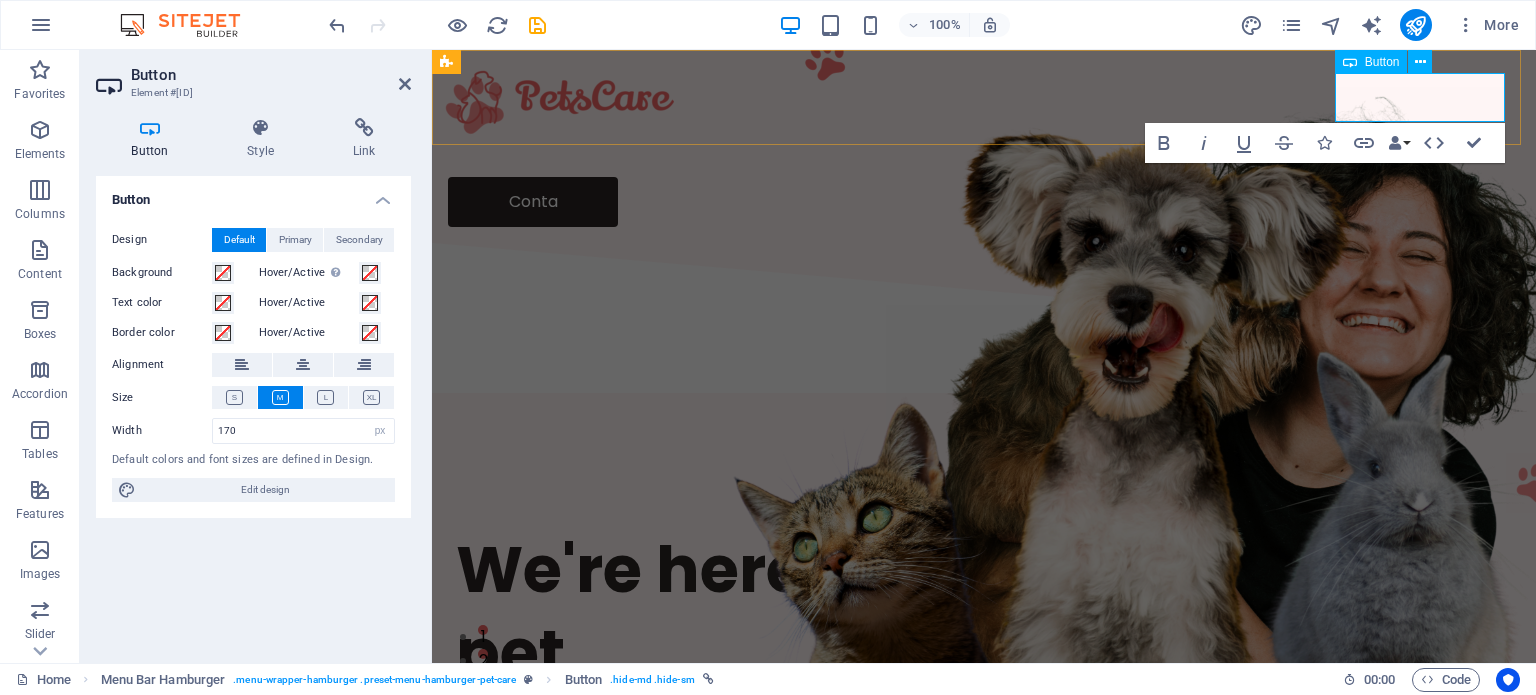 type 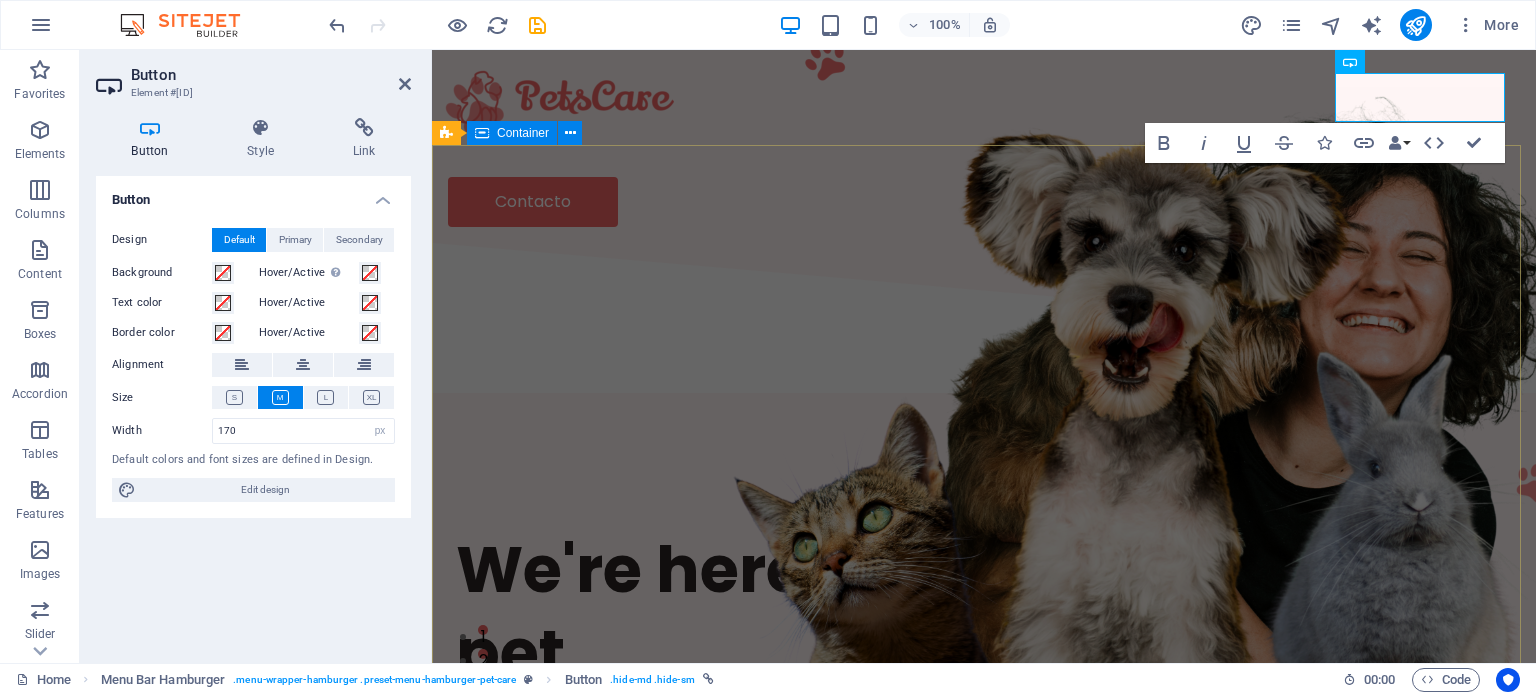 click on "We're here to take care of your pet. We know you love your pets. We love them too —and we're here to help you take care of them. Contact us" at bounding box center (984, 686) 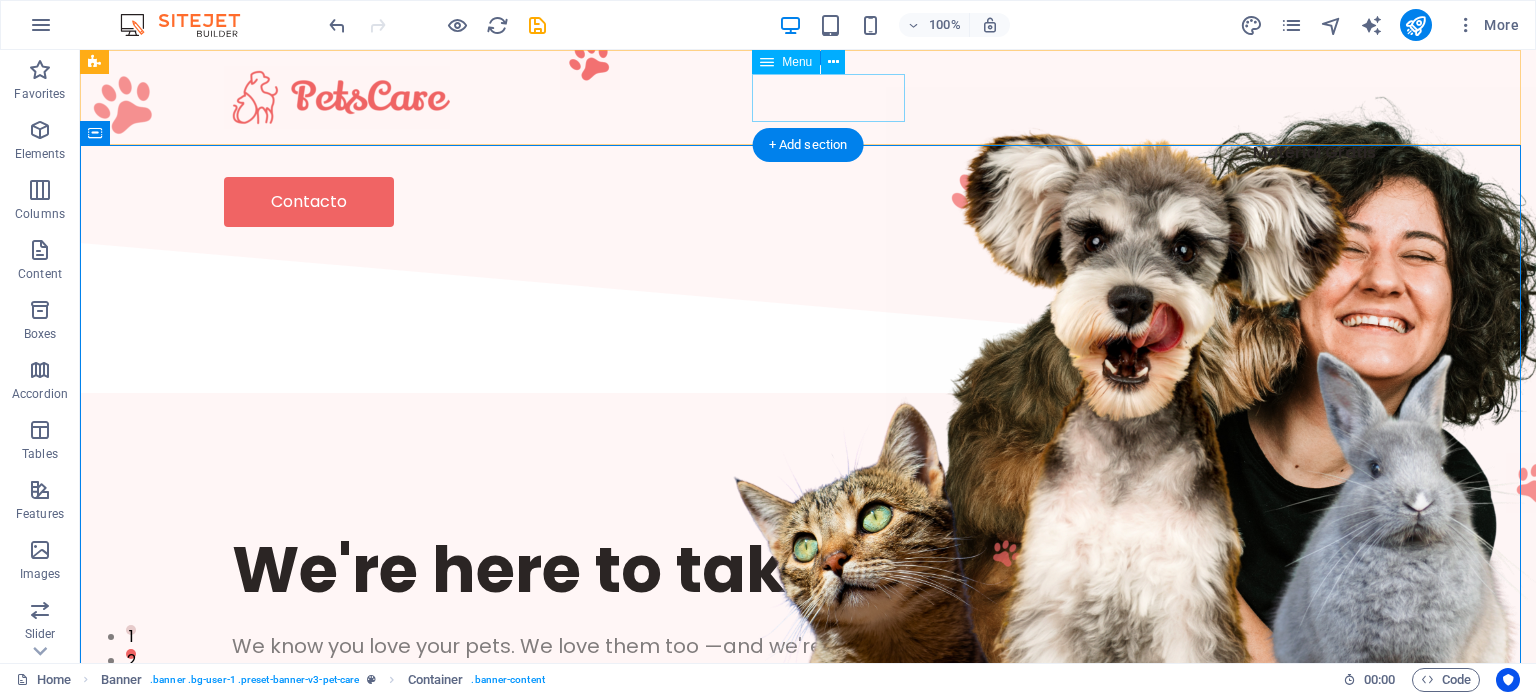click on "Material Gratis" at bounding box center (808, 153) 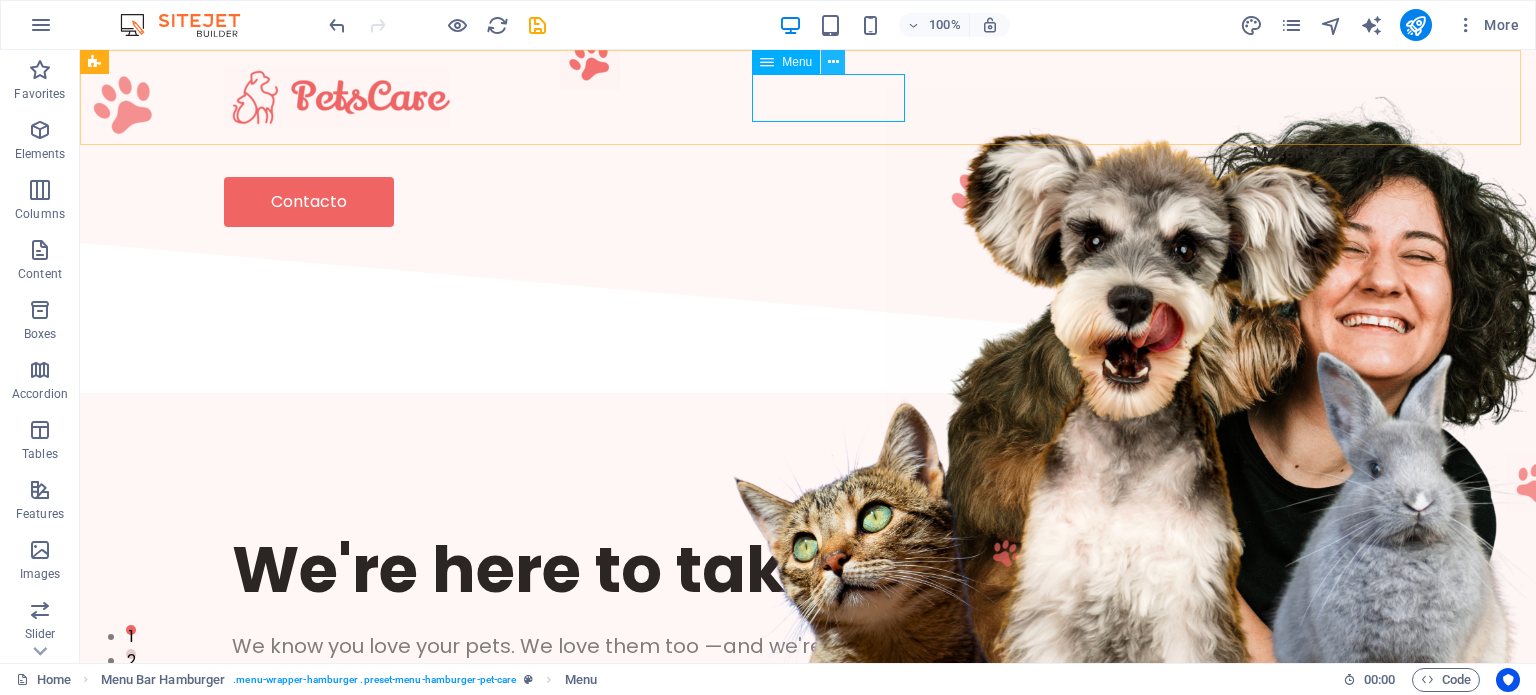 click at bounding box center [833, 62] 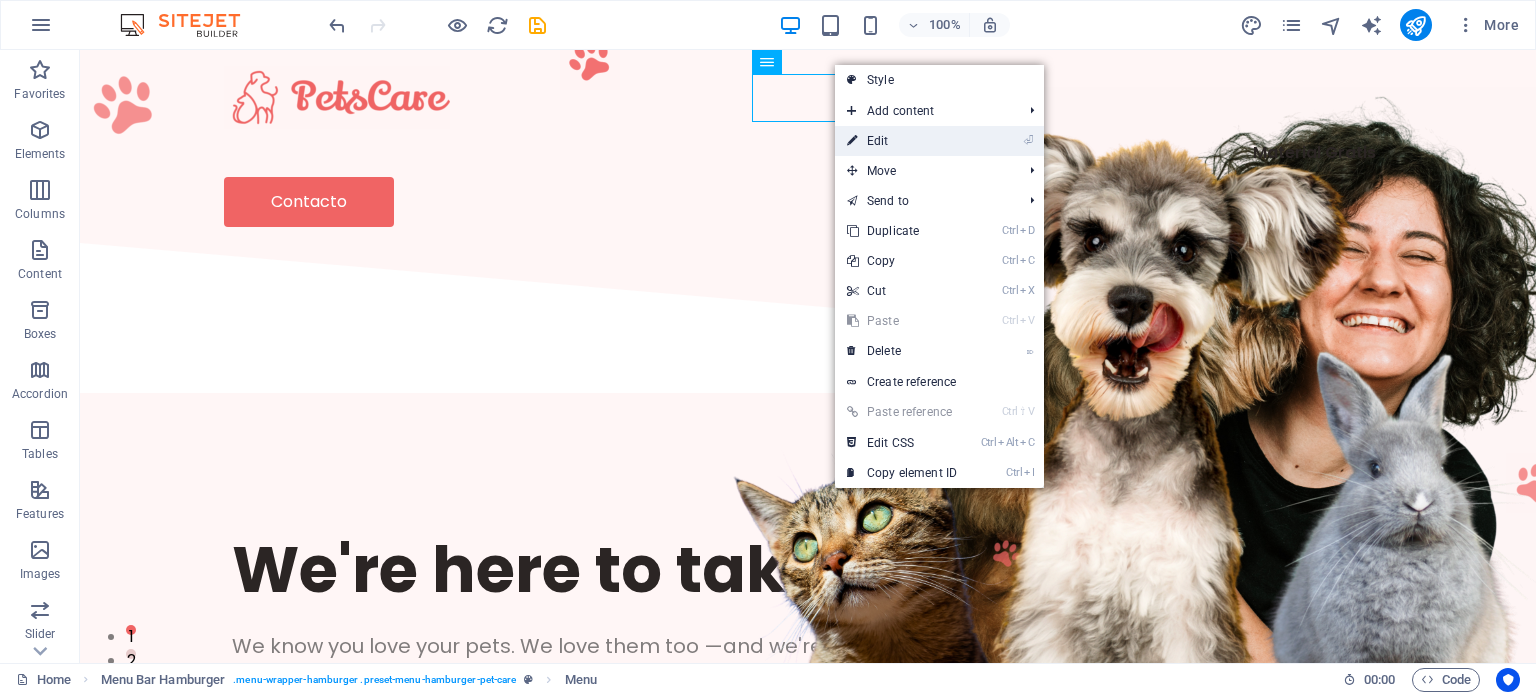 click on "⏎  Edit" at bounding box center (902, 141) 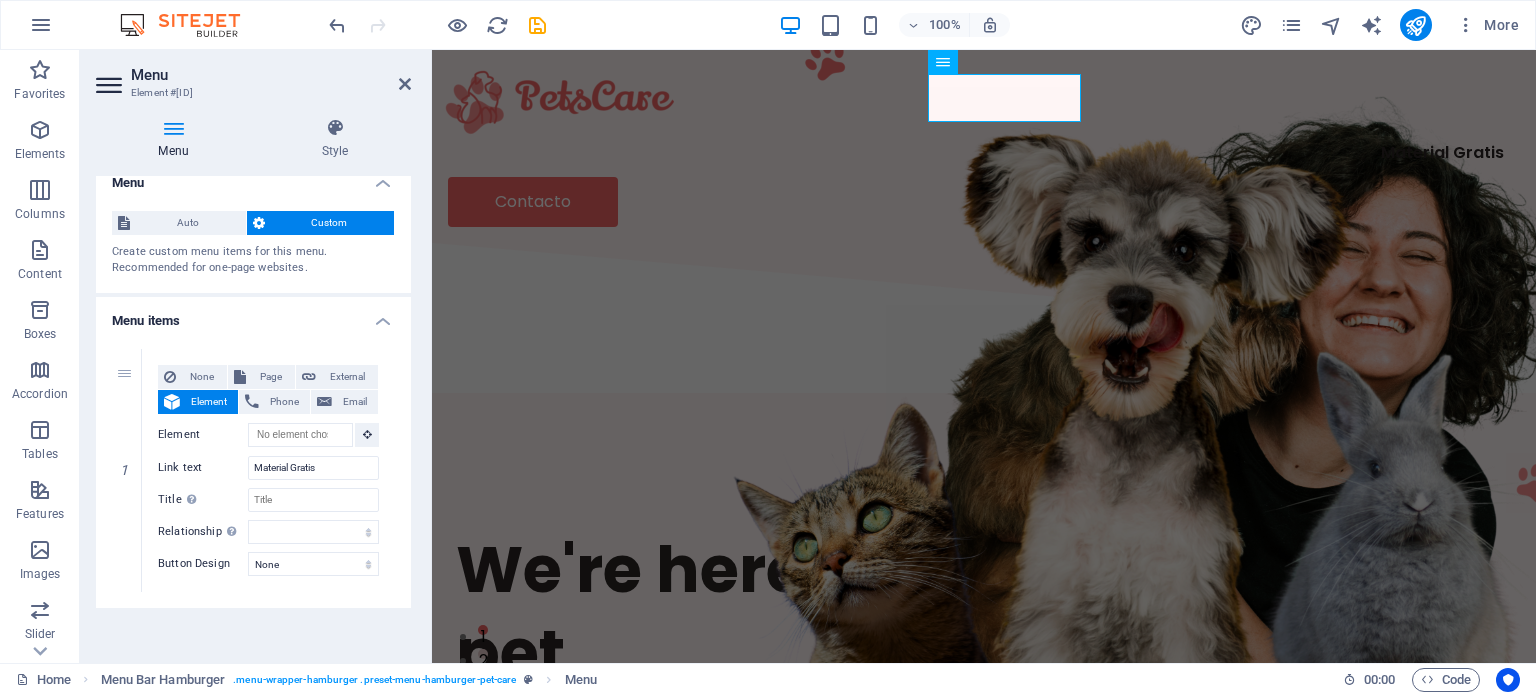 scroll, scrollTop: 17, scrollLeft: 0, axis: vertical 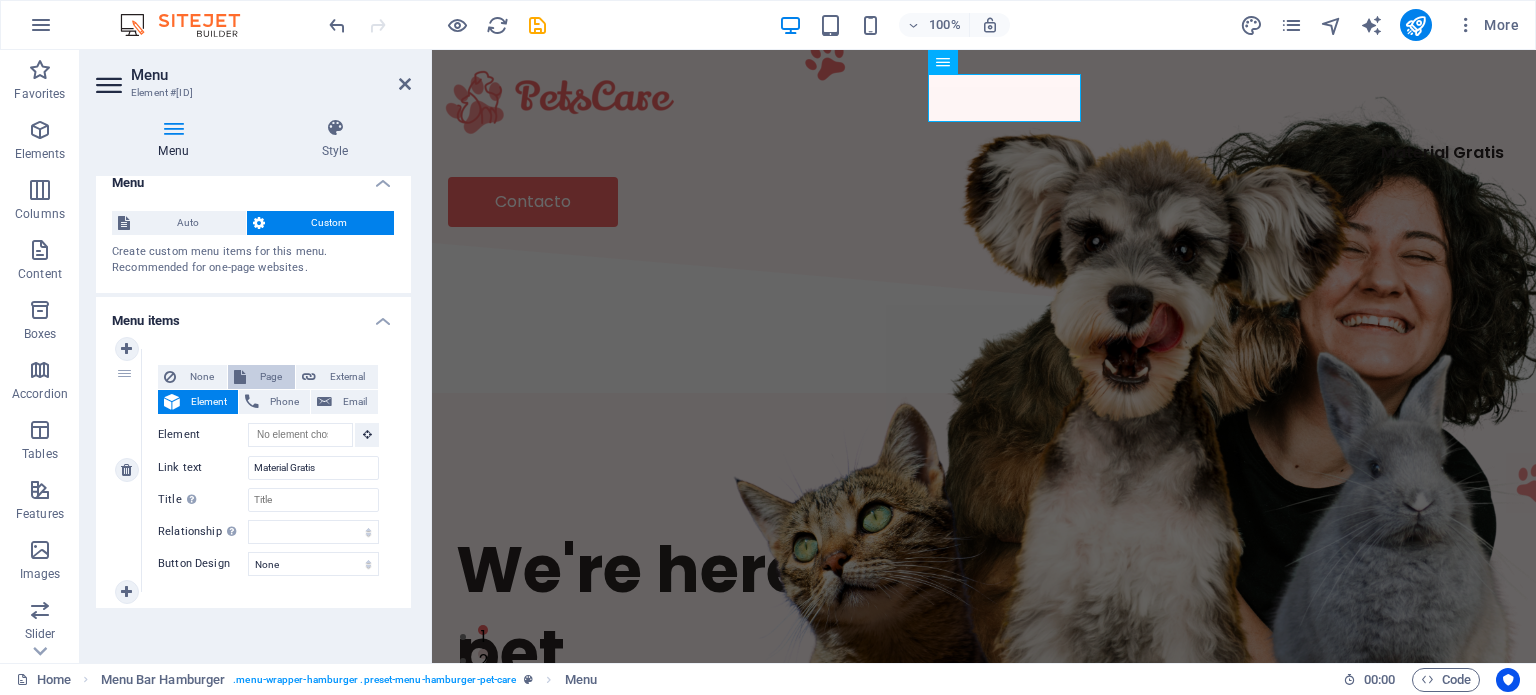 click on "Page" at bounding box center (270, 377) 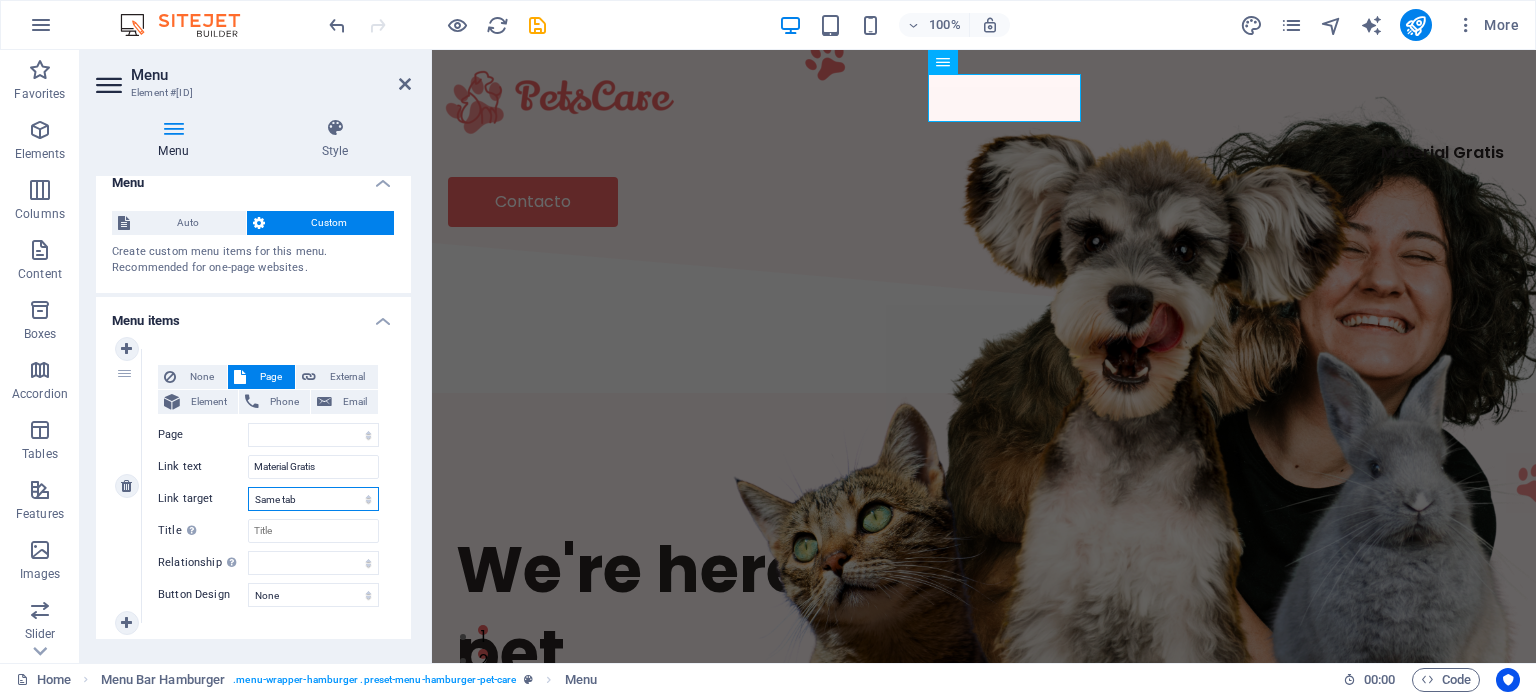 click on "New tab Same tab Overlay" at bounding box center [313, 499] 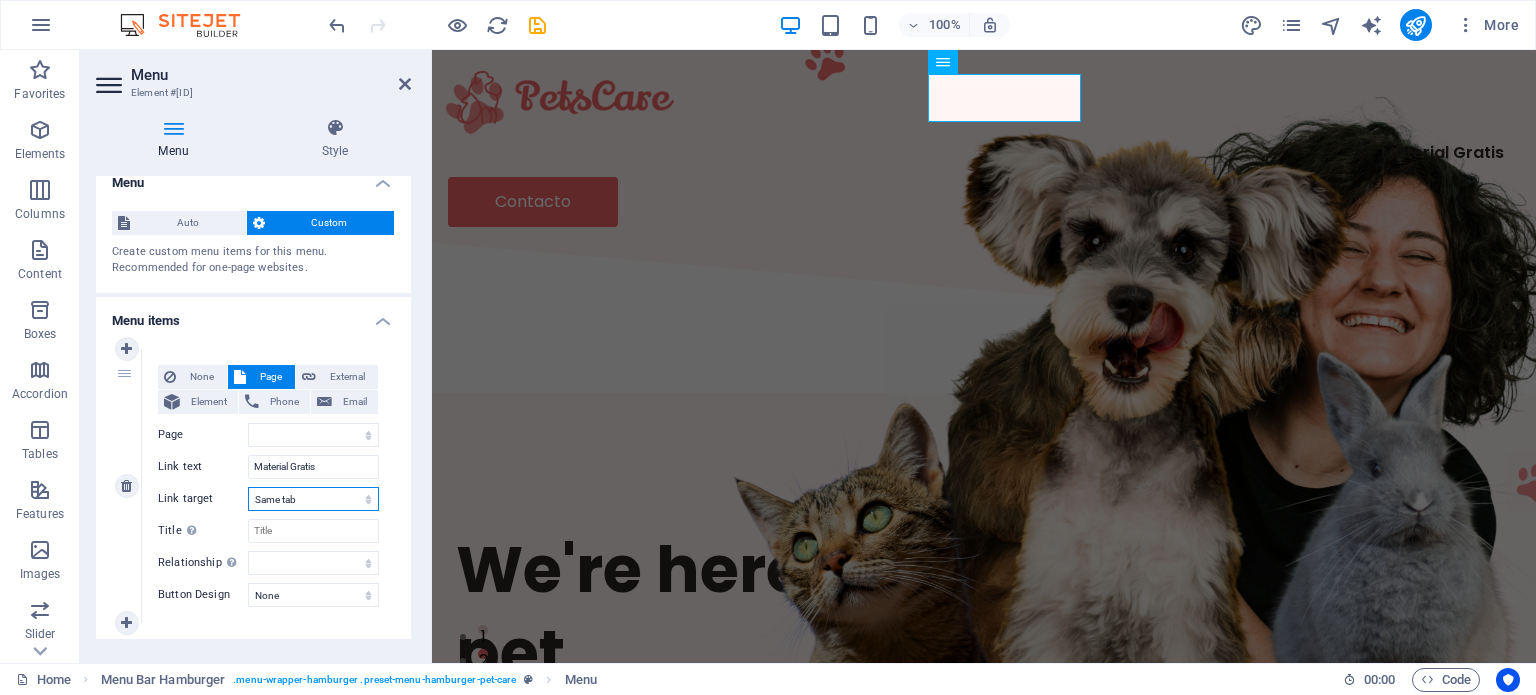 click on "New tab Same tab Overlay" at bounding box center (313, 499) 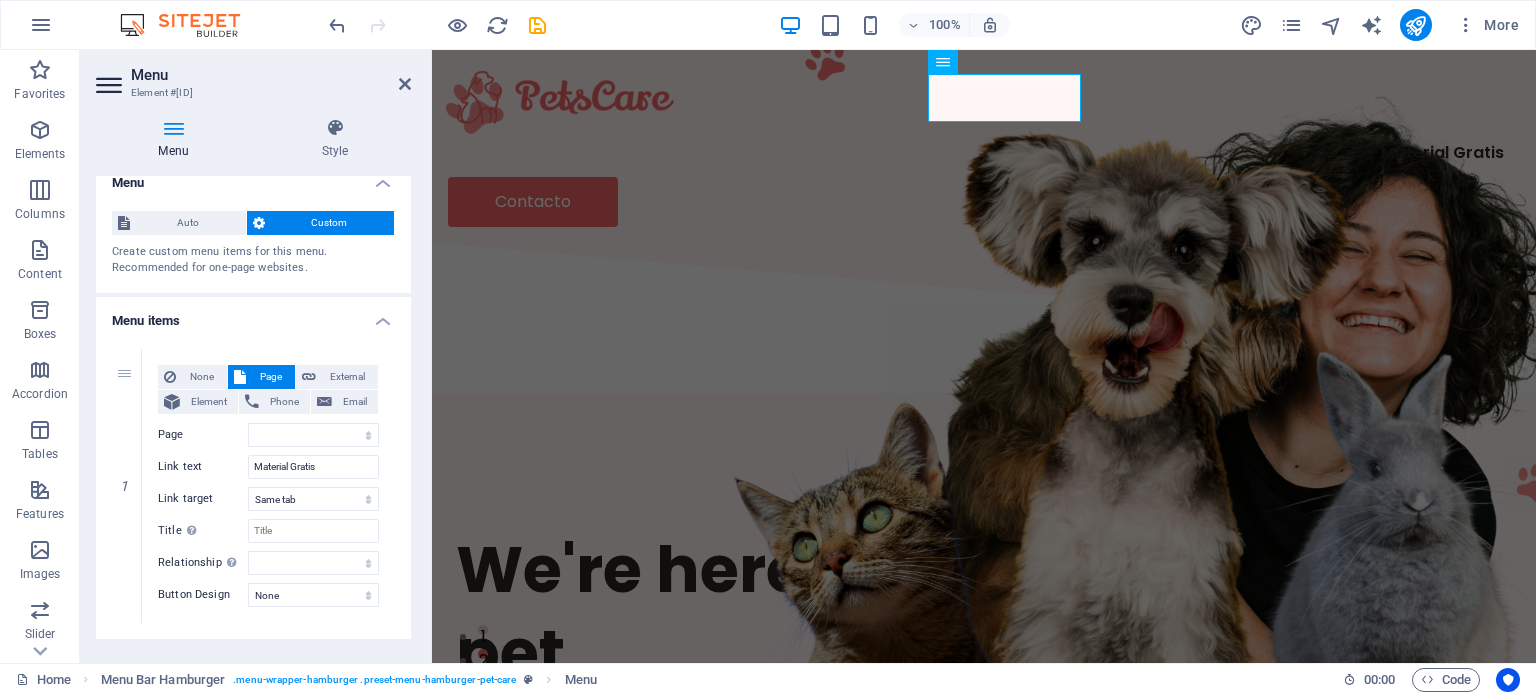 click on "1 None Page External Element Phone Email Page Home About Services Contact Legal Notice Privacy Element
URL Phone Email Link text Material Gratis Link target New tab Same tab Overlay Title Additional link description, should not be the same as the link text. The title is most often shown as a tooltip text when the mouse moves over the element. Leave empty if uncertain. Relationship Sets the  relationship of this link to the link target . For example, the value "nofollow" instructs search engines not to follow the link. Can be left empty. alternate author bookmark external help license next nofollow noreferrer noopener prev search tag Button Design None Default Primary Secondary" at bounding box center (253, 486) 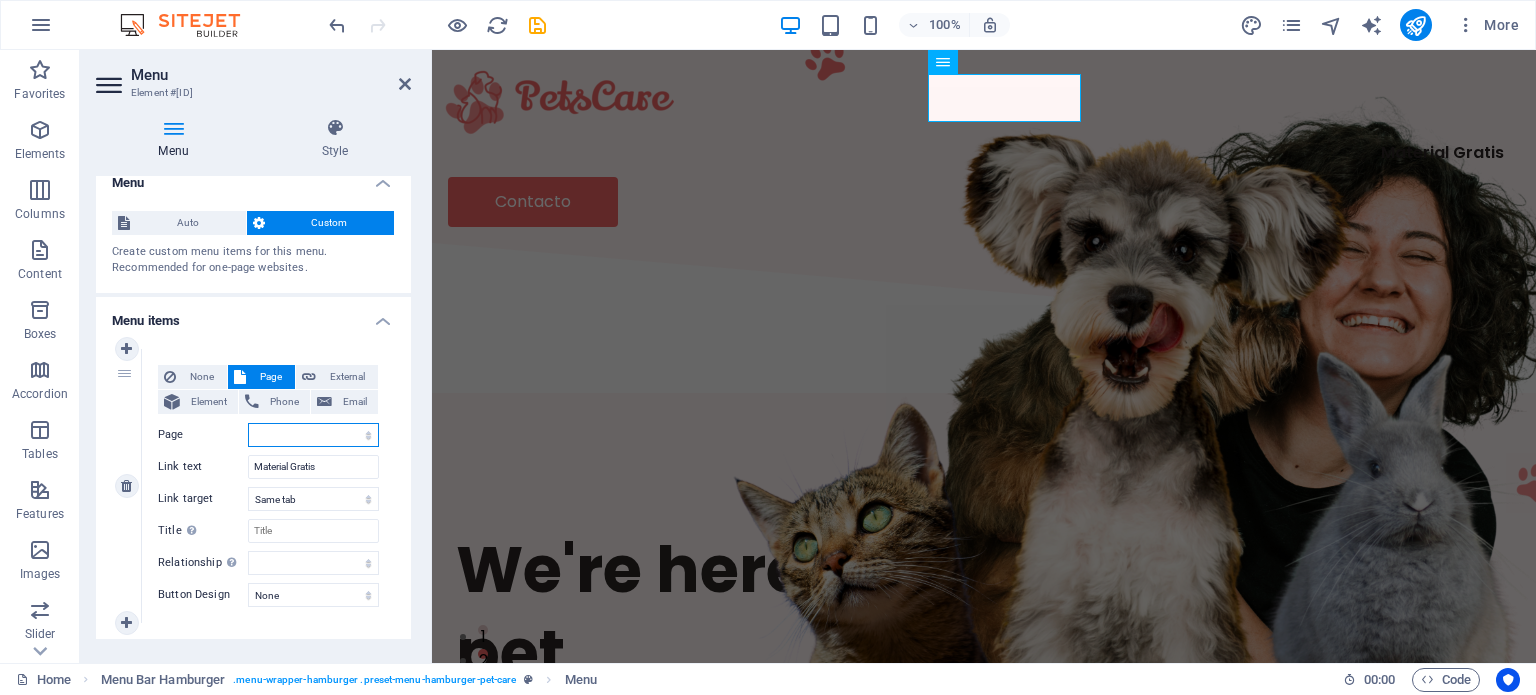click on "Home About Services Contact Legal Notice Privacy" at bounding box center (313, 435) 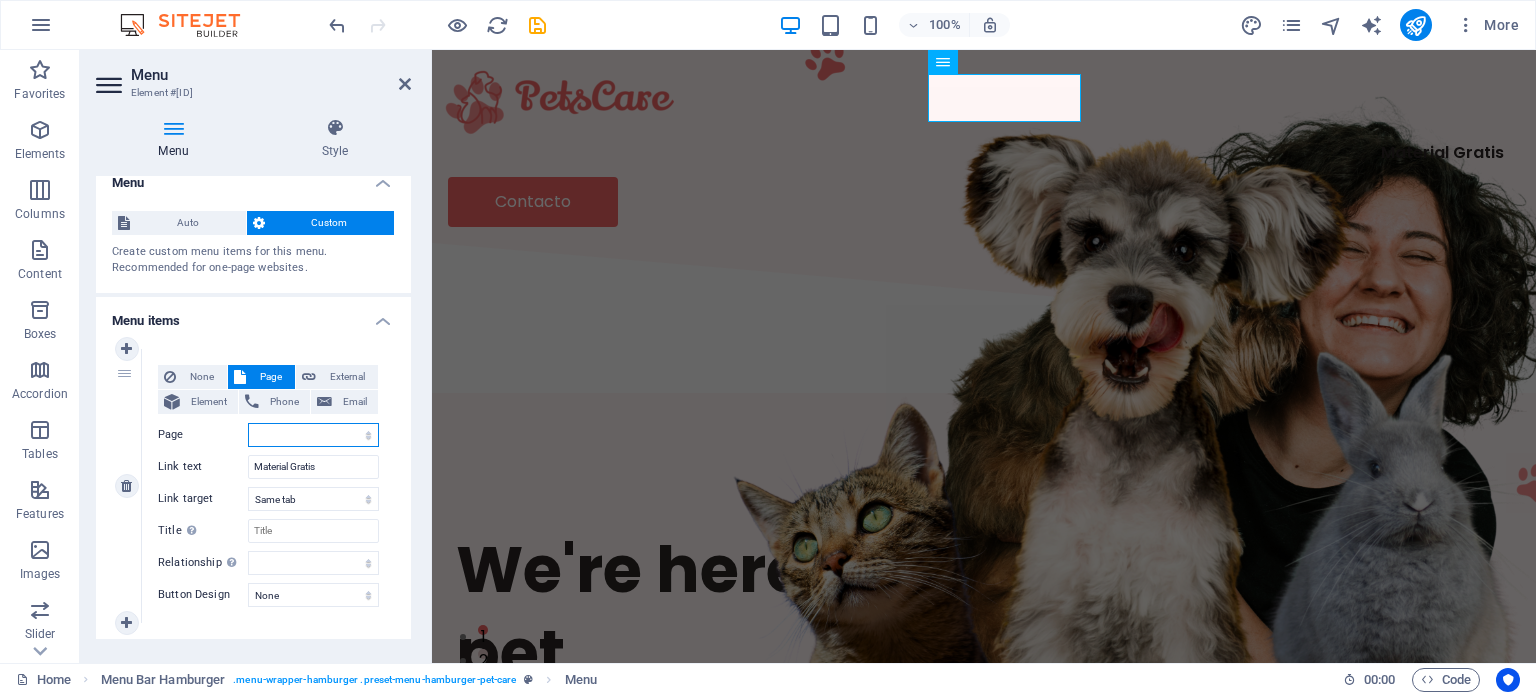 select on "2" 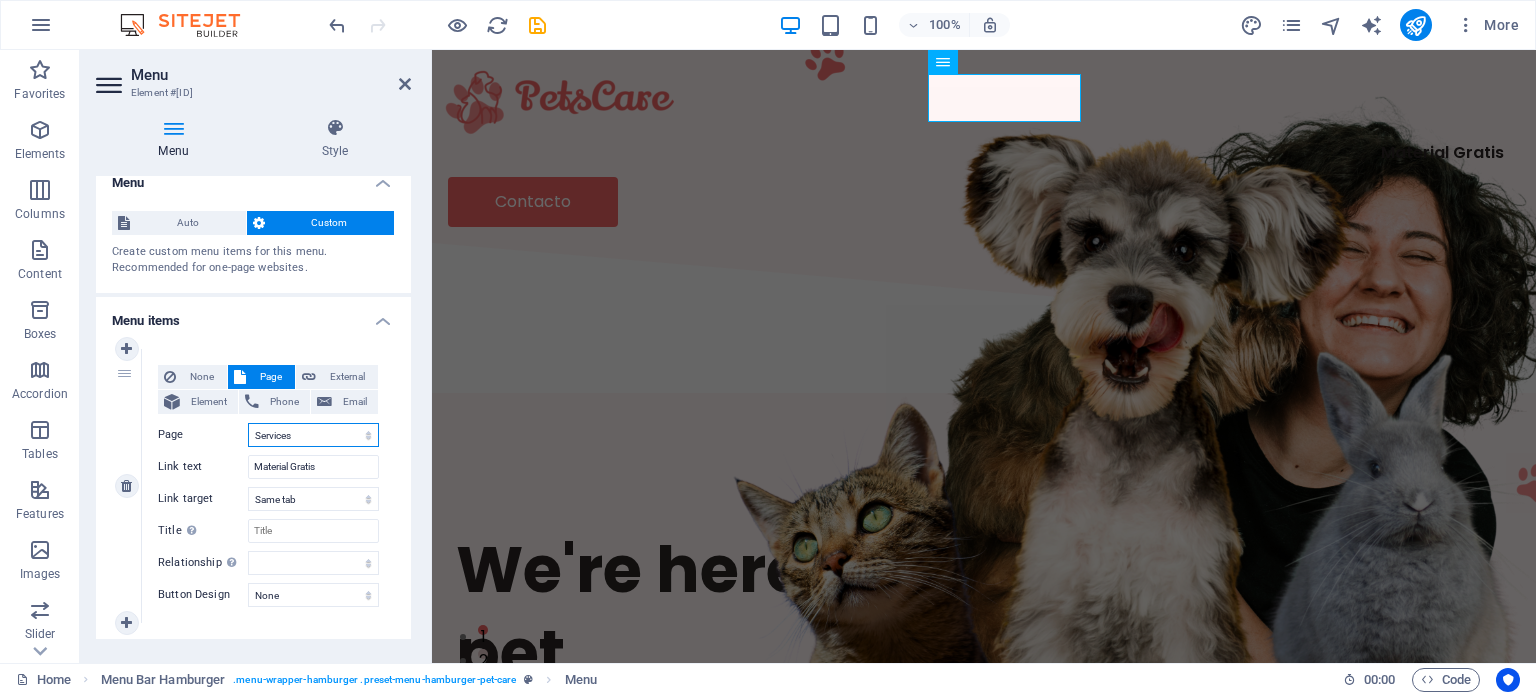 click on "Home About Services Contact Legal Notice Privacy" at bounding box center [313, 435] 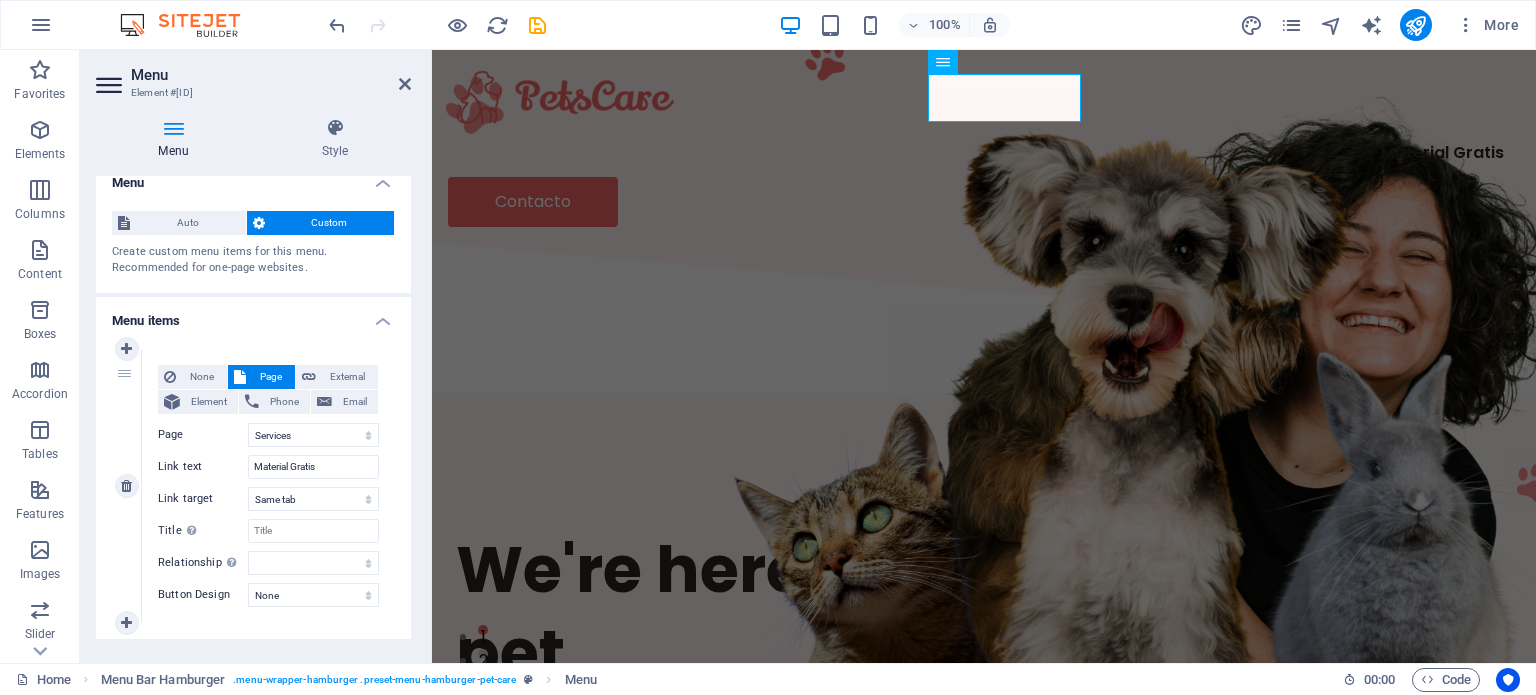 click on "None Page External Element Phone Email Page Home About Services Contact Legal Notice Privacy Element
URL Phone Email Link text Material Gratis Link target New tab Same tab Overlay Title Additional link description, should not be the same as the link text. The title is most often shown as a tooltip text when the mouse moves over the element. Leave empty if uncertain. Relationship Sets the  relationship of this link to the link target . For example, the value "nofollow" instructs search engines not to follow the link. Can be left empty. alternate author bookmark external help license next nofollow noreferrer noopener prev search tag Button Design None Default Primary Secondary" at bounding box center (268, 486) 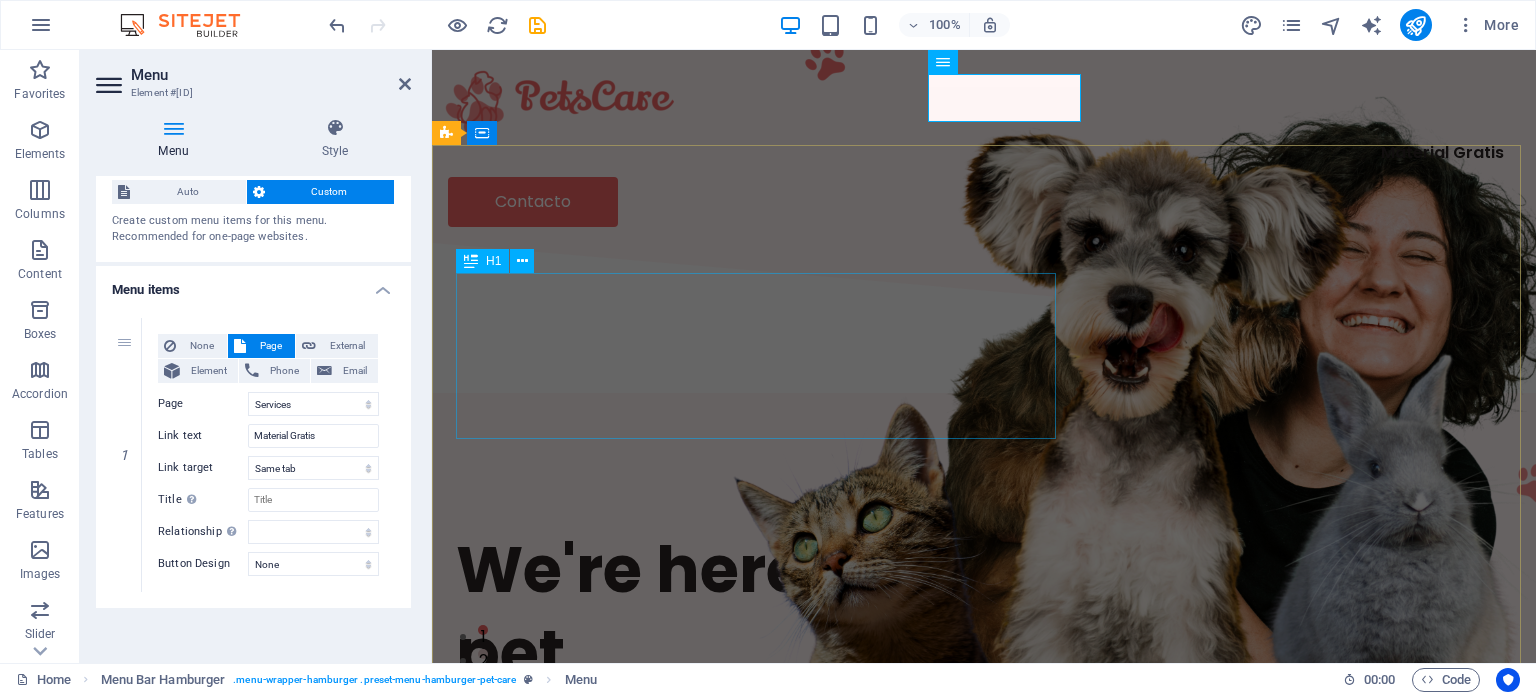 click on "We're here to take care of your pet." at bounding box center [984, 611] 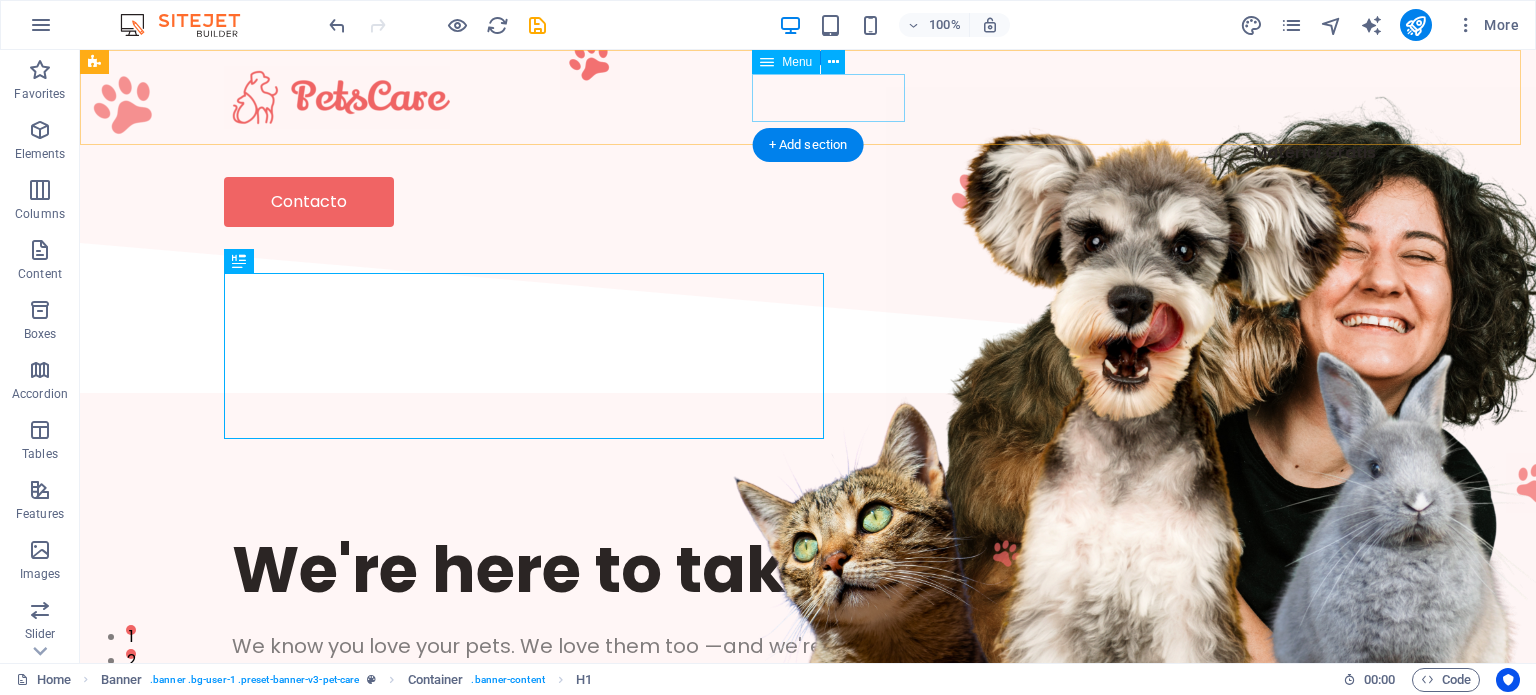 click on "Material Gratis" at bounding box center [808, 153] 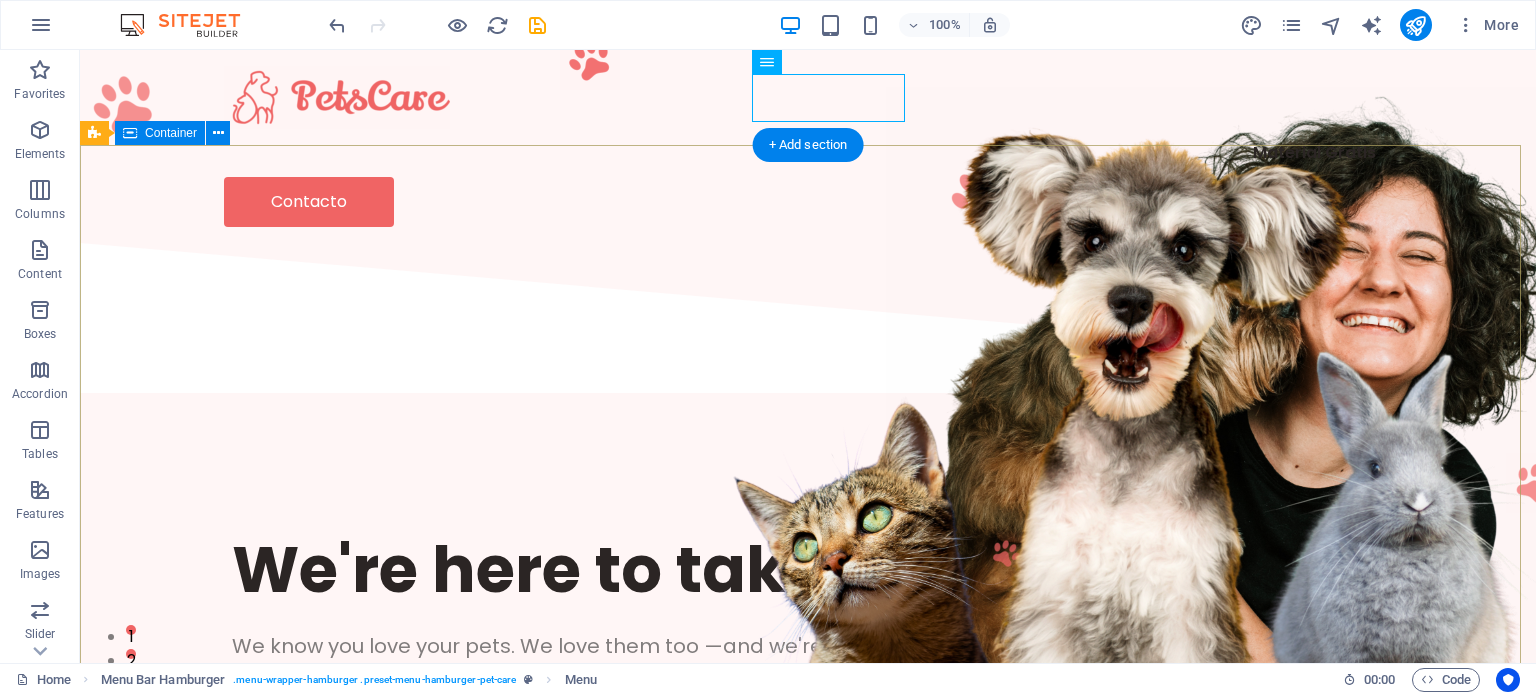click on "We're here to take care of your pet. We know you love your pets. We love them too —and we're here to help you take care of them. Contact us" at bounding box center [808, 644] 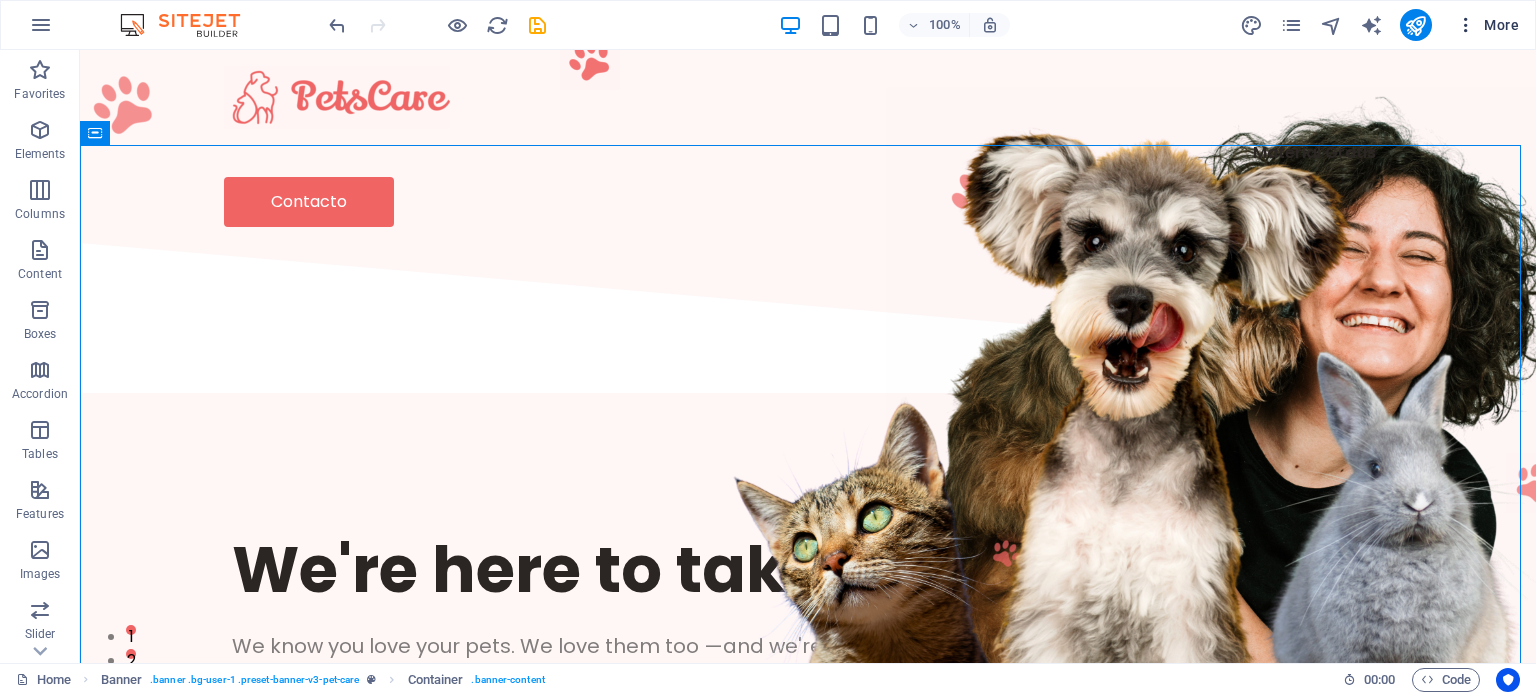 click at bounding box center [1466, 25] 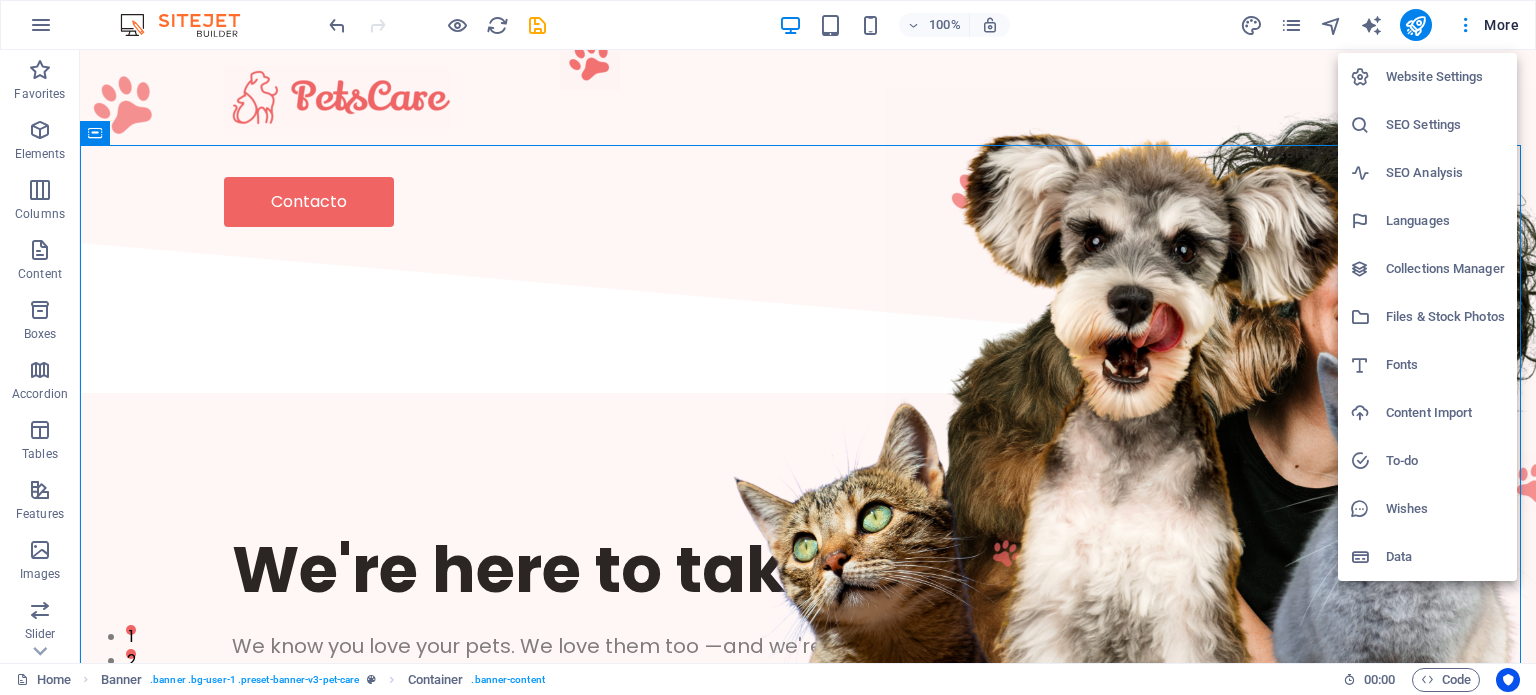 click at bounding box center (768, 347) 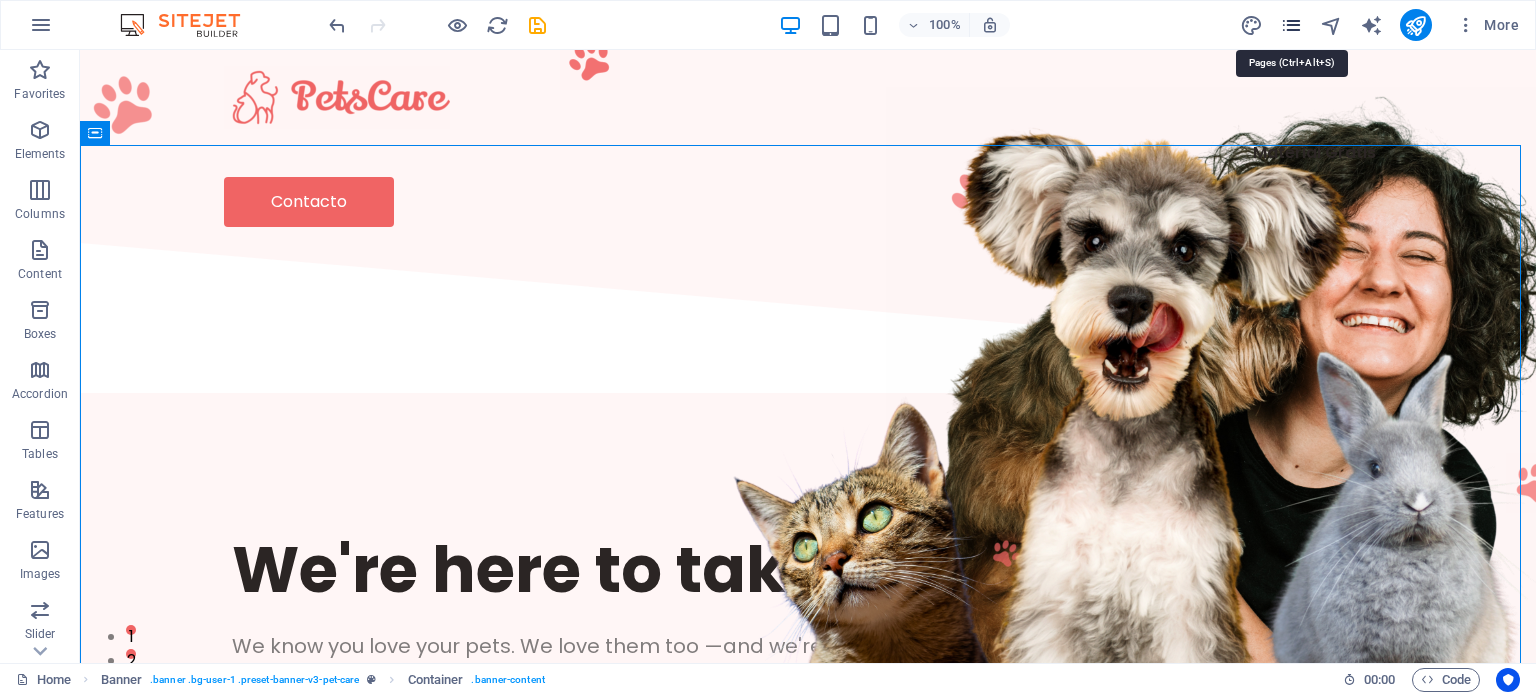 click at bounding box center (1291, 25) 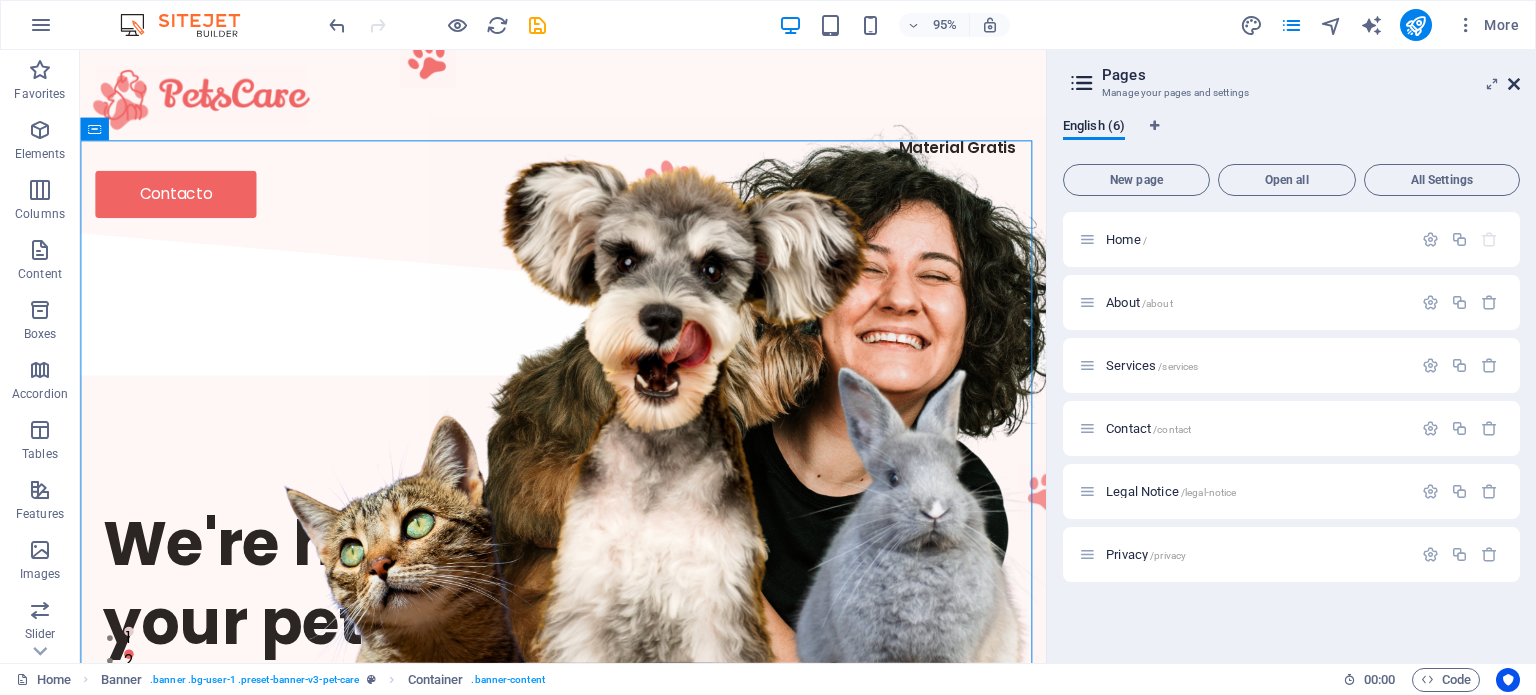 click at bounding box center [1514, 84] 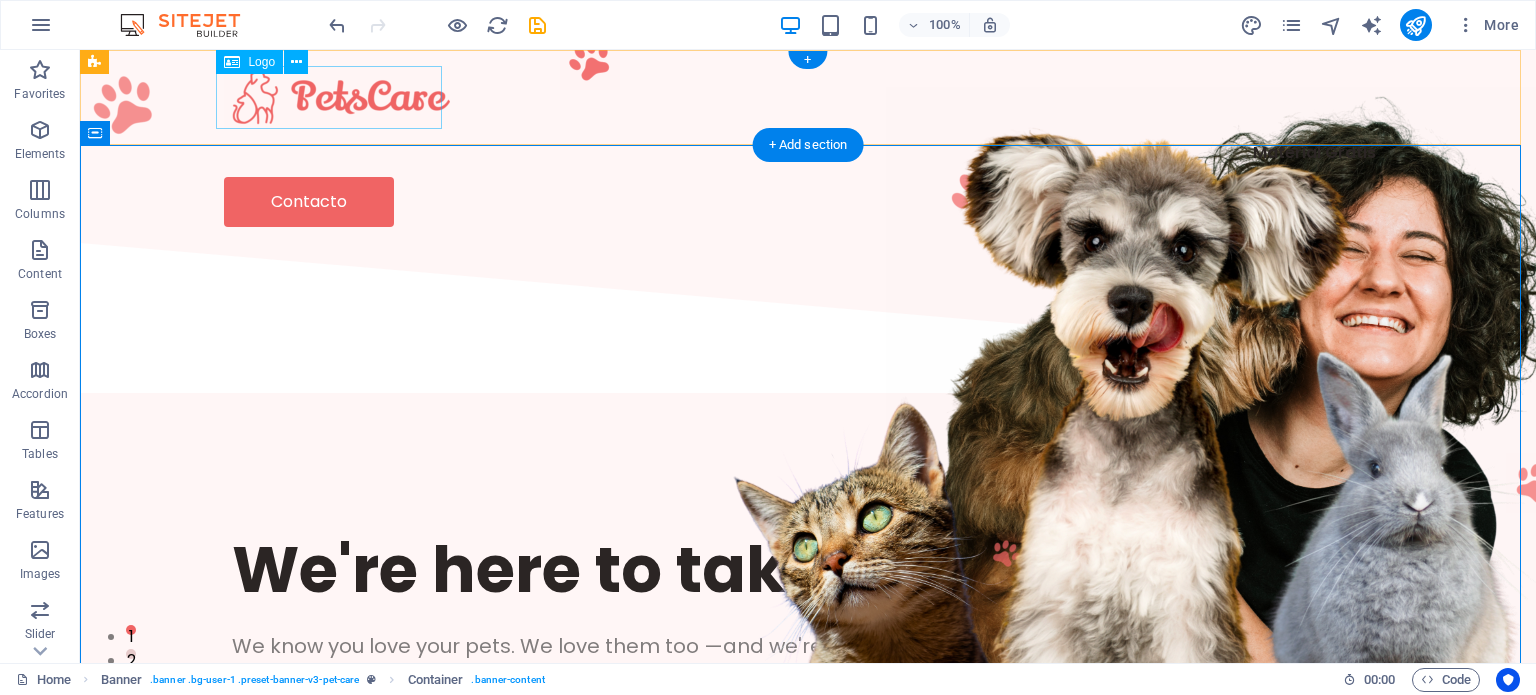 click at bounding box center [808, 97] 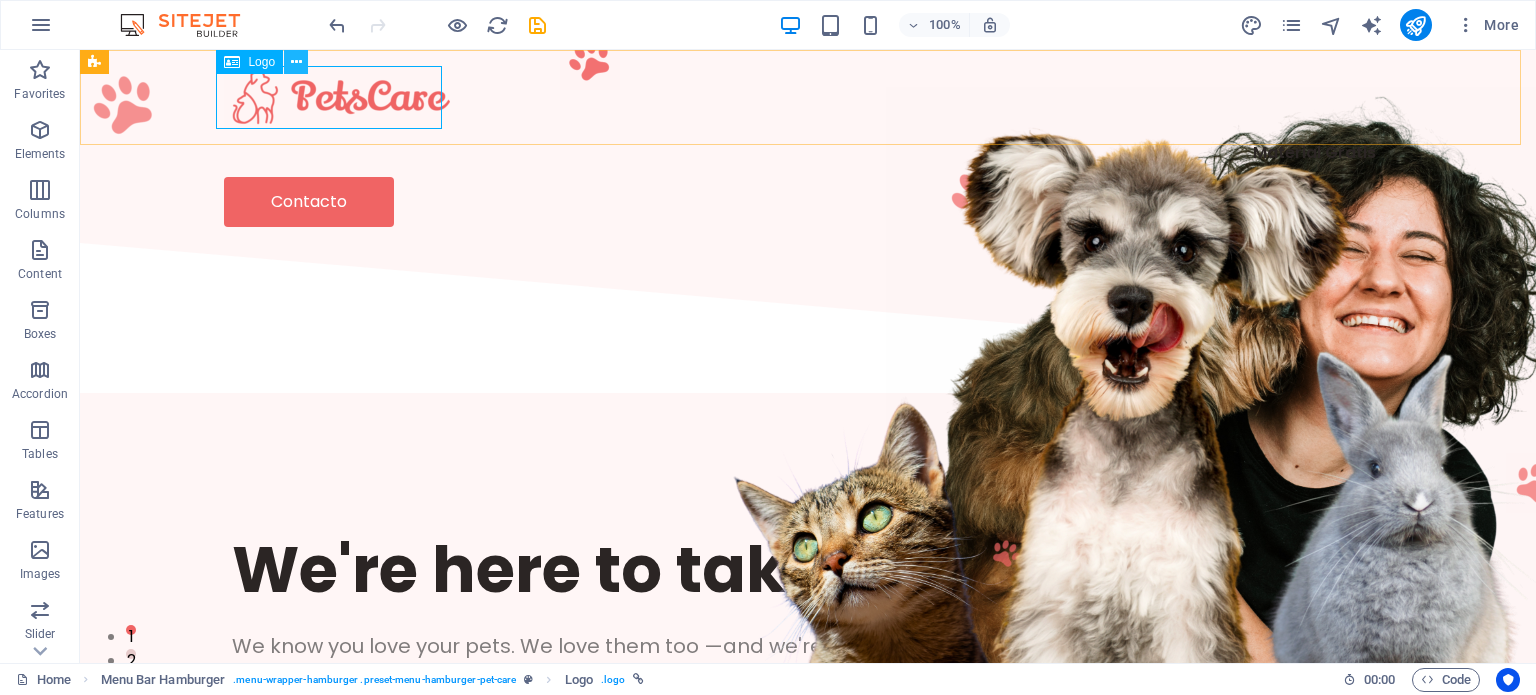 click at bounding box center (296, 62) 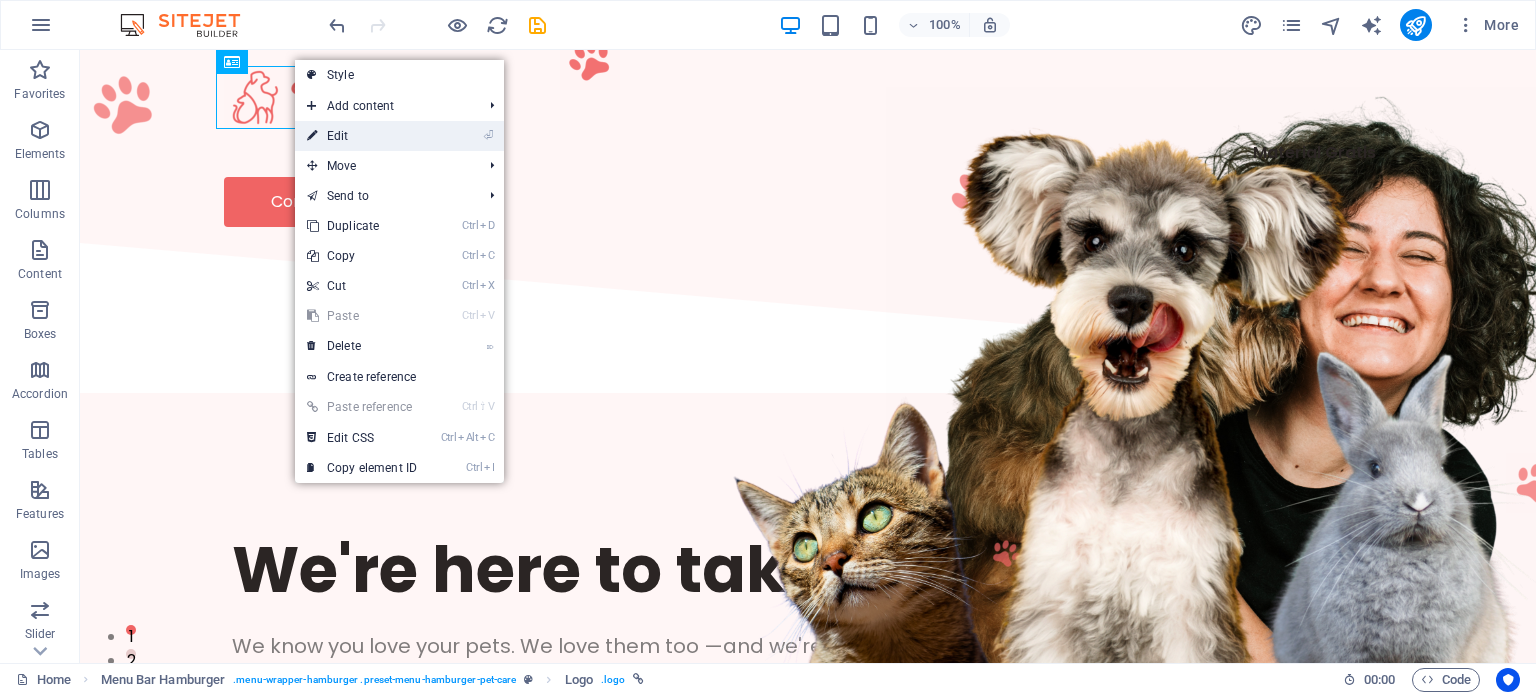 click on "⏎  Edit" at bounding box center (362, 136) 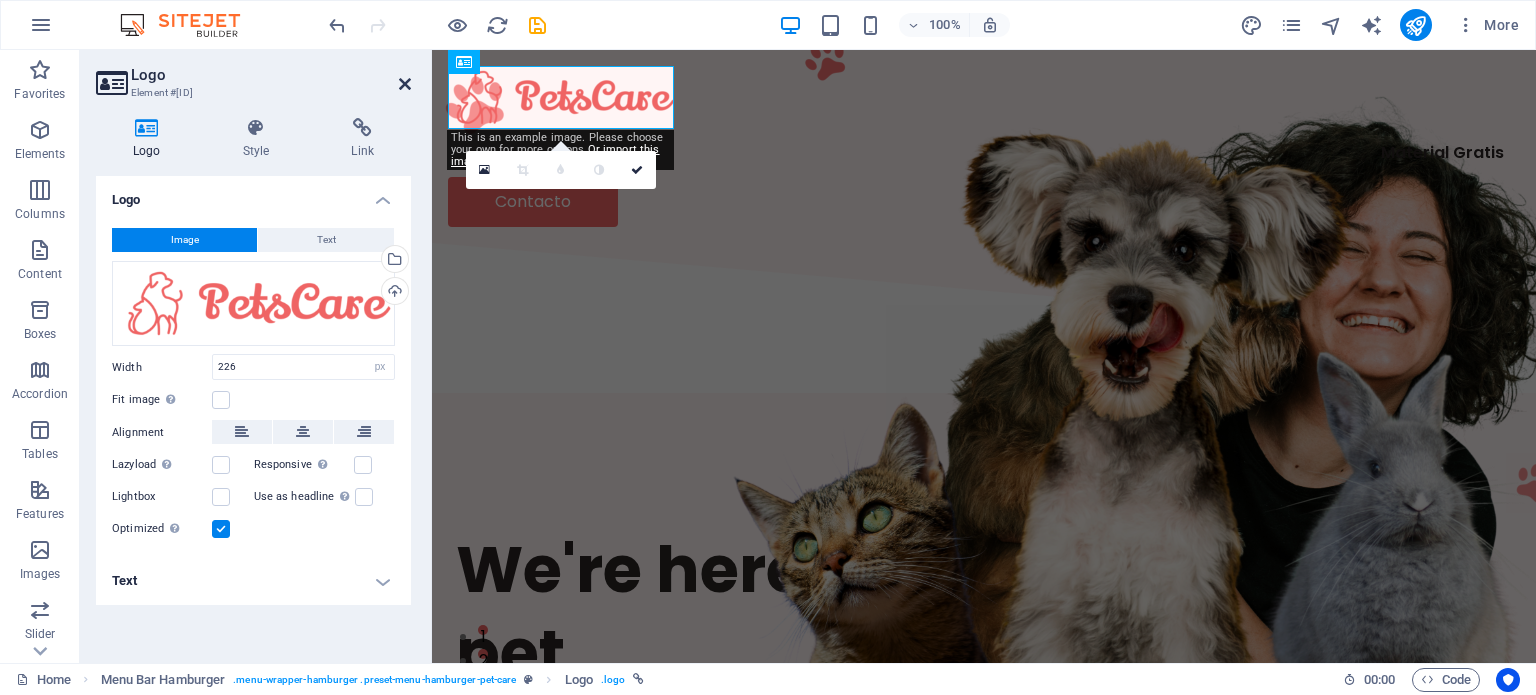 click at bounding box center (405, 84) 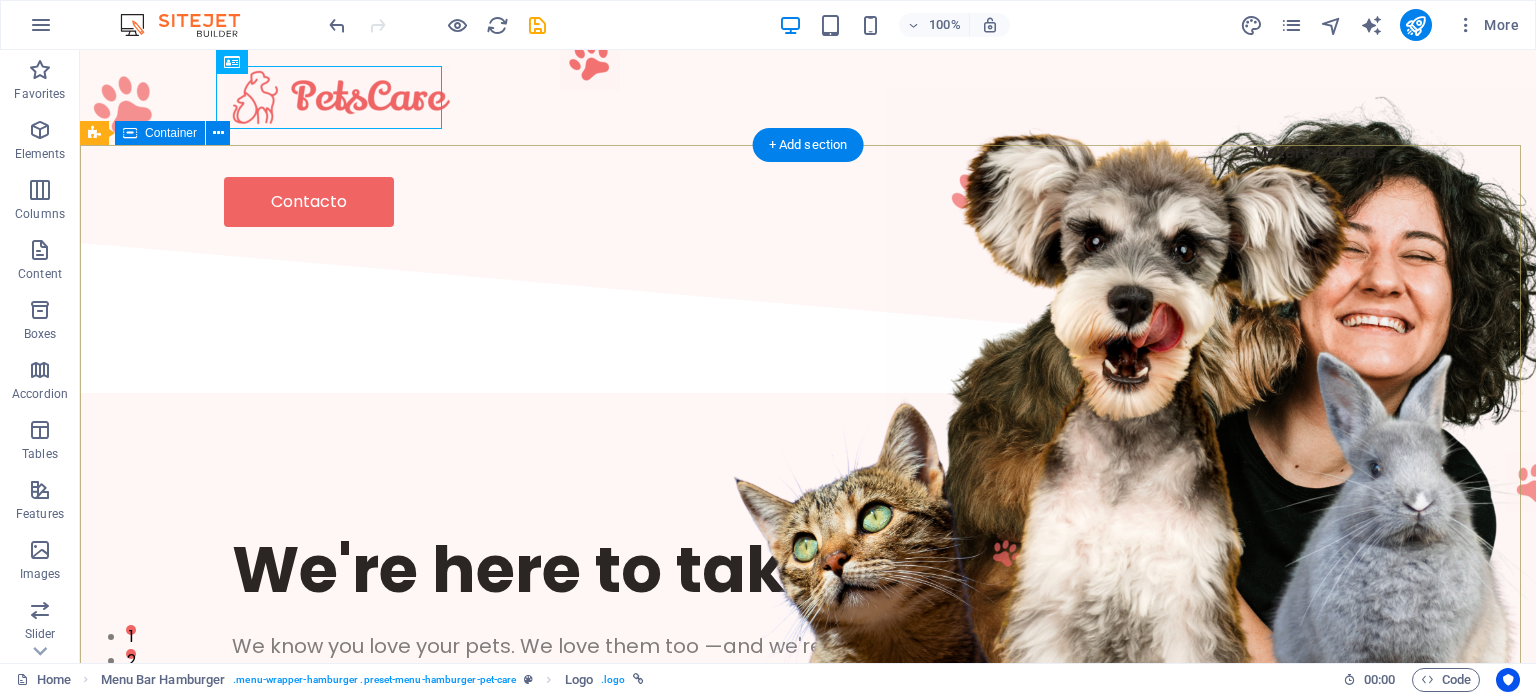 click on "We're here to take care of your pet. We know you love your pets. We love them too —and we're here to help you take care of them. Contact us" at bounding box center (808, 644) 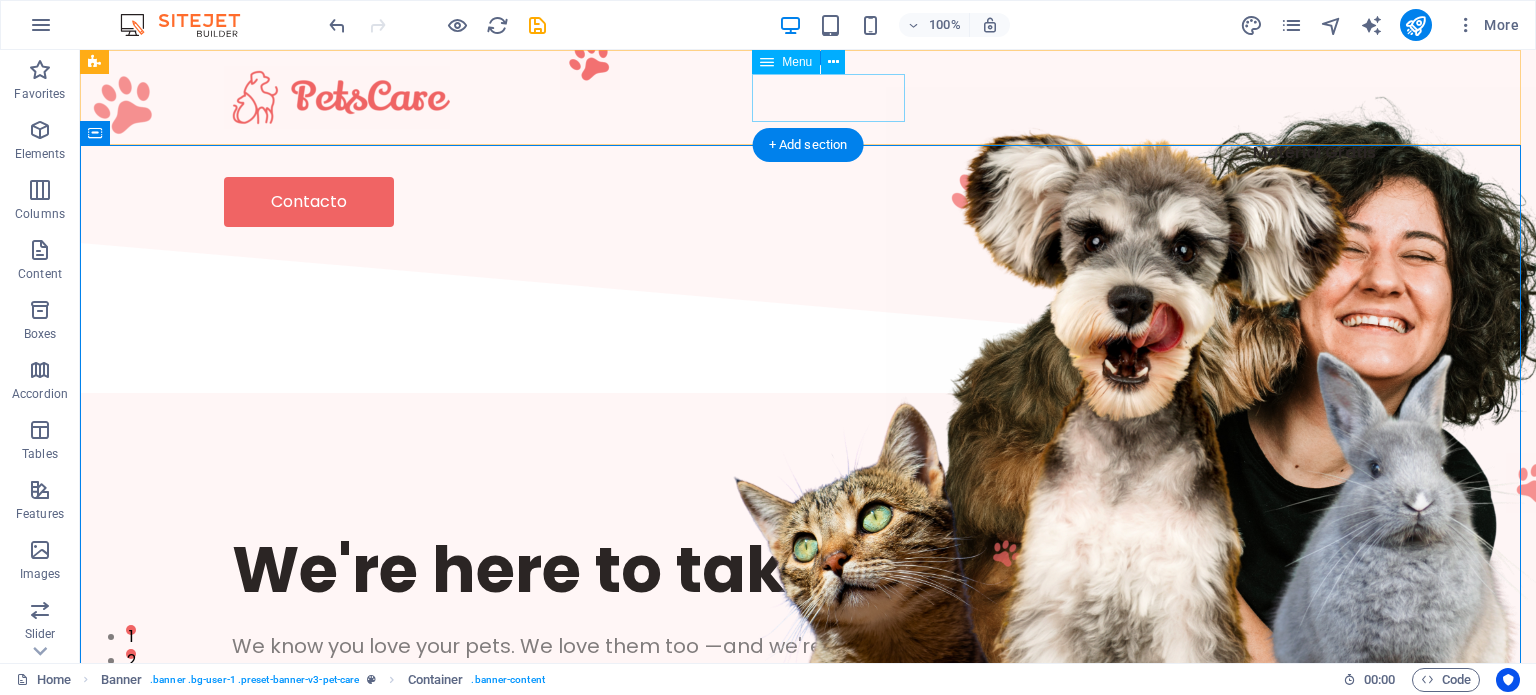 click on "Material Gratis" at bounding box center (808, 153) 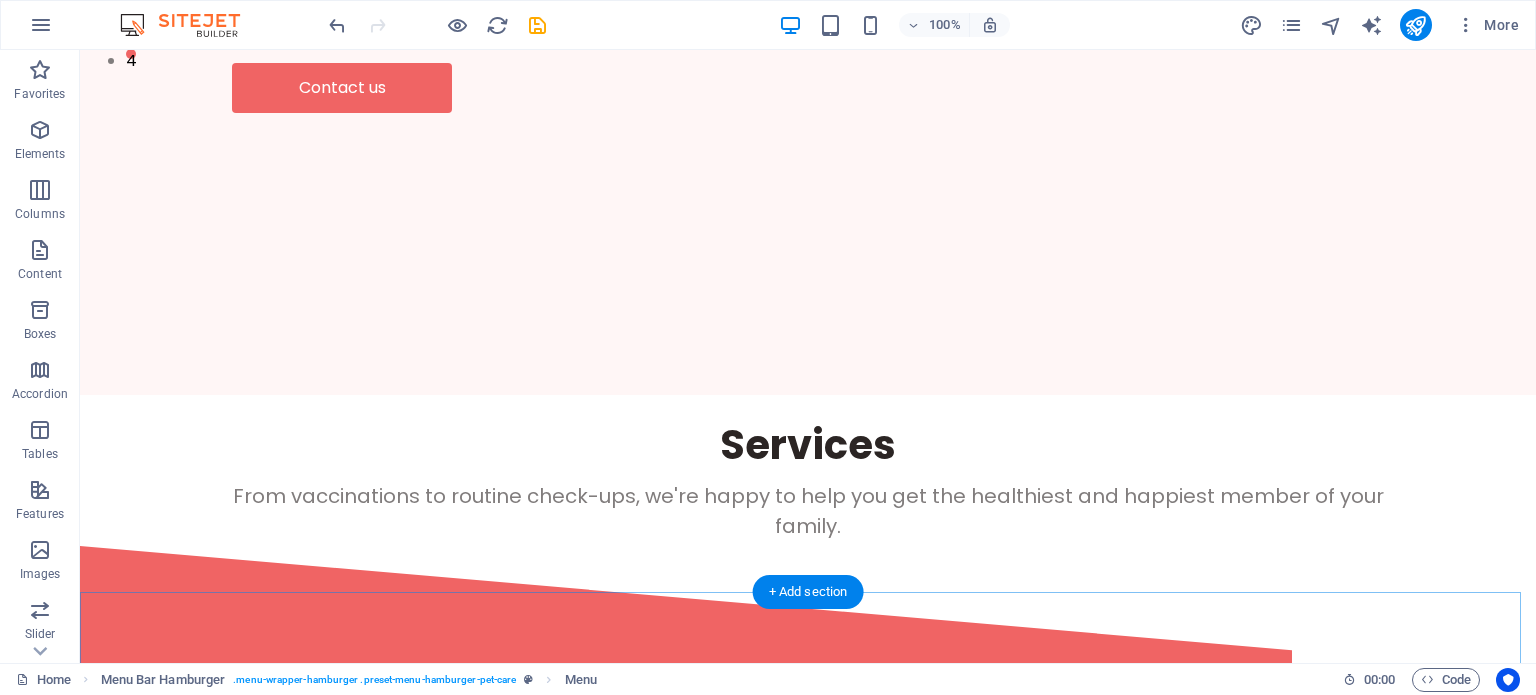 scroll, scrollTop: 0, scrollLeft: 0, axis: both 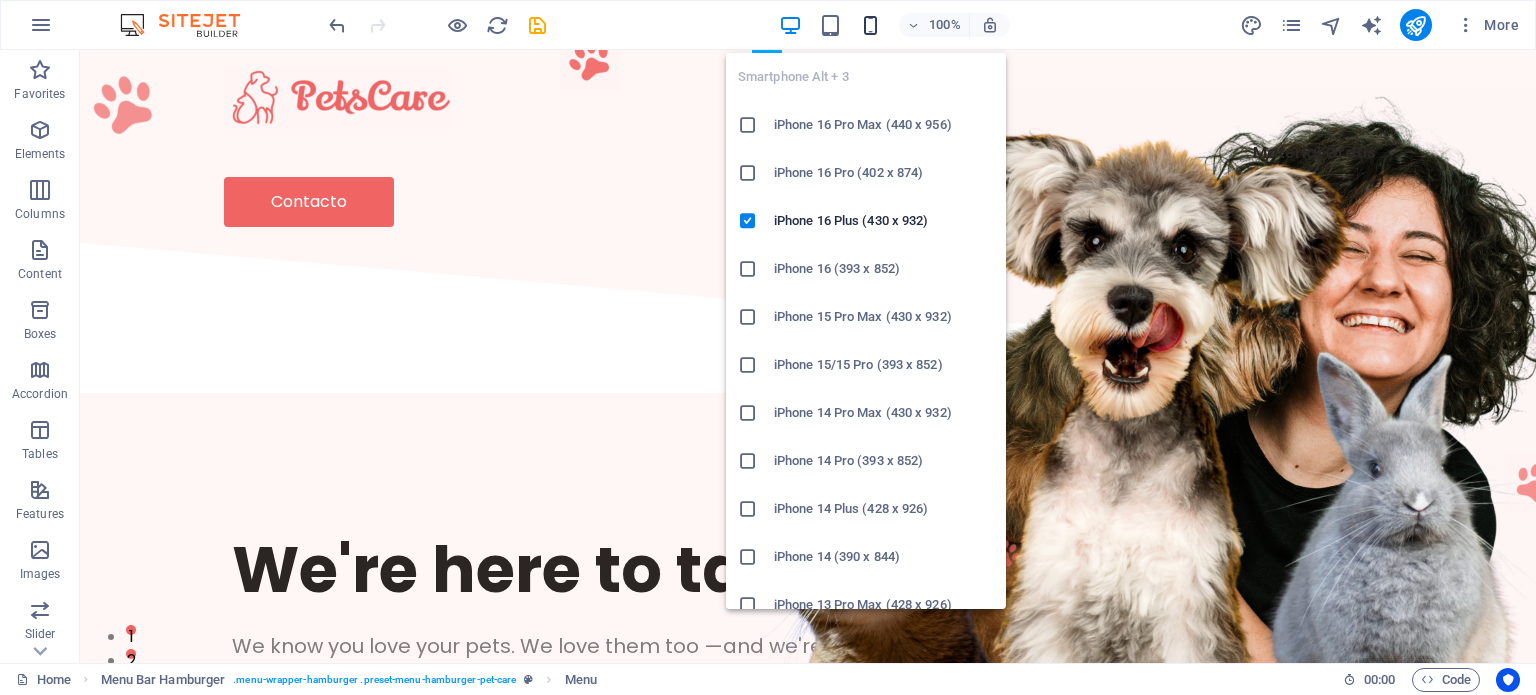 click at bounding box center [870, 25] 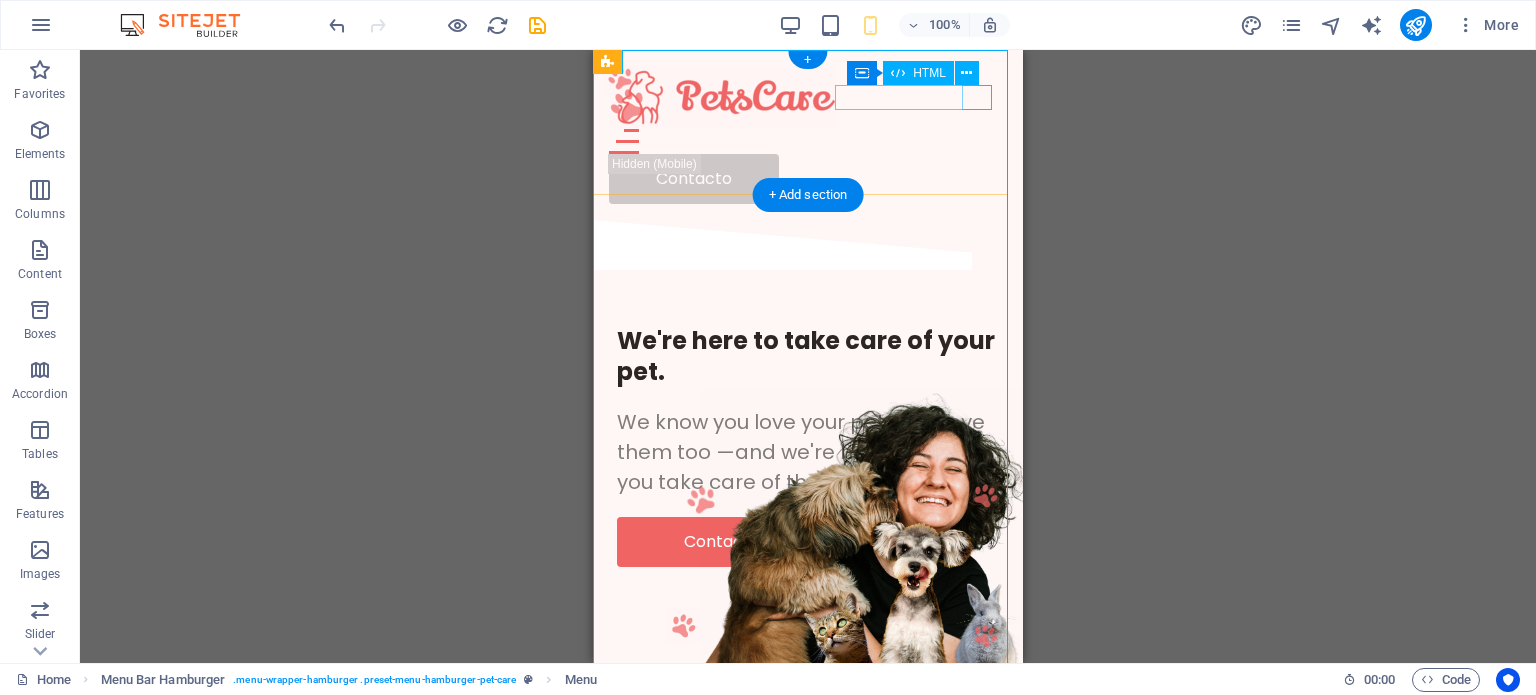 click at bounding box center (808, 141) 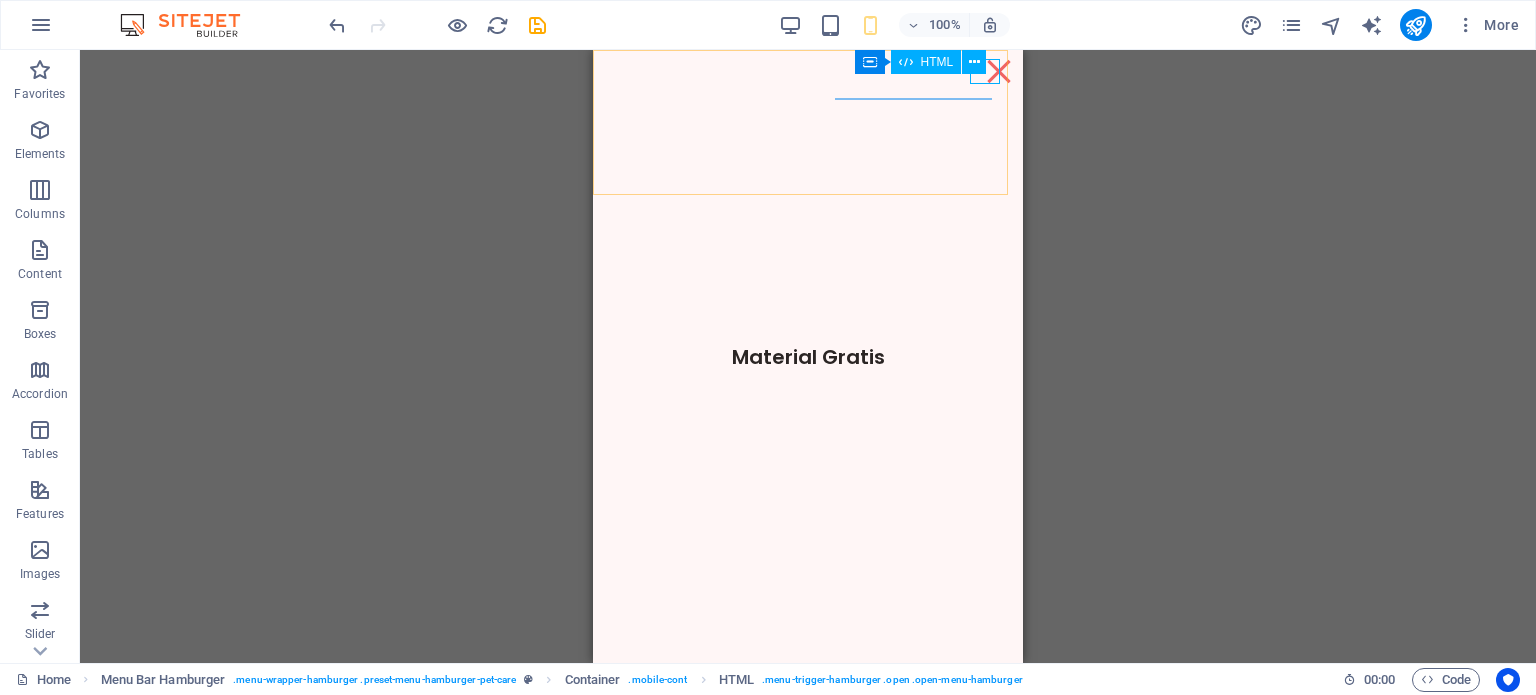 click on "Container   HTML" at bounding box center (927, 62) 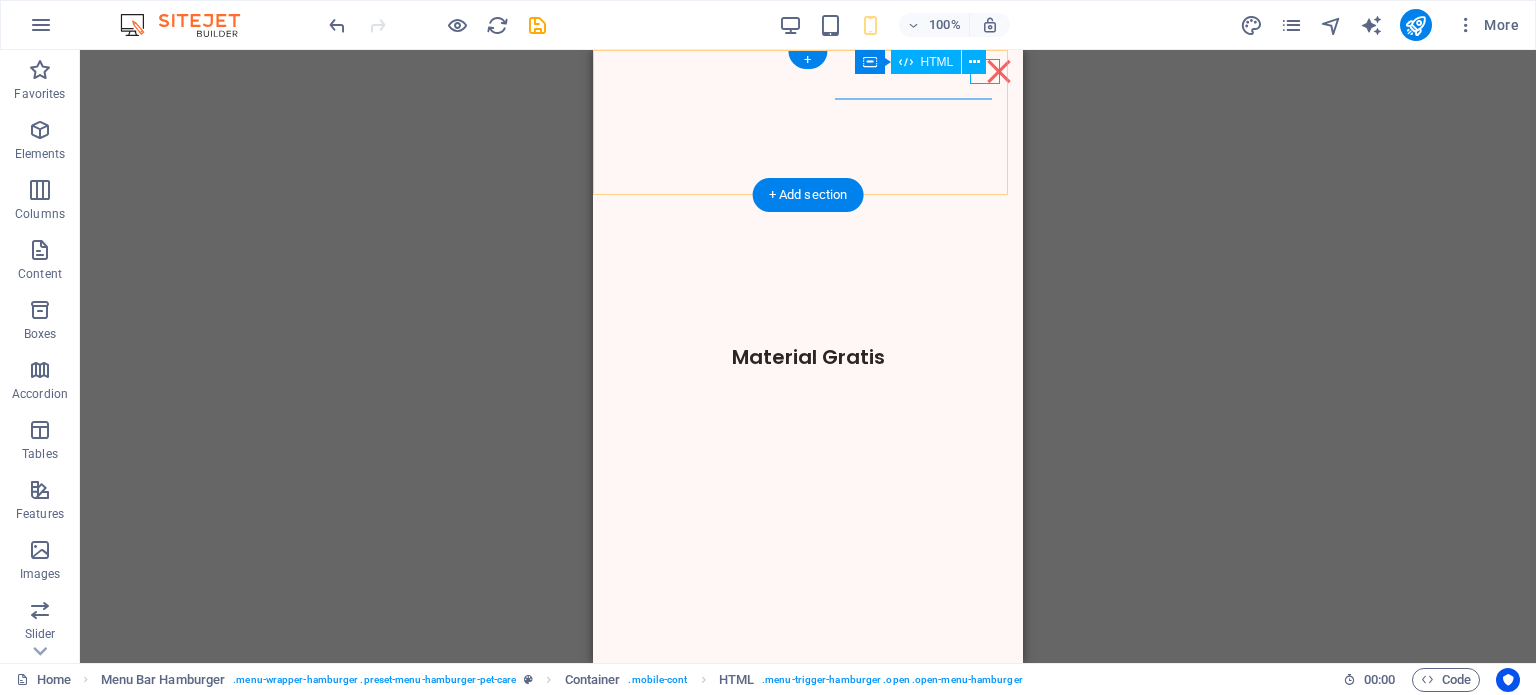 click at bounding box center [999, 71] 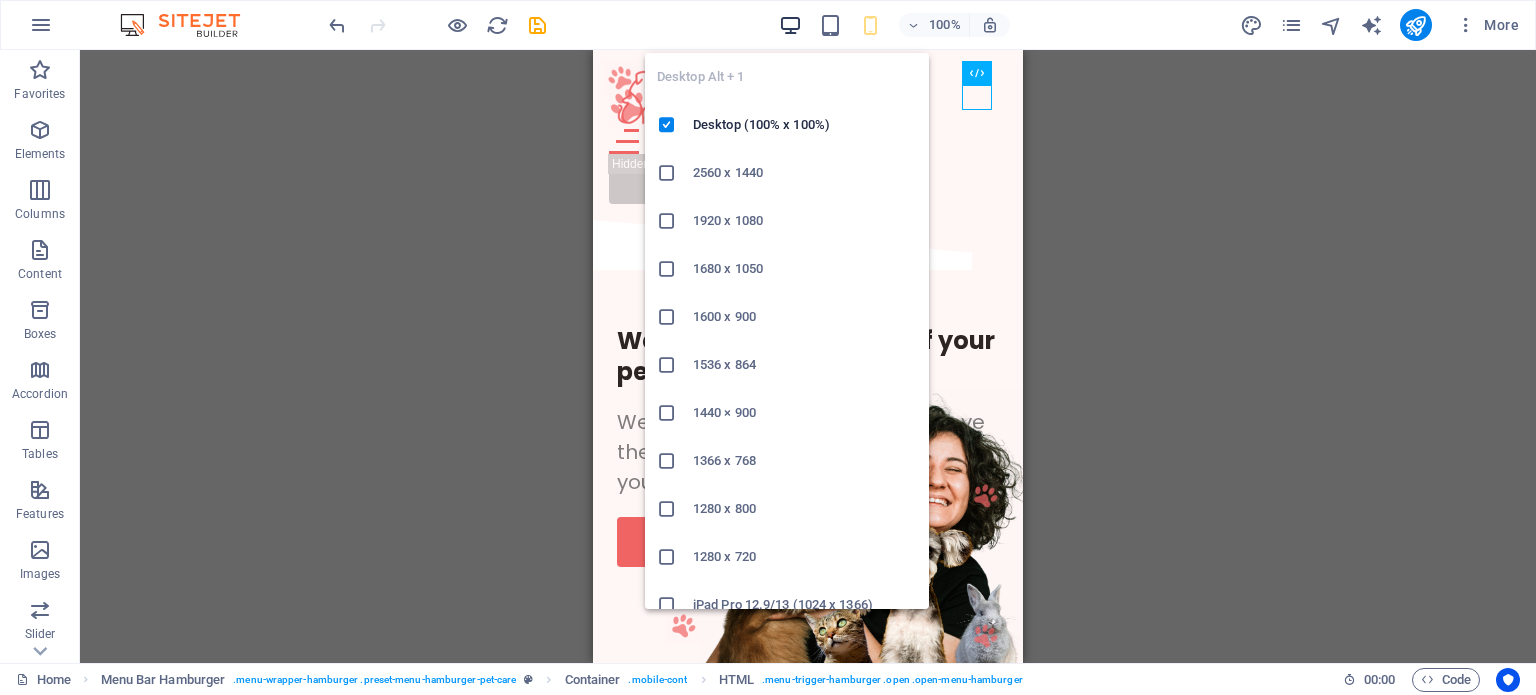 click at bounding box center [790, 25] 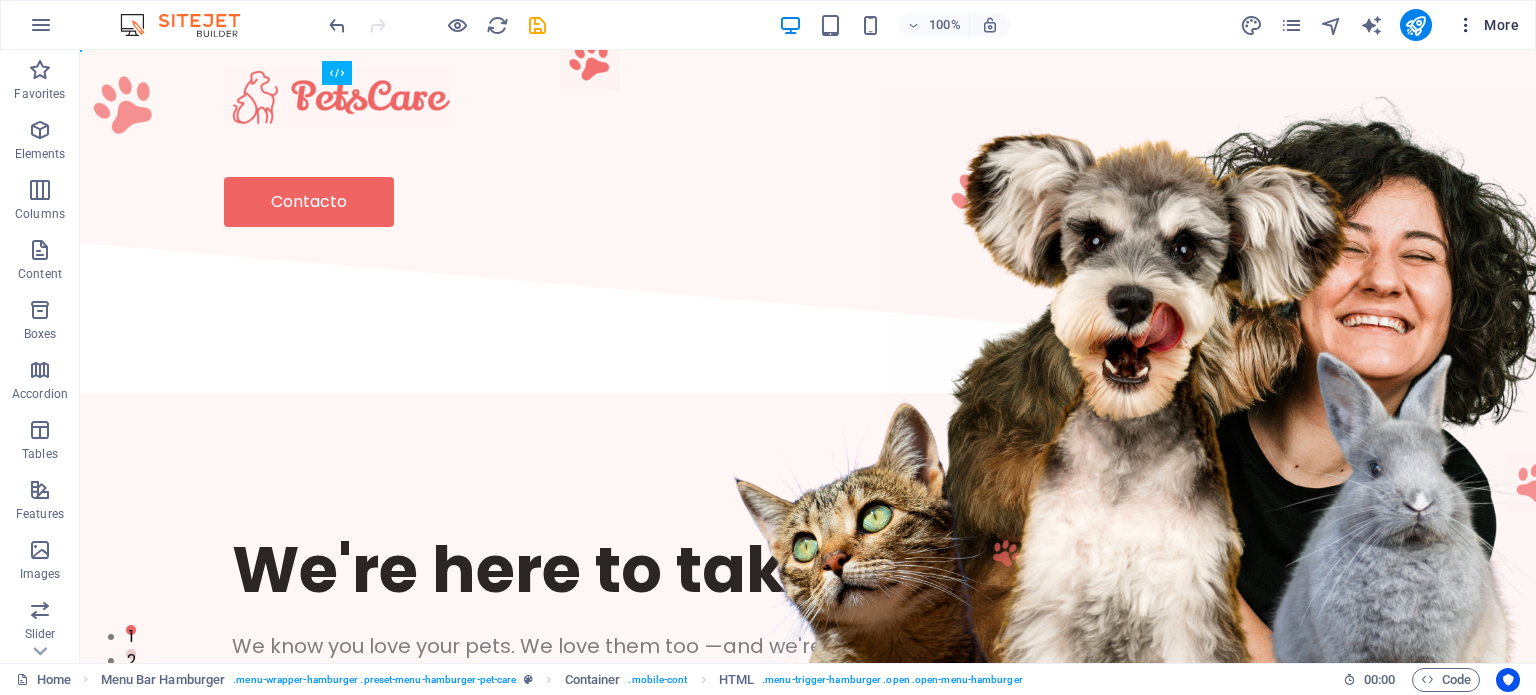 click at bounding box center [1466, 25] 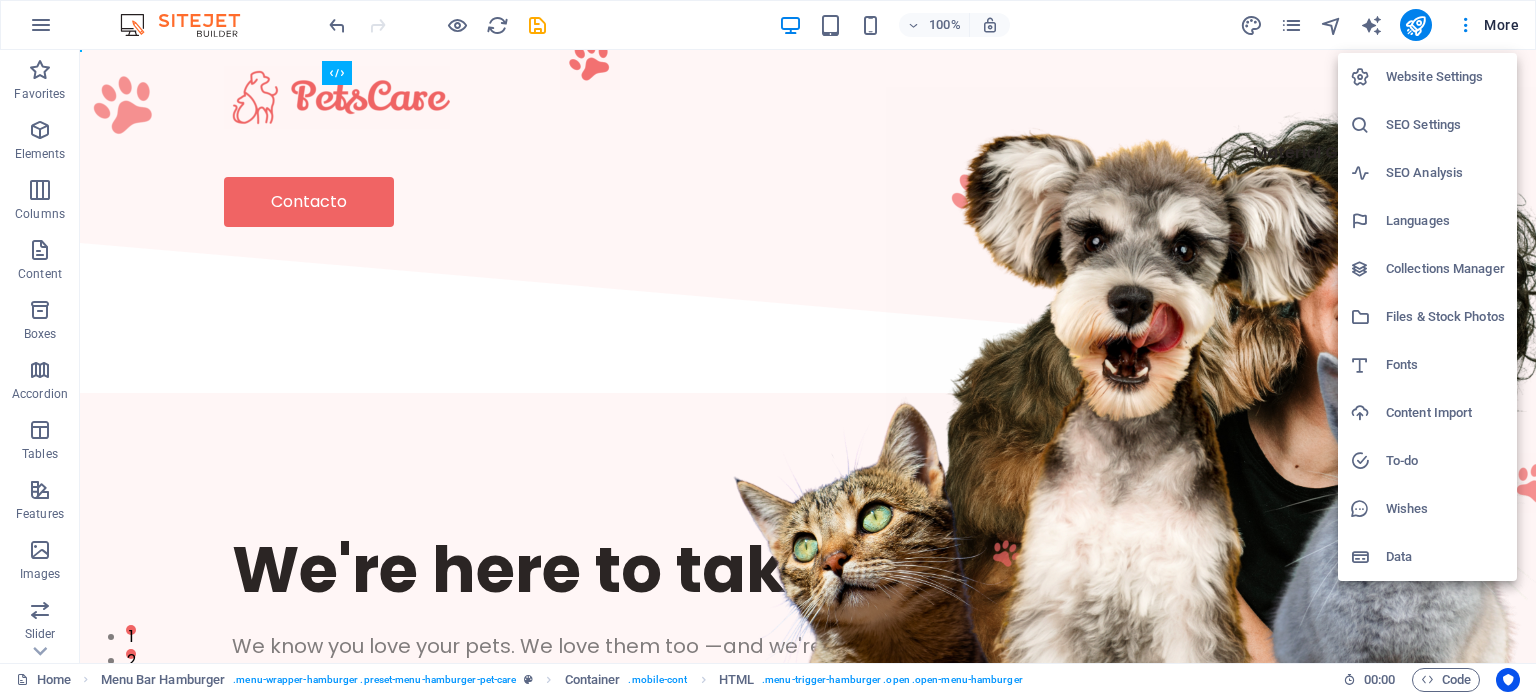 click at bounding box center (768, 347) 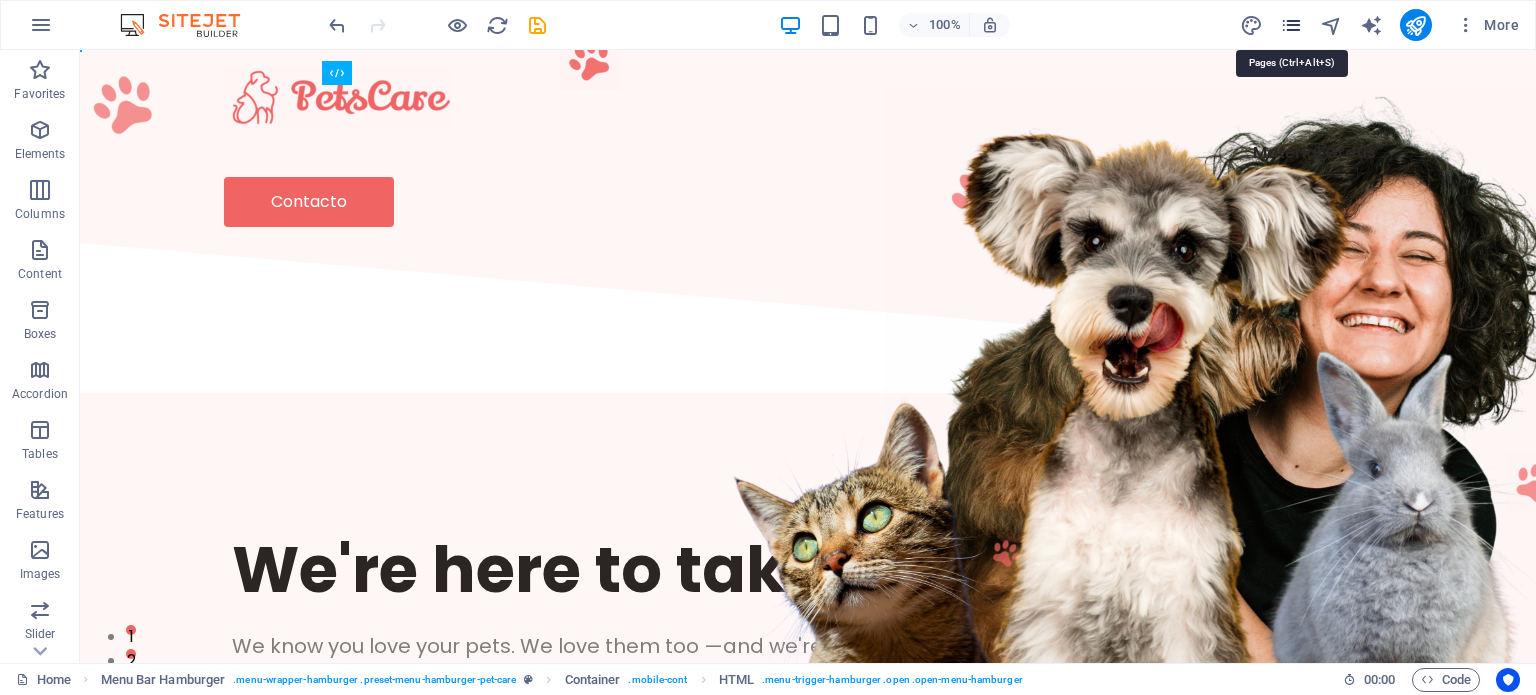 click at bounding box center [1291, 25] 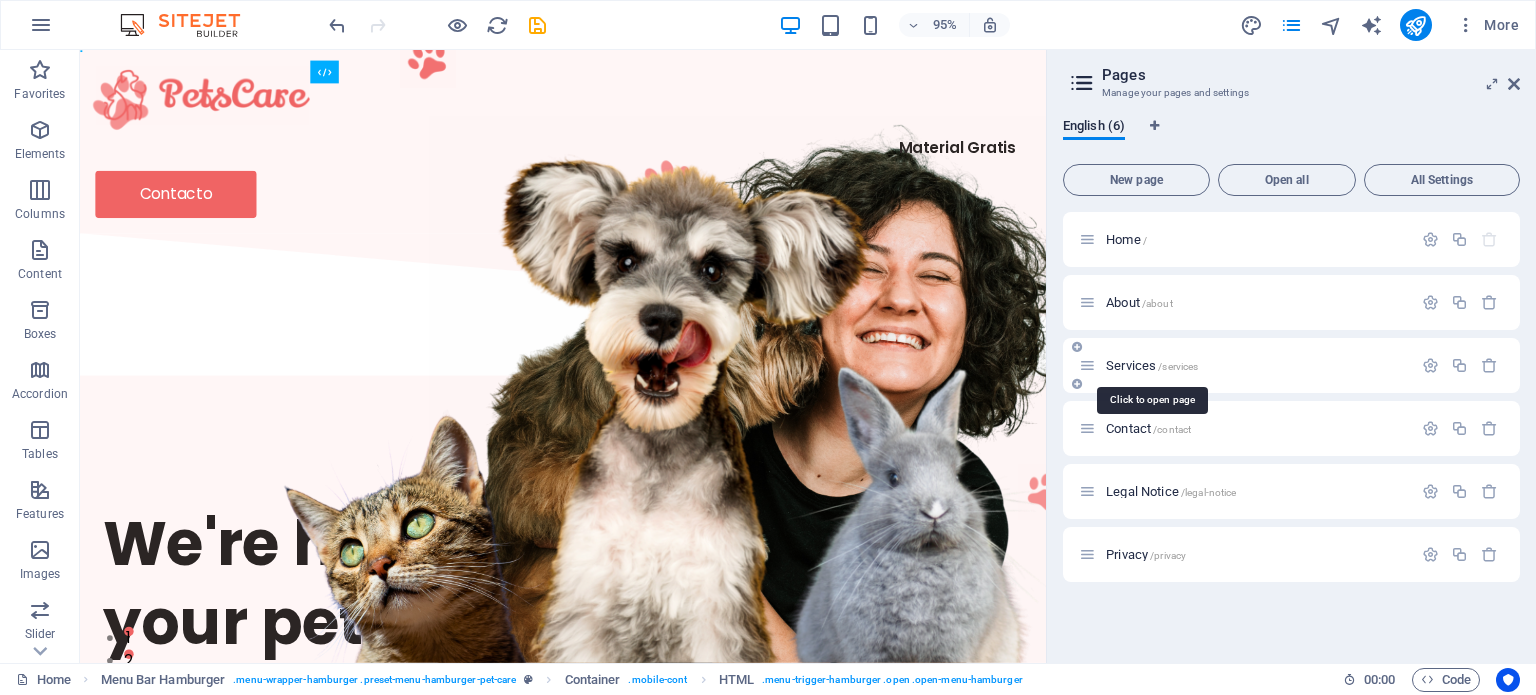 click on "Services /services" at bounding box center [1152, 365] 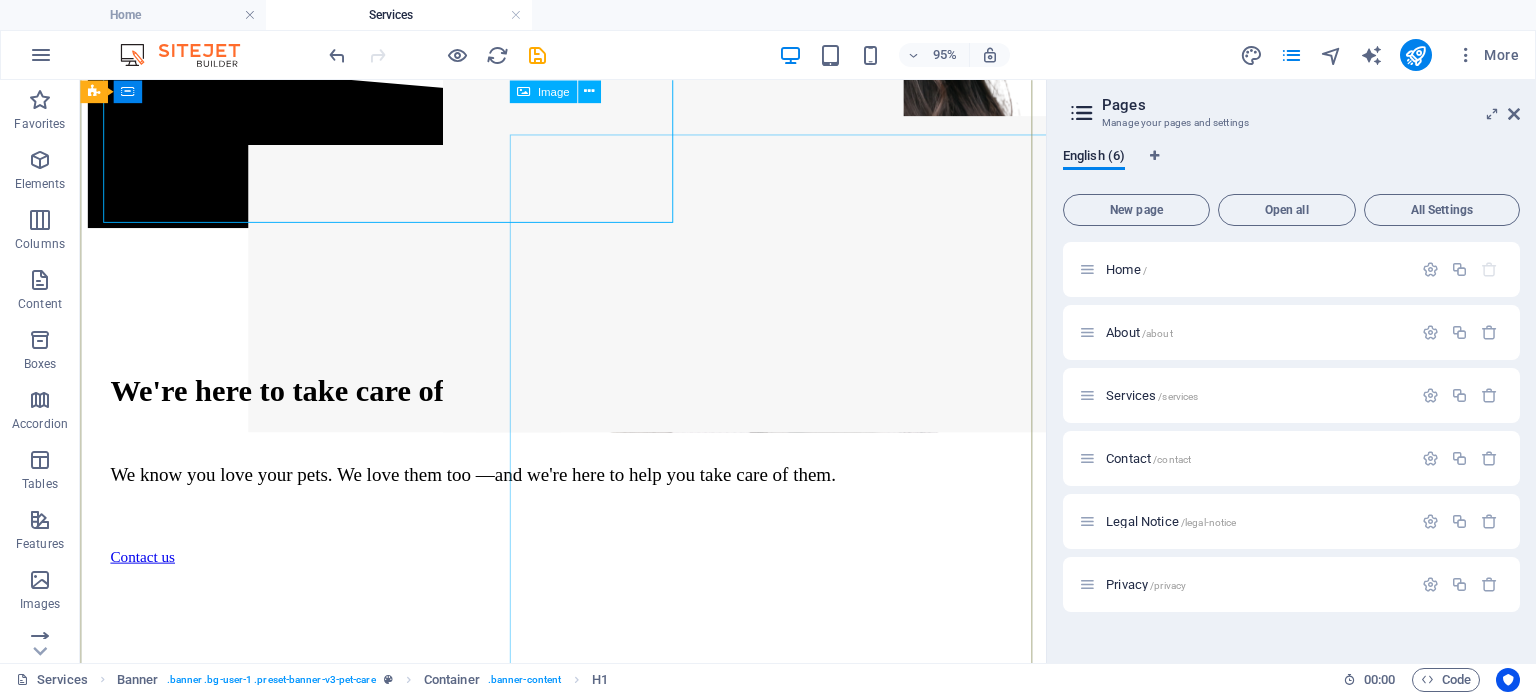 scroll, scrollTop: 0, scrollLeft: 0, axis: both 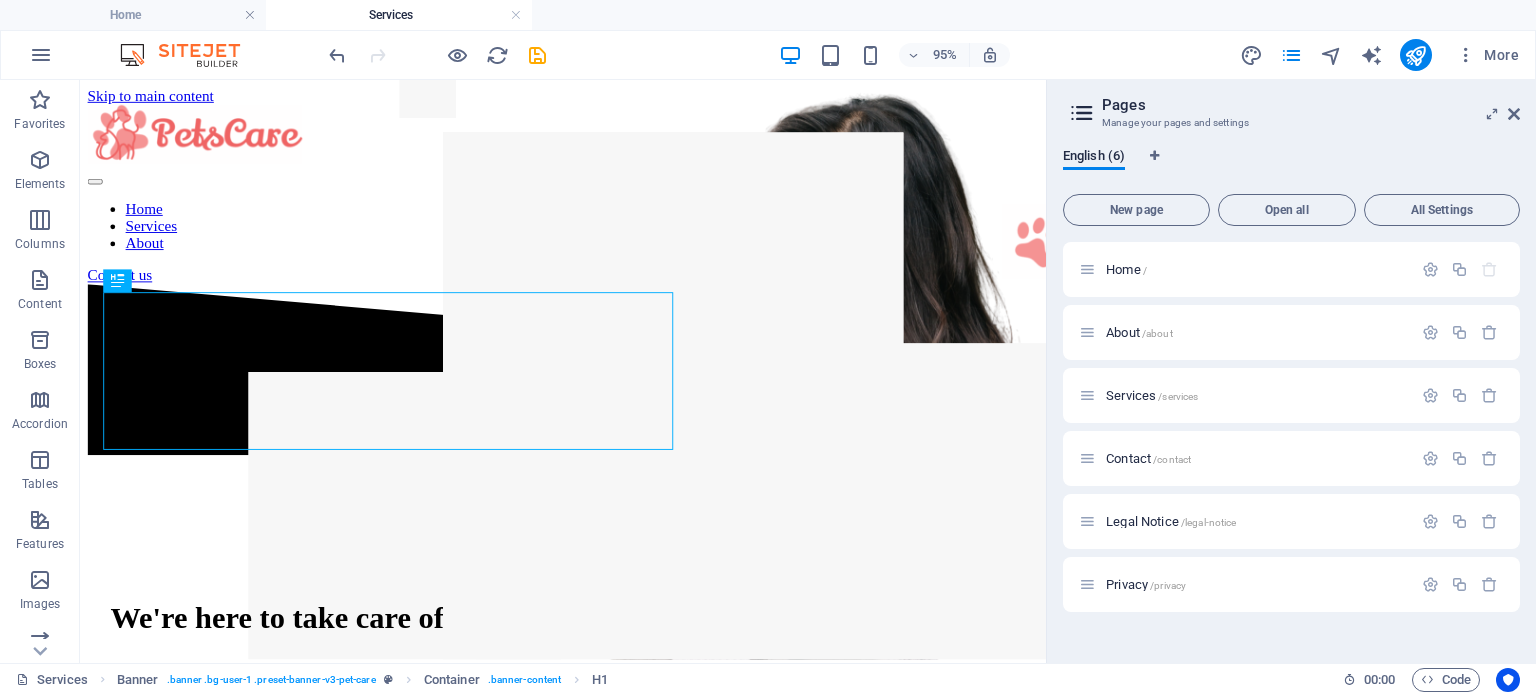 click on "Pages Manage your pages and settings English (6) New page Open all All Settings Home / About /about Services /services Contact /contact Legal Notice /legal-notice Privacy /privacy" at bounding box center (1291, 371) 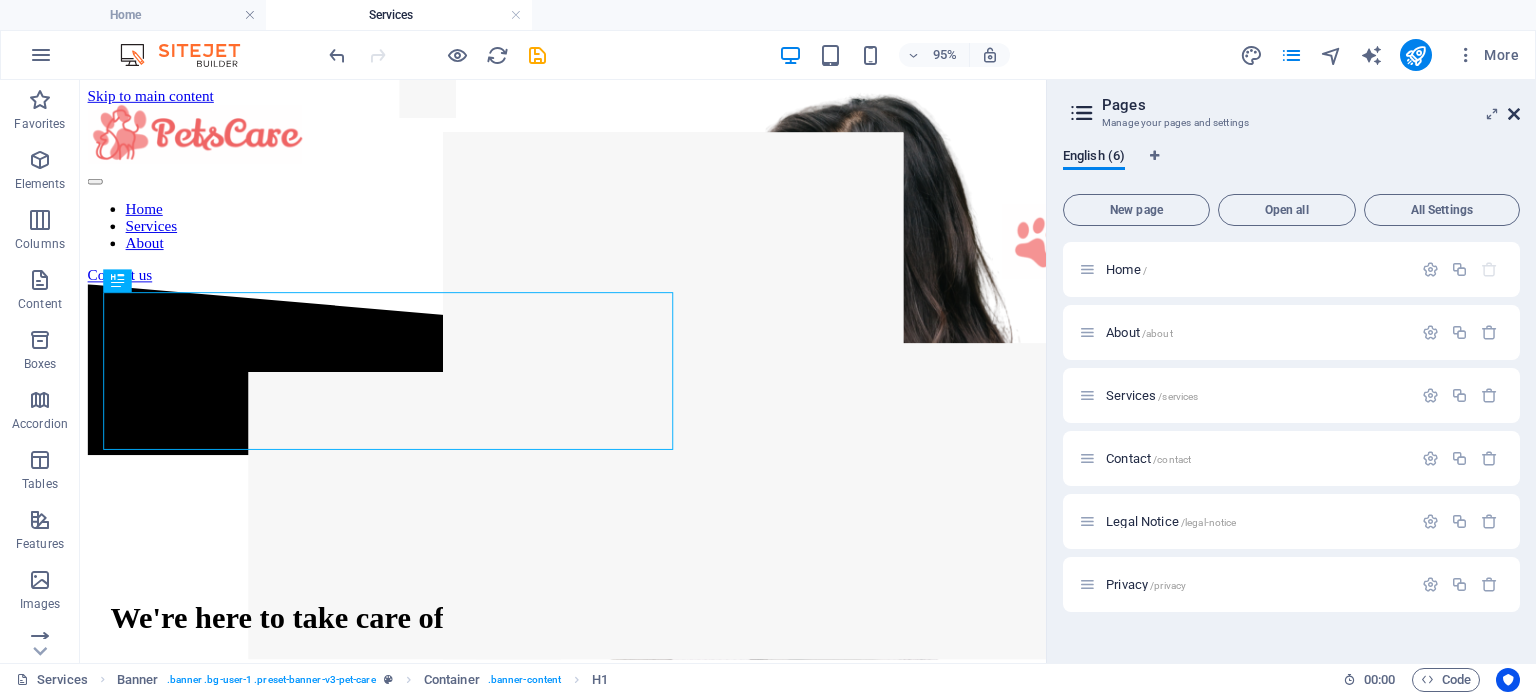 click at bounding box center [1514, 114] 